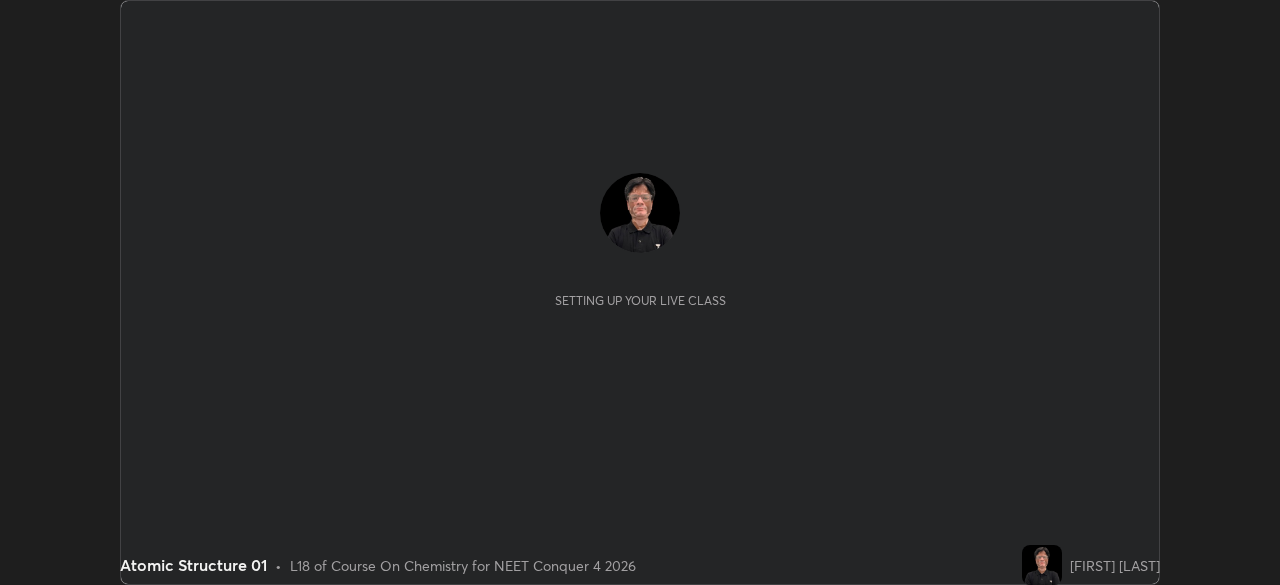 scroll, scrollTop: 0, scrollLeft: 0, axis: both 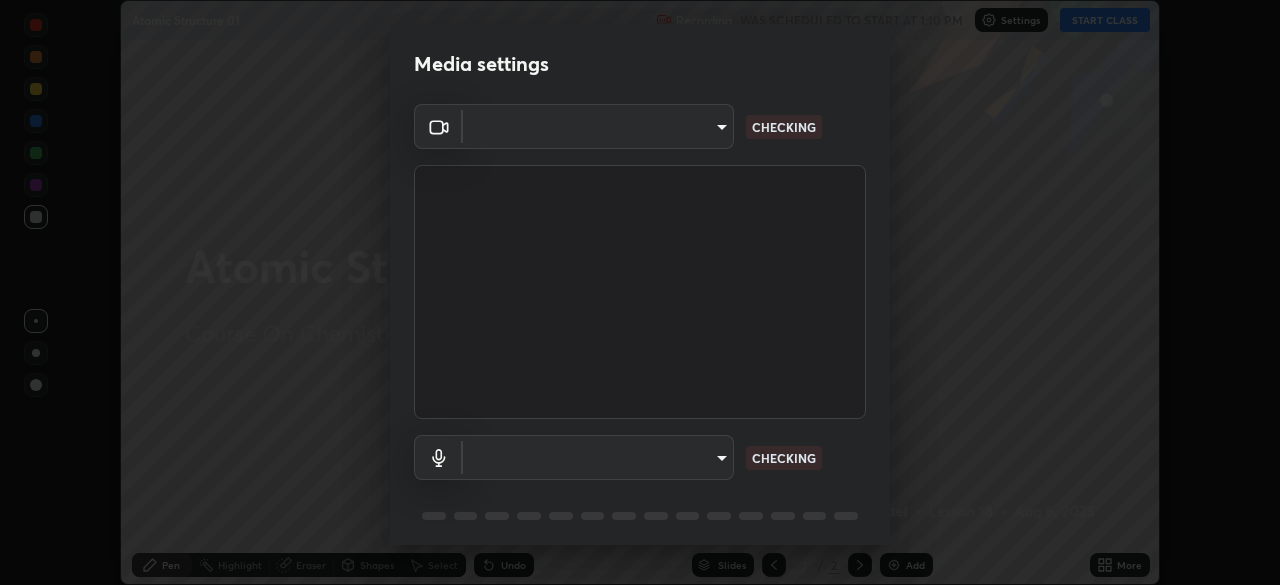 type on "f71e553e624726a4ddb0c4b08359c131bfc597280813abeb697258ceb3185fd0" 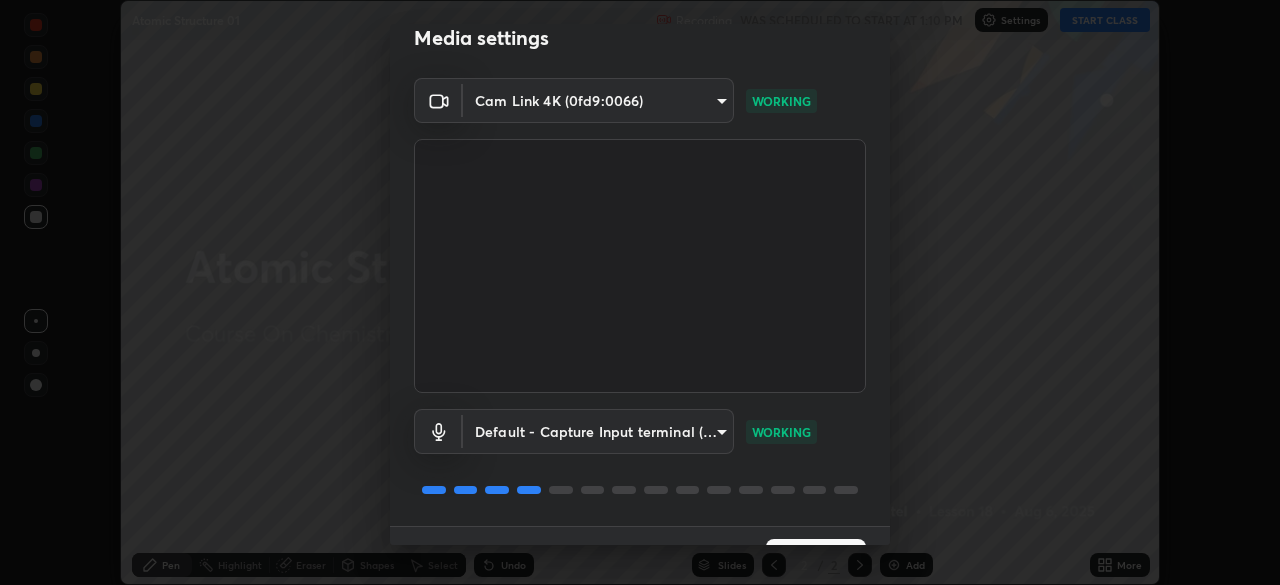 scroll, scrollTop: 71, scrollLeft: 0, axis: vertical 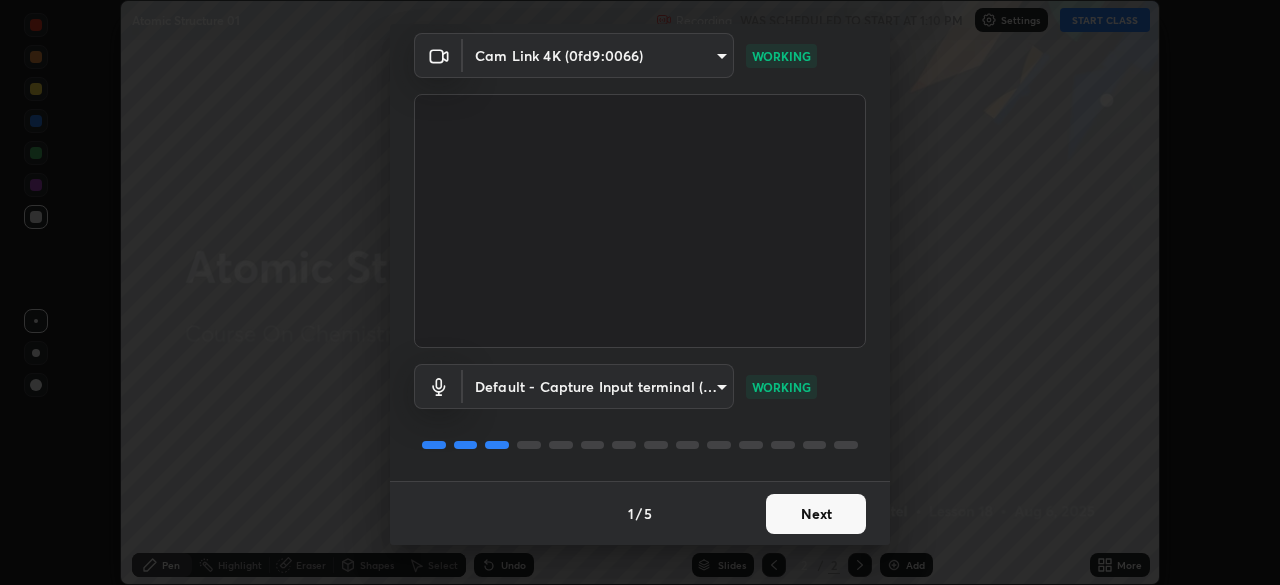 click on "Next" at bounding box center (816, 514) 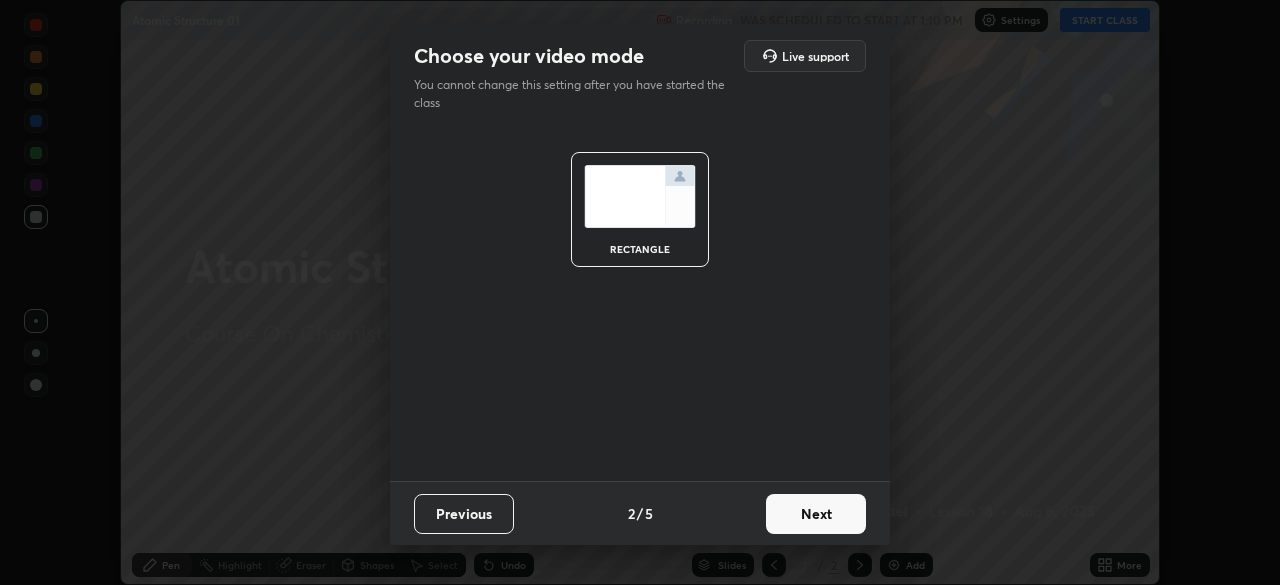 scroll, scrollTop: 0, scrollLeft: 0, axis: both 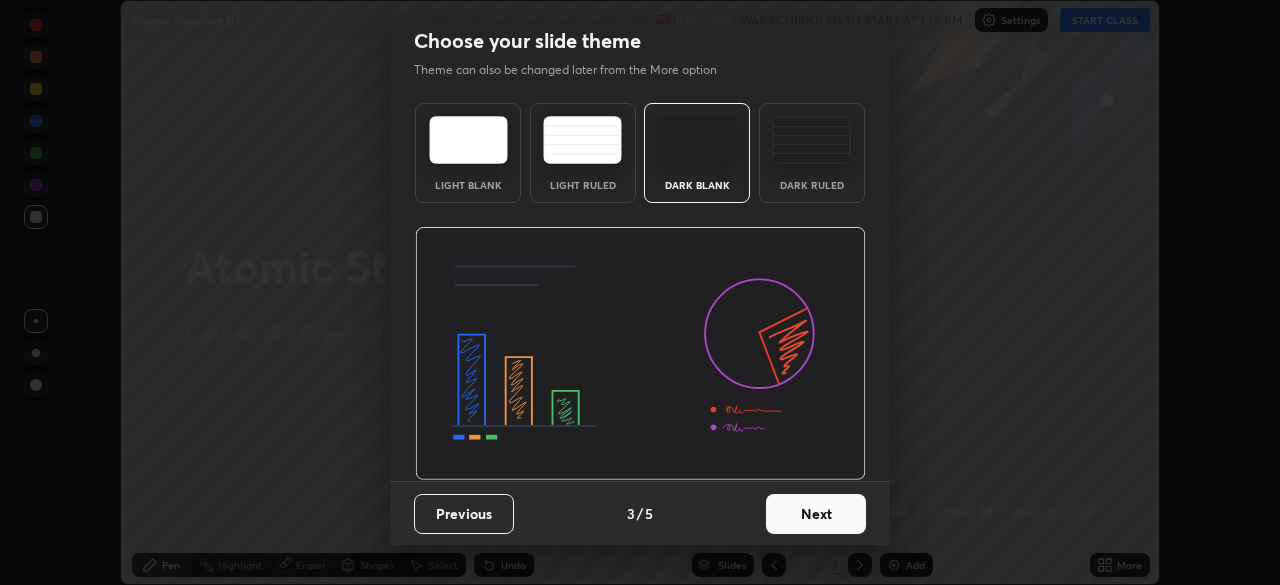 click on "Next" at bounding box center (816, 514) 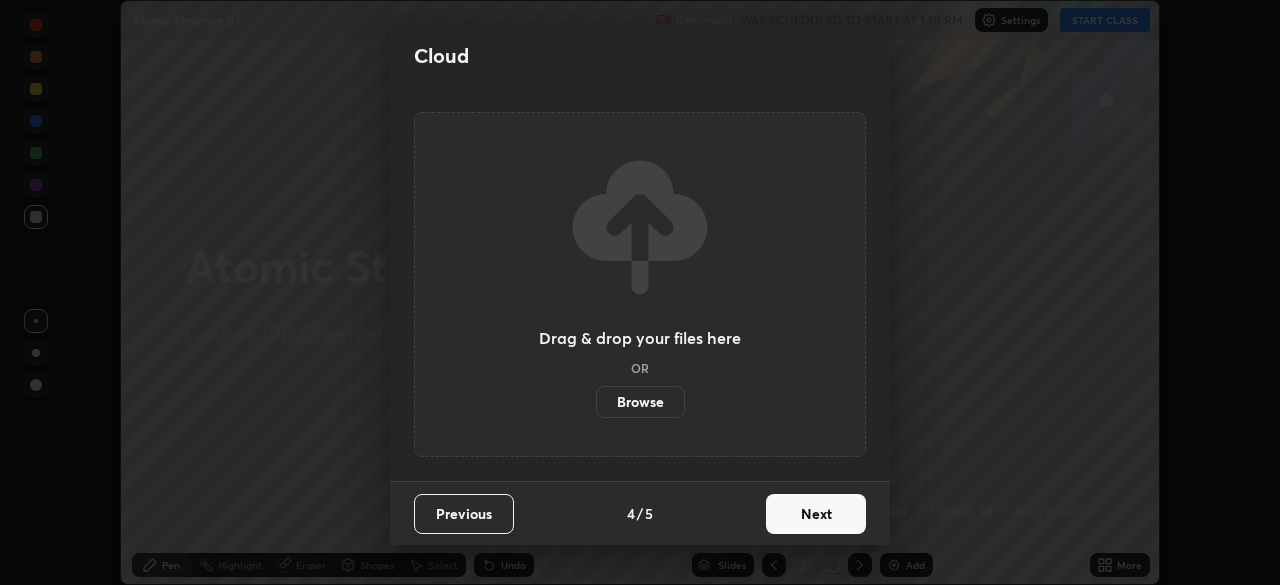 click on "Browse" at bounding box center [640, 402] 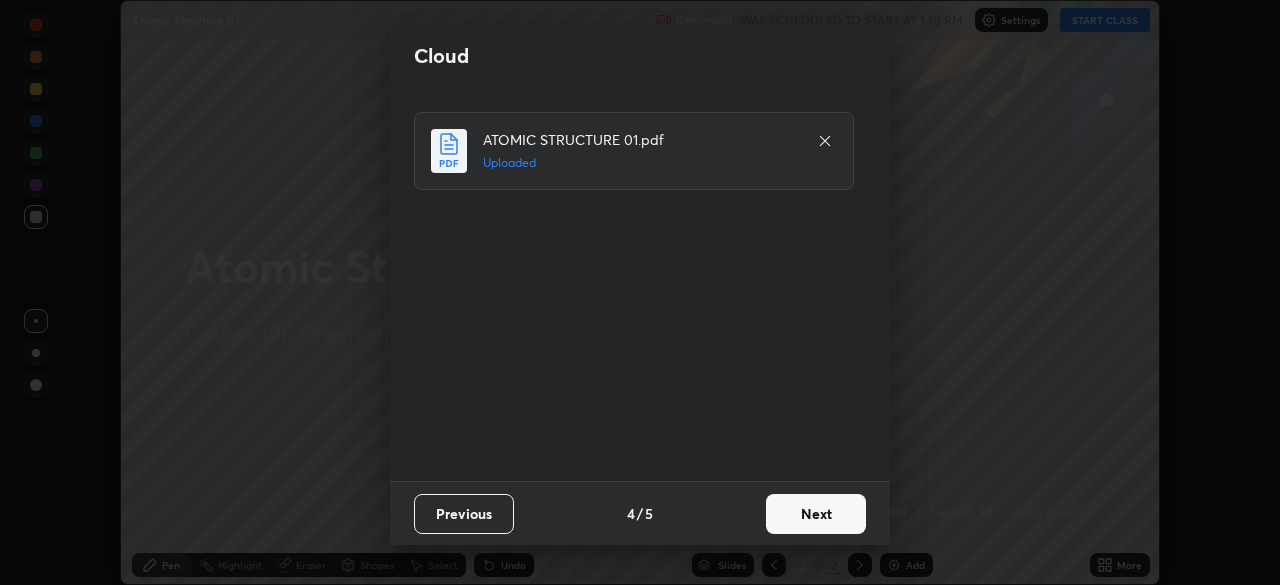 click on "Next" at bounding box center (816, 514) 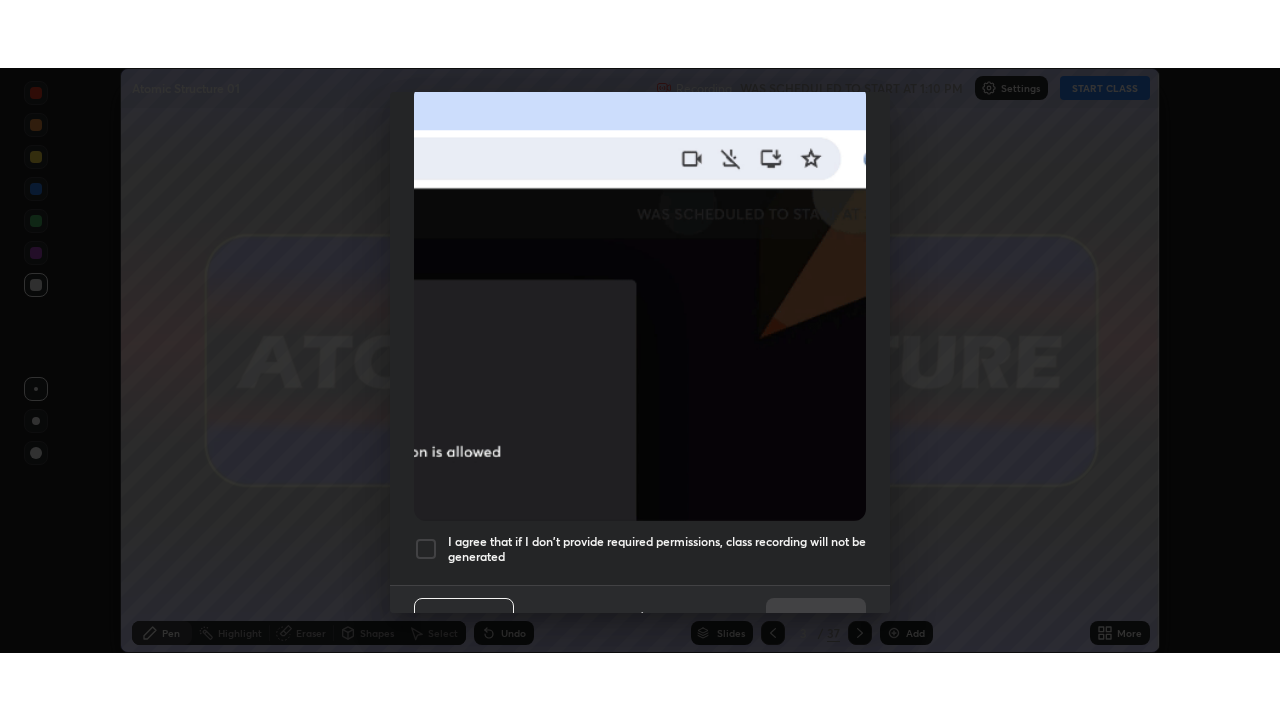 scroll, scrollTop: 479, scrollLeft: 0, axis: vertical 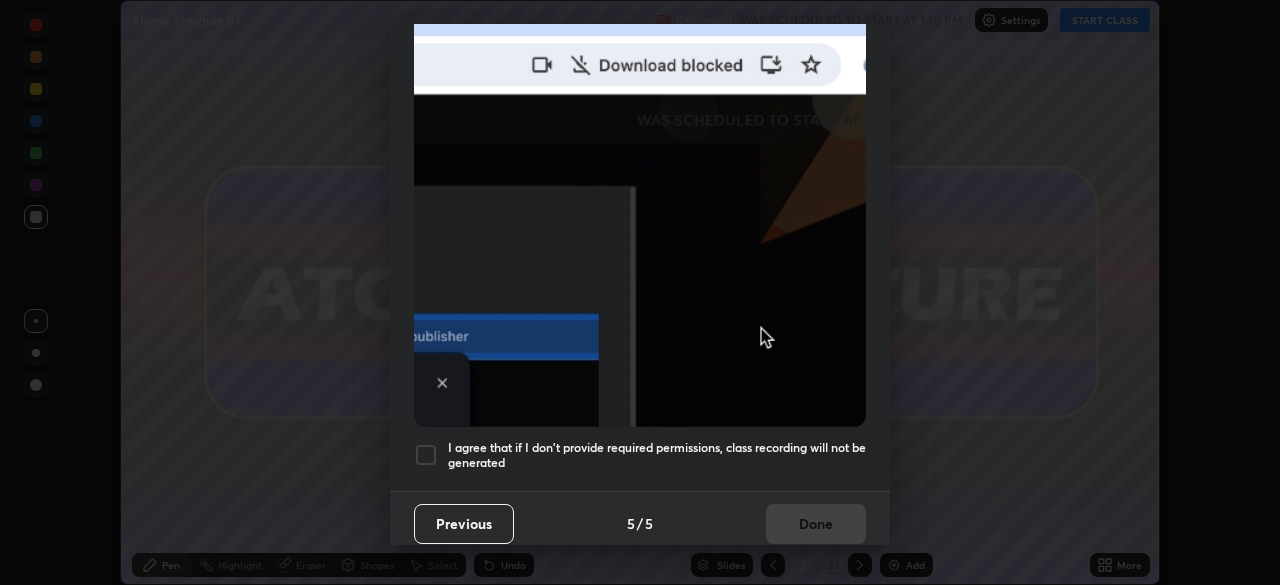 click at bounding box center [426, 455] 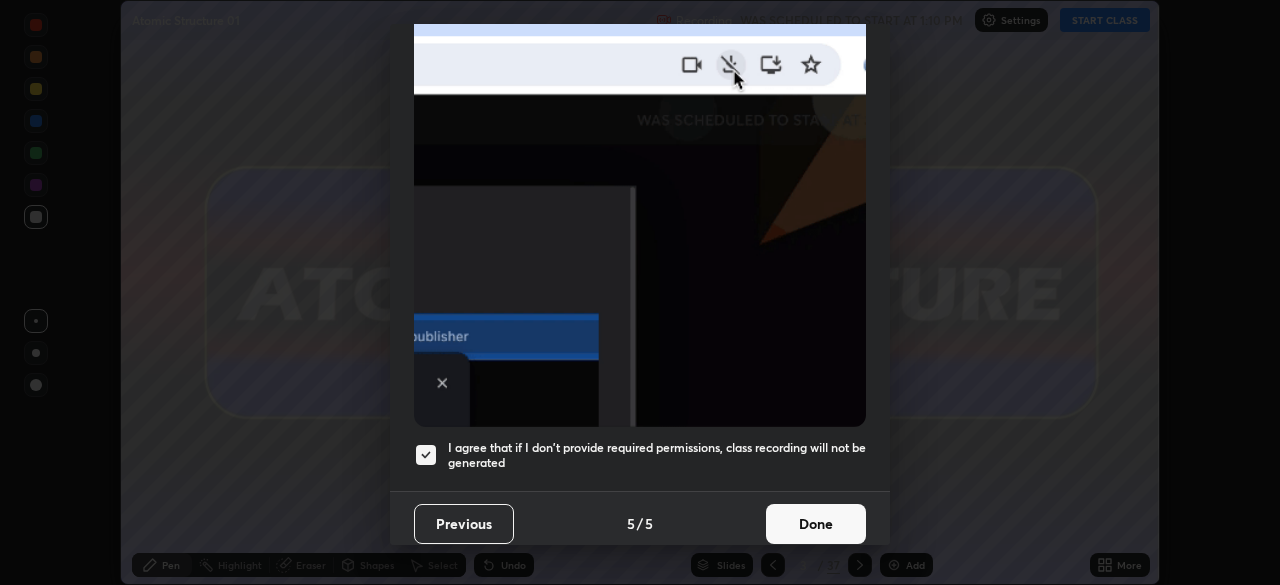 click on "Done" at bounding box center (816, 524) 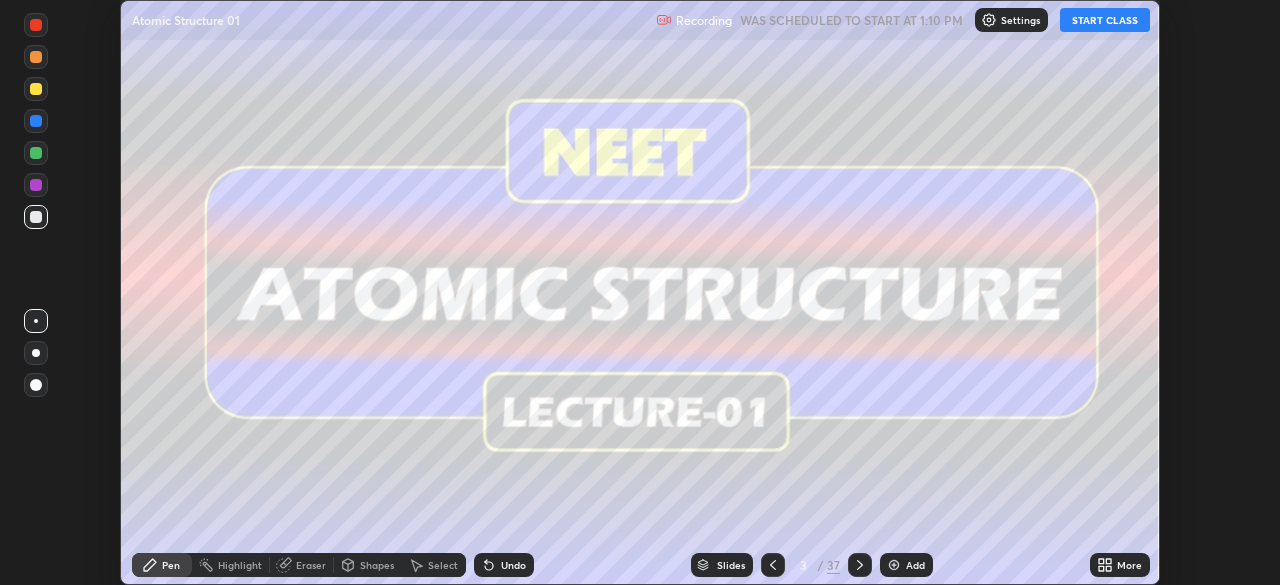 click 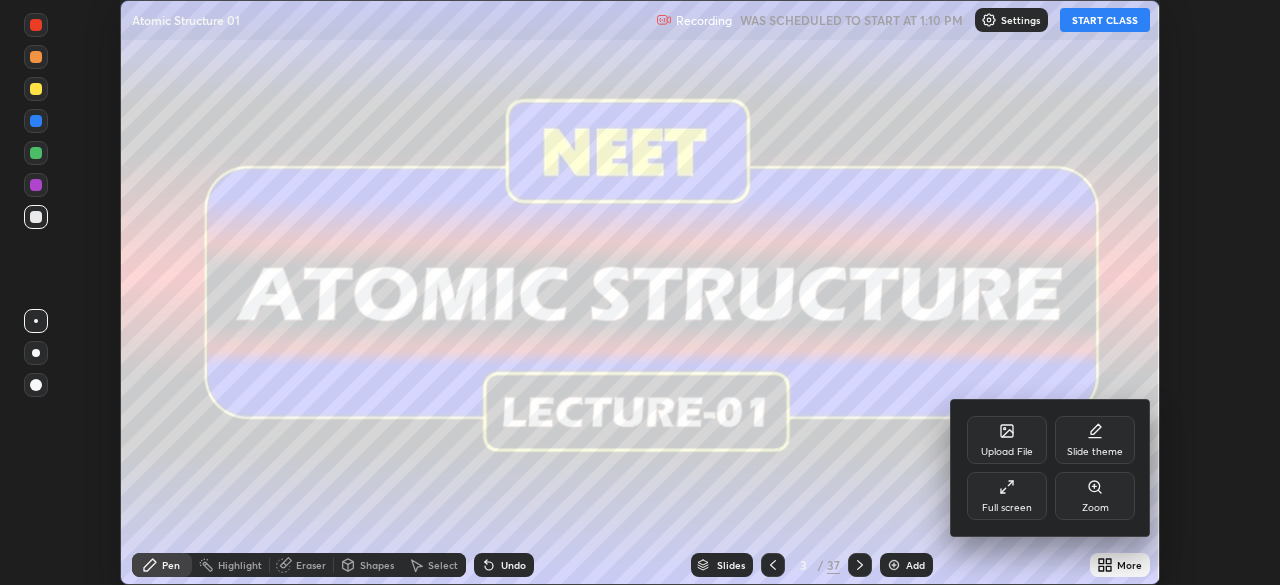 click 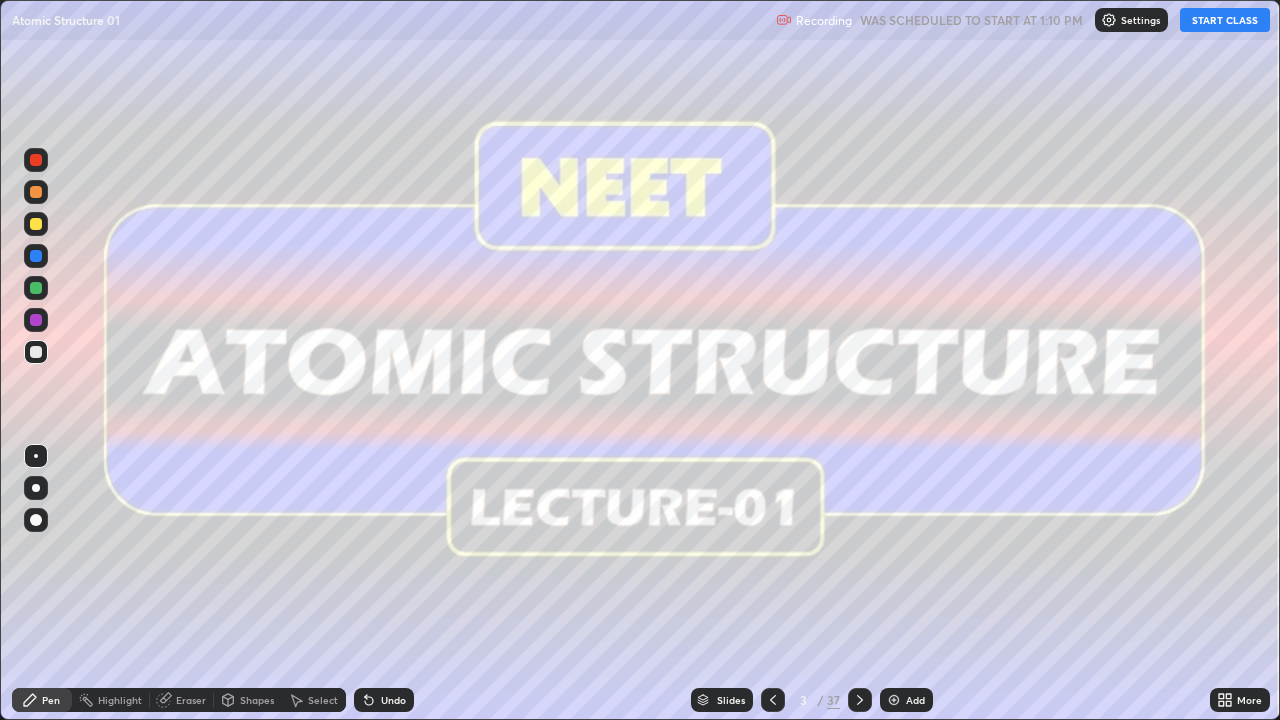 scroll, scrollTop: 99280, scrollLeft: 98720, axis: both 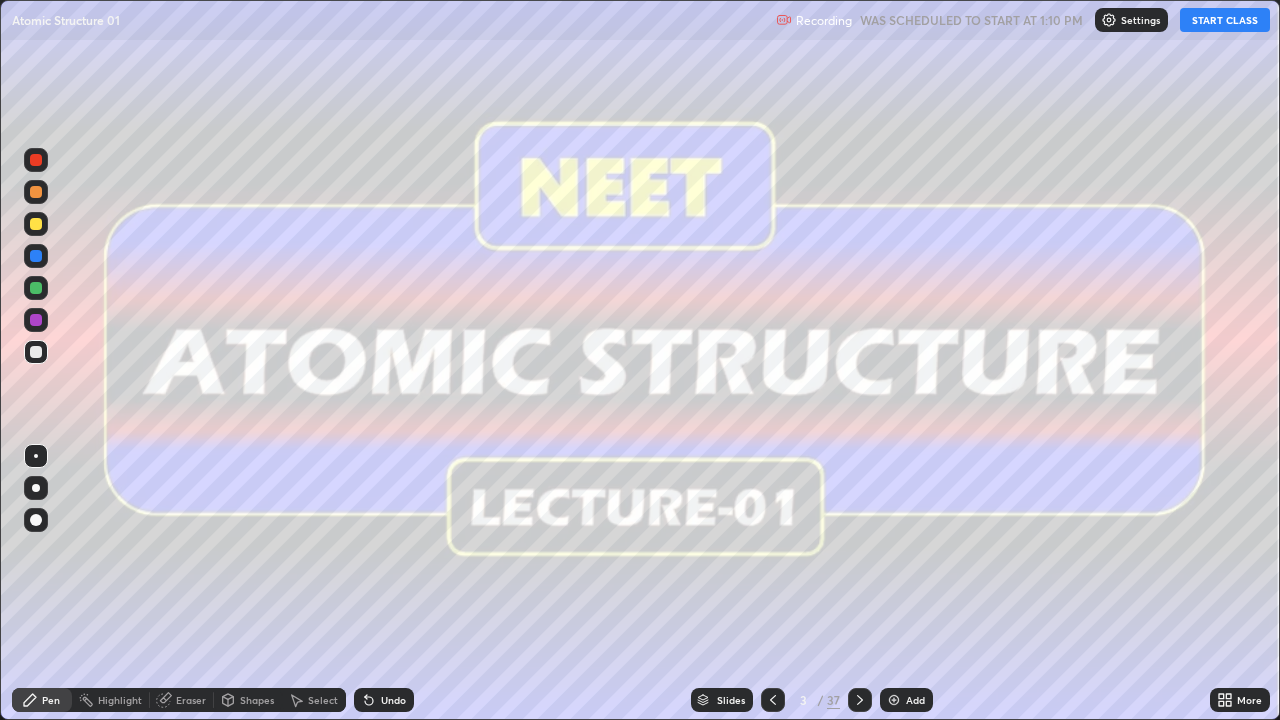 click on "START CLASS" at bounding box center (1225, 20) 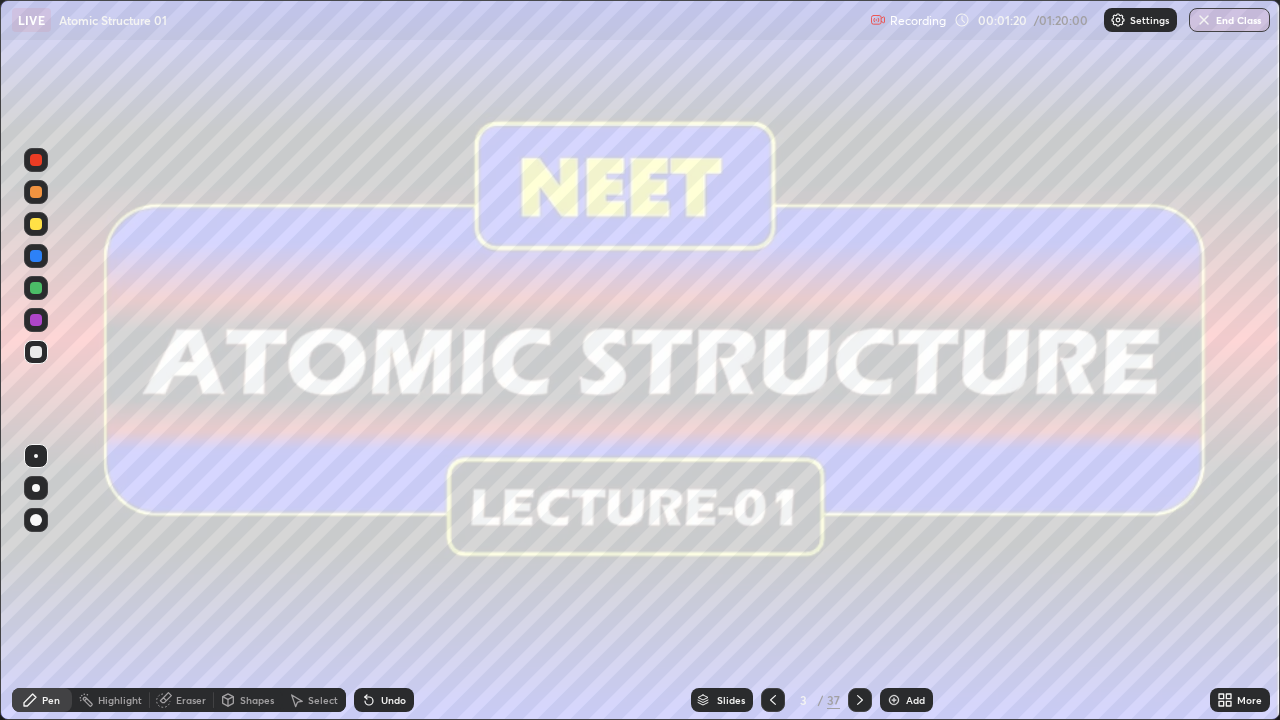 click 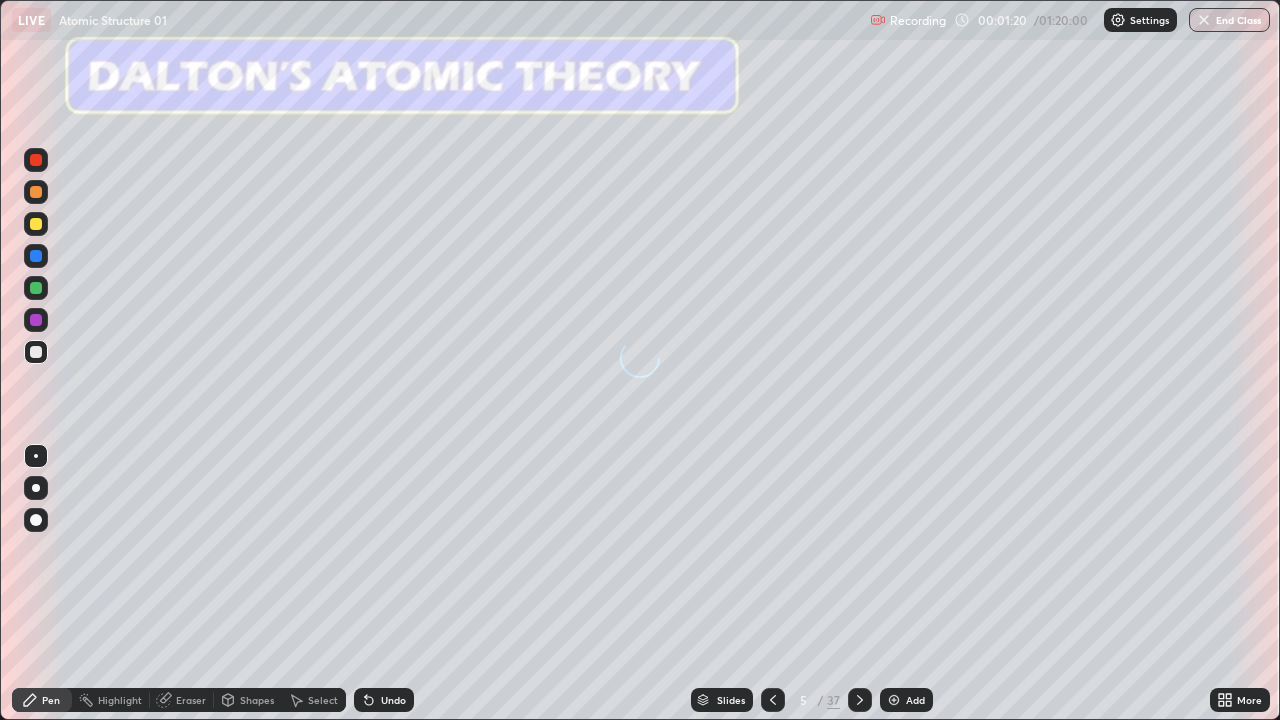 click 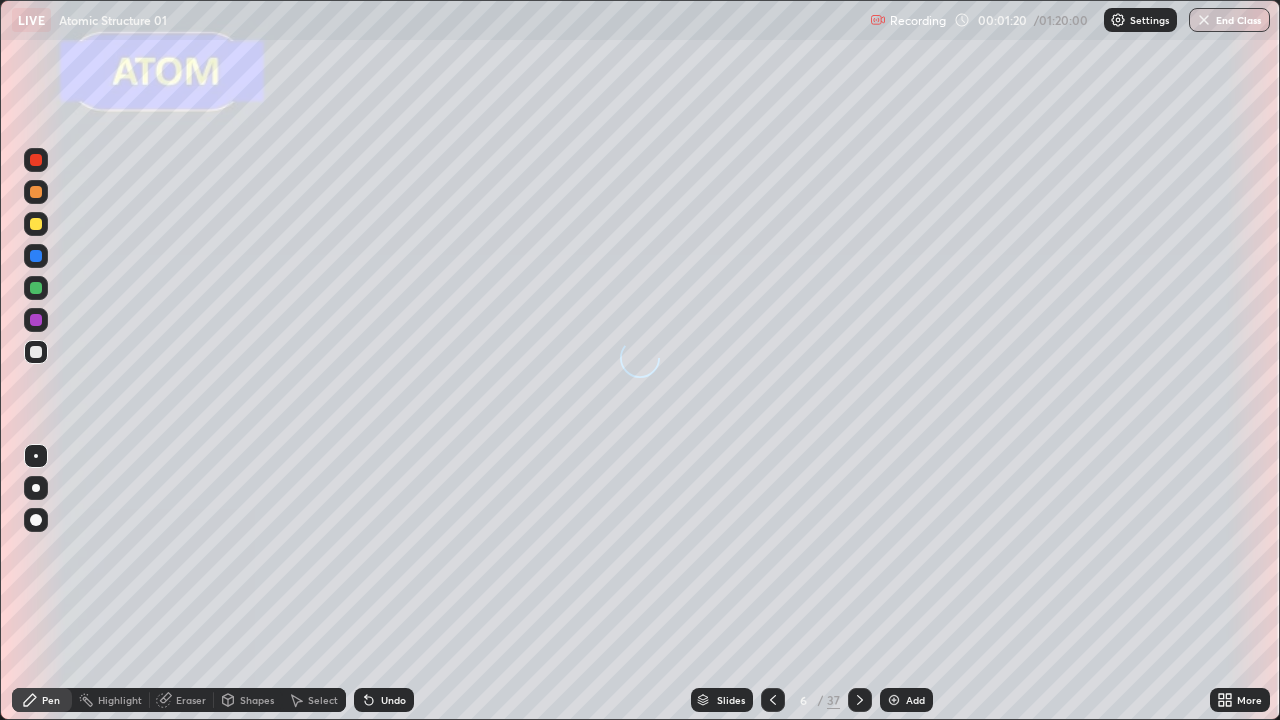 click 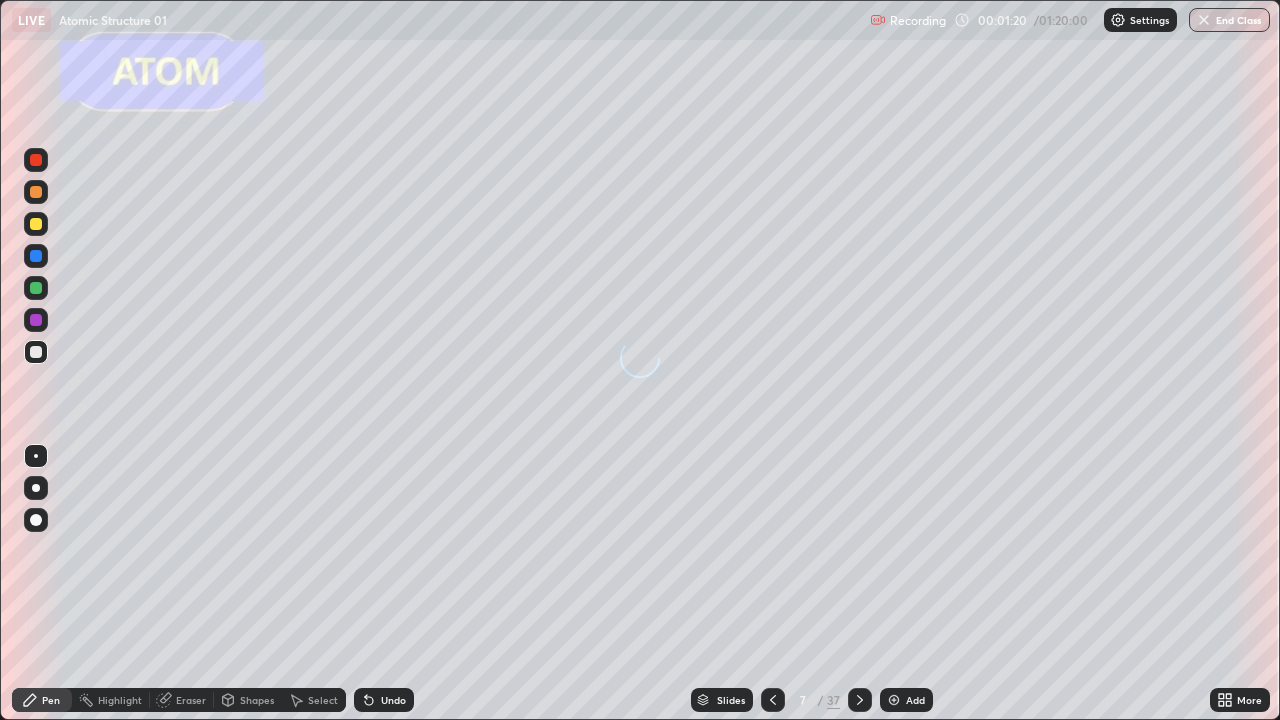 click 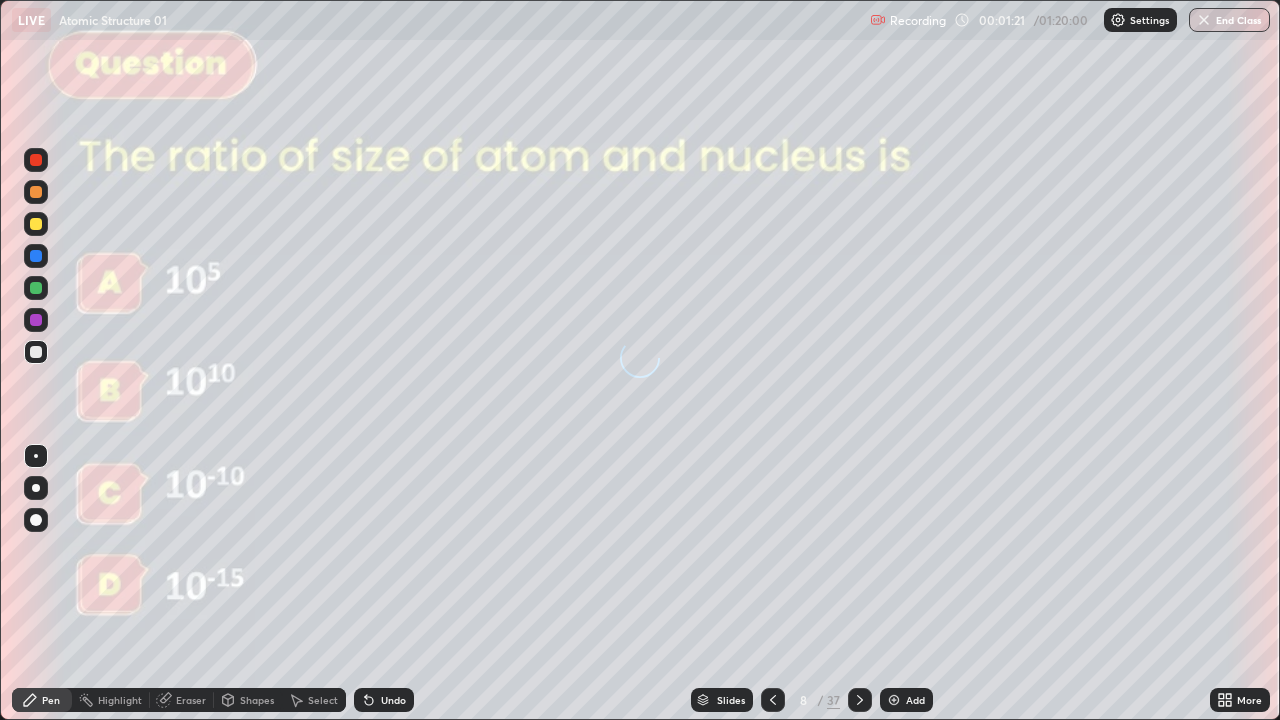 click 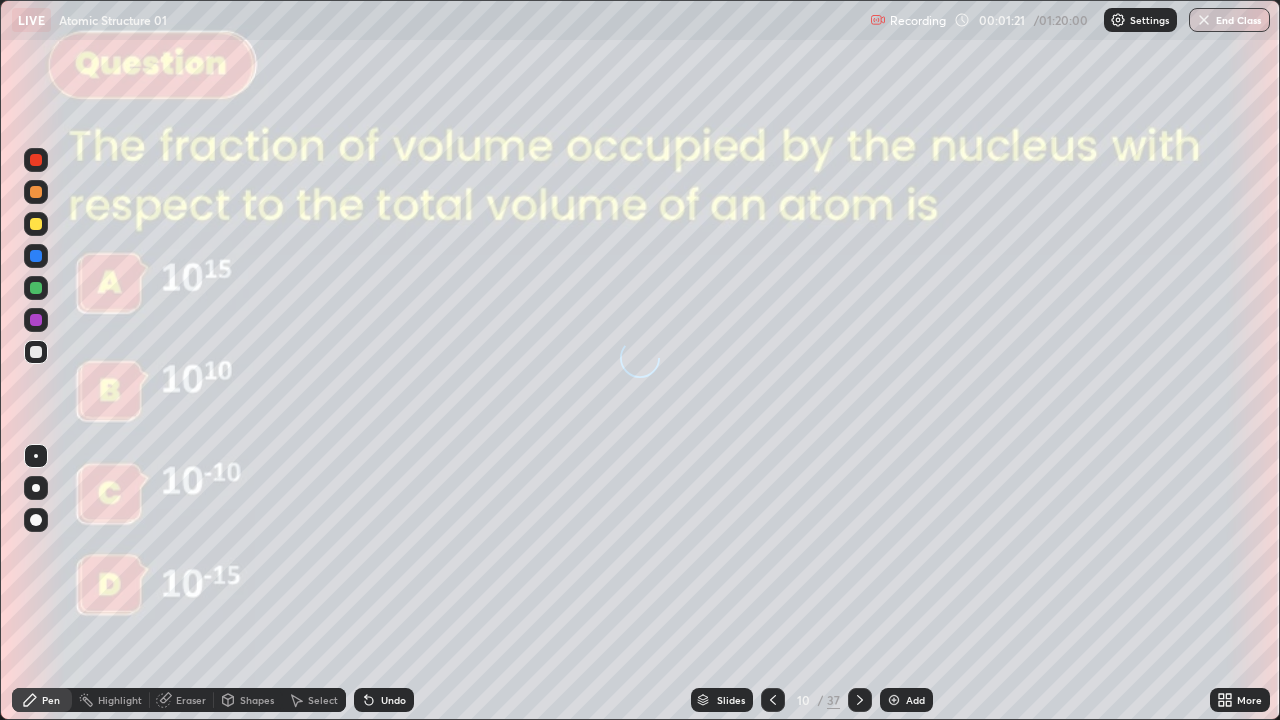click 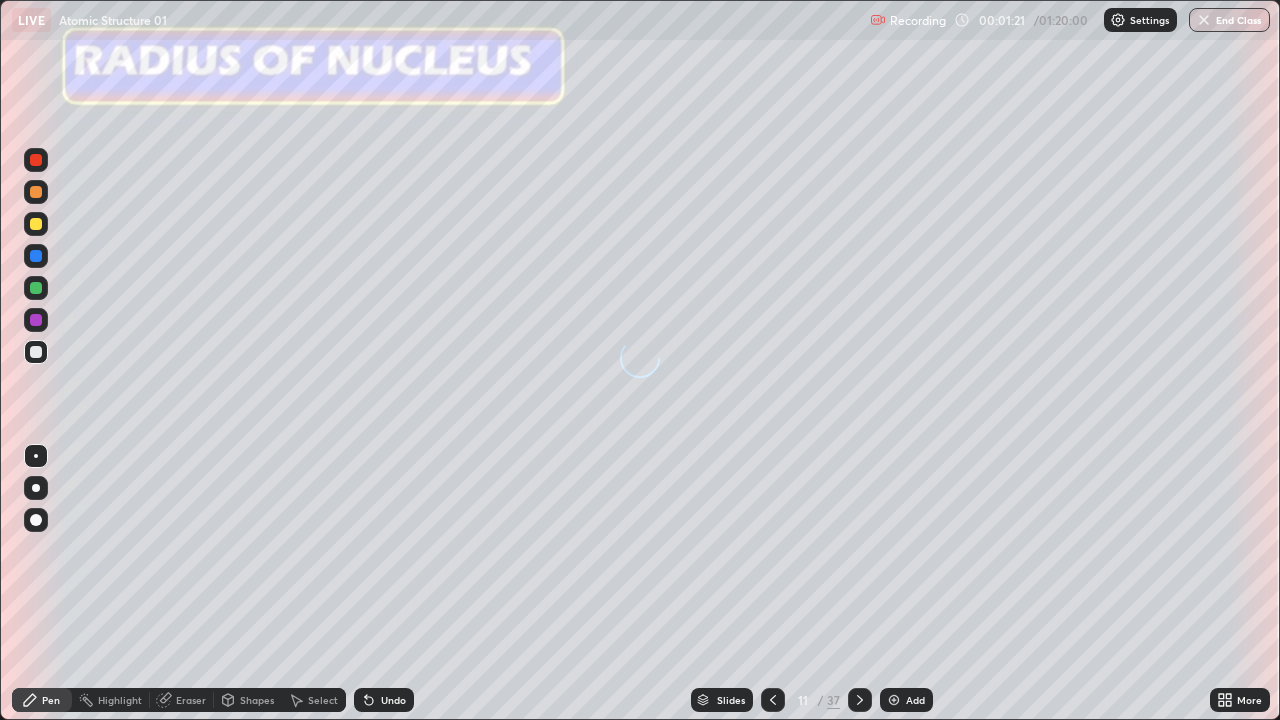 click 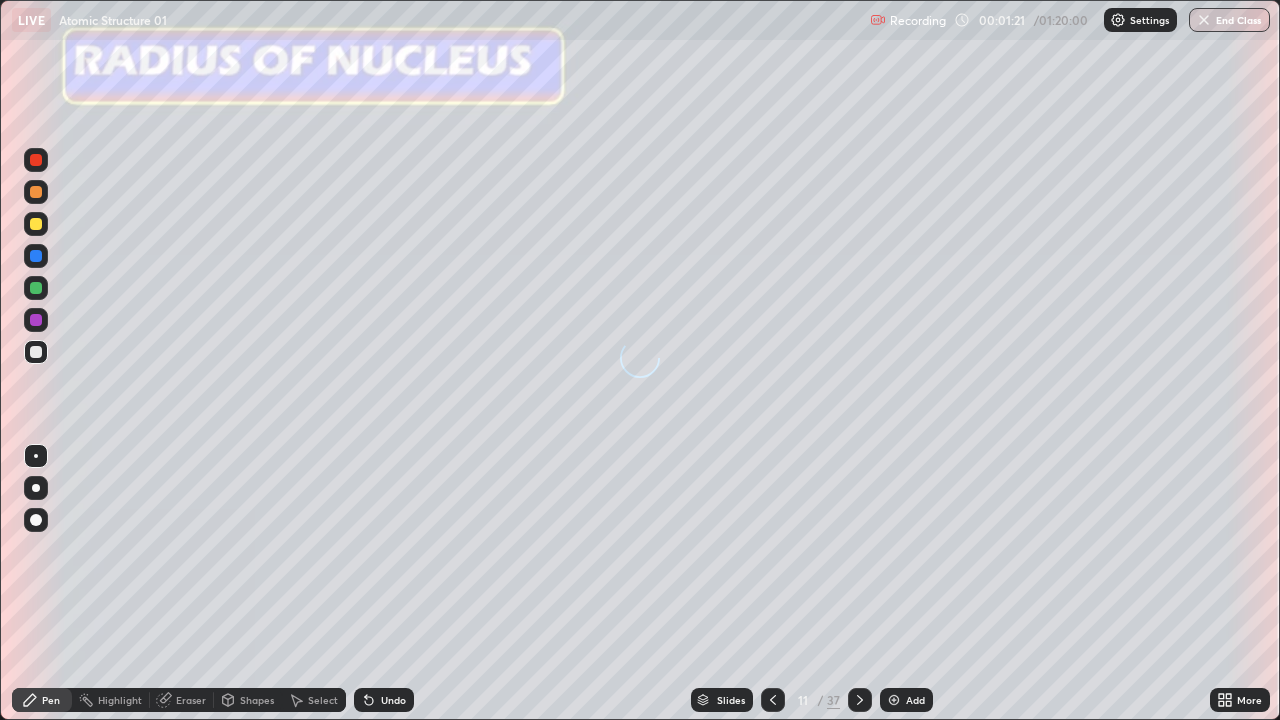 click 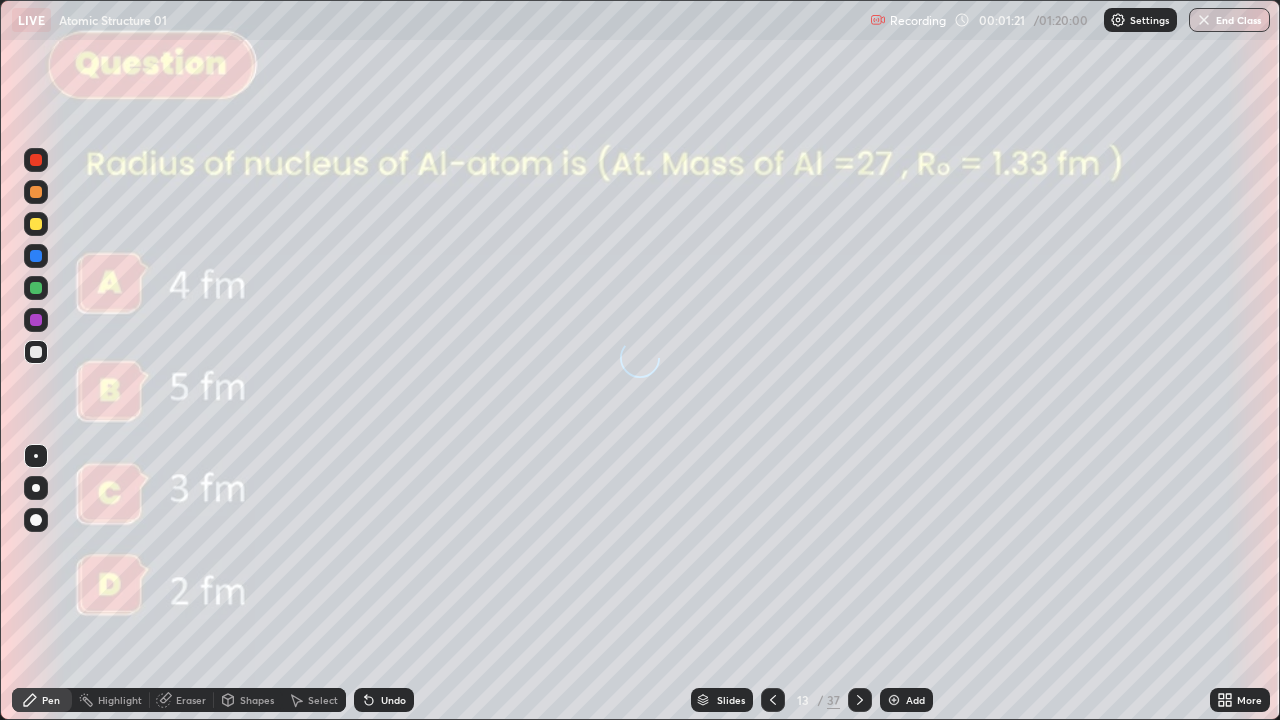 click 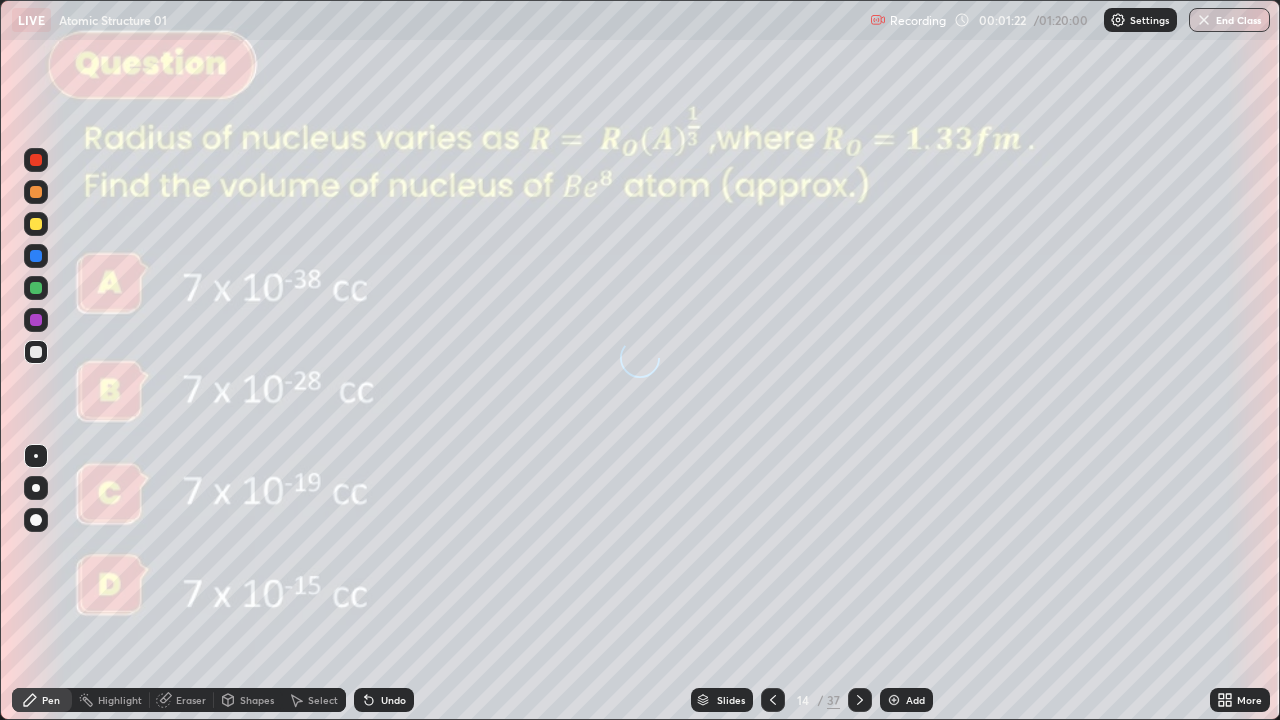 click 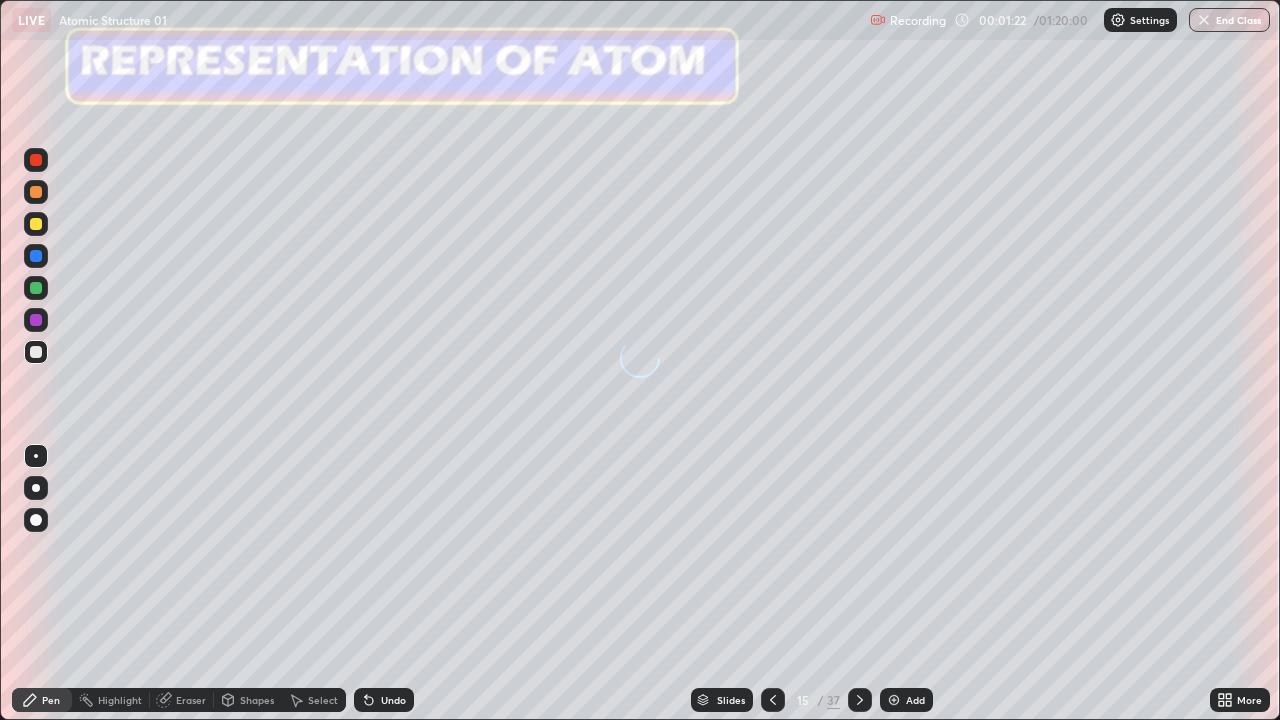 click 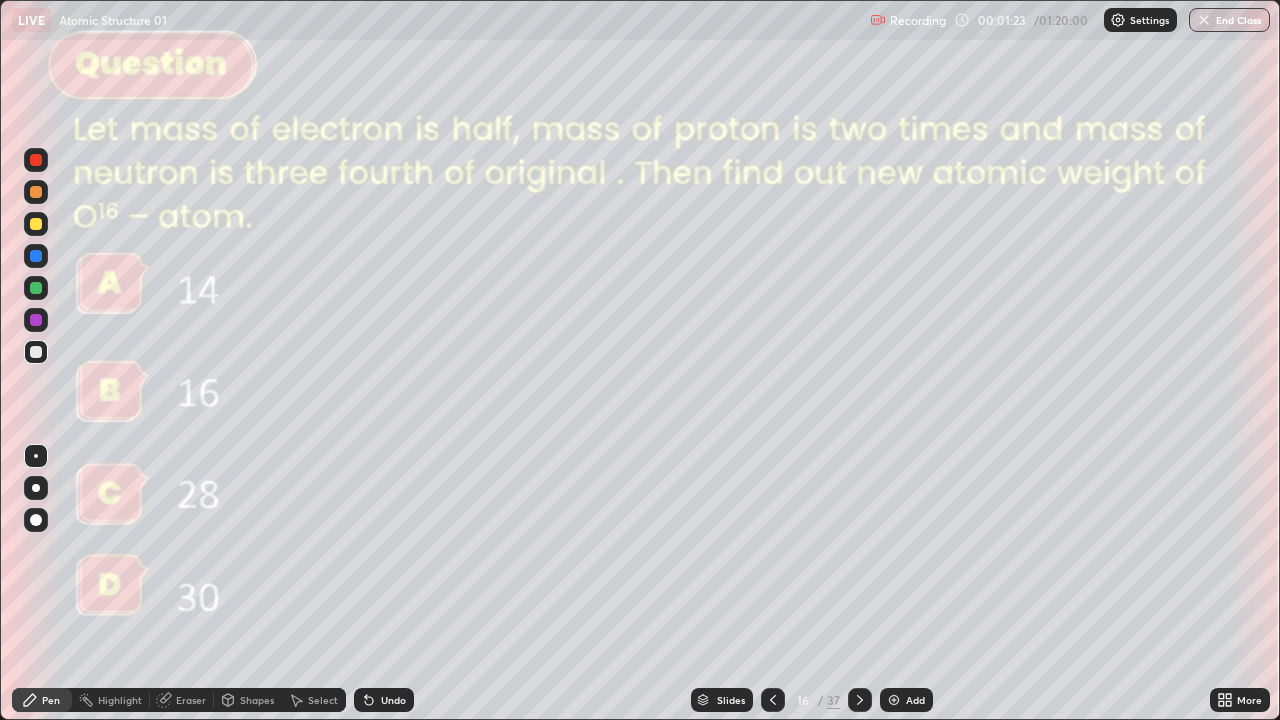click 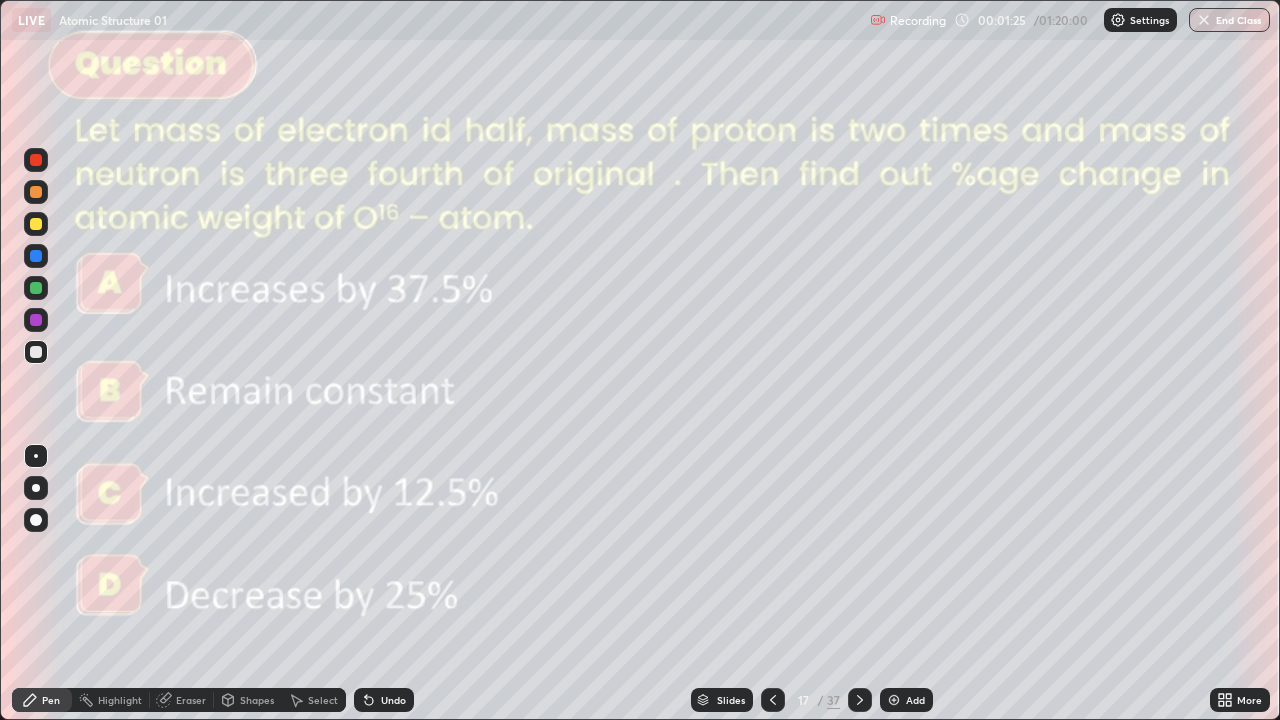 click 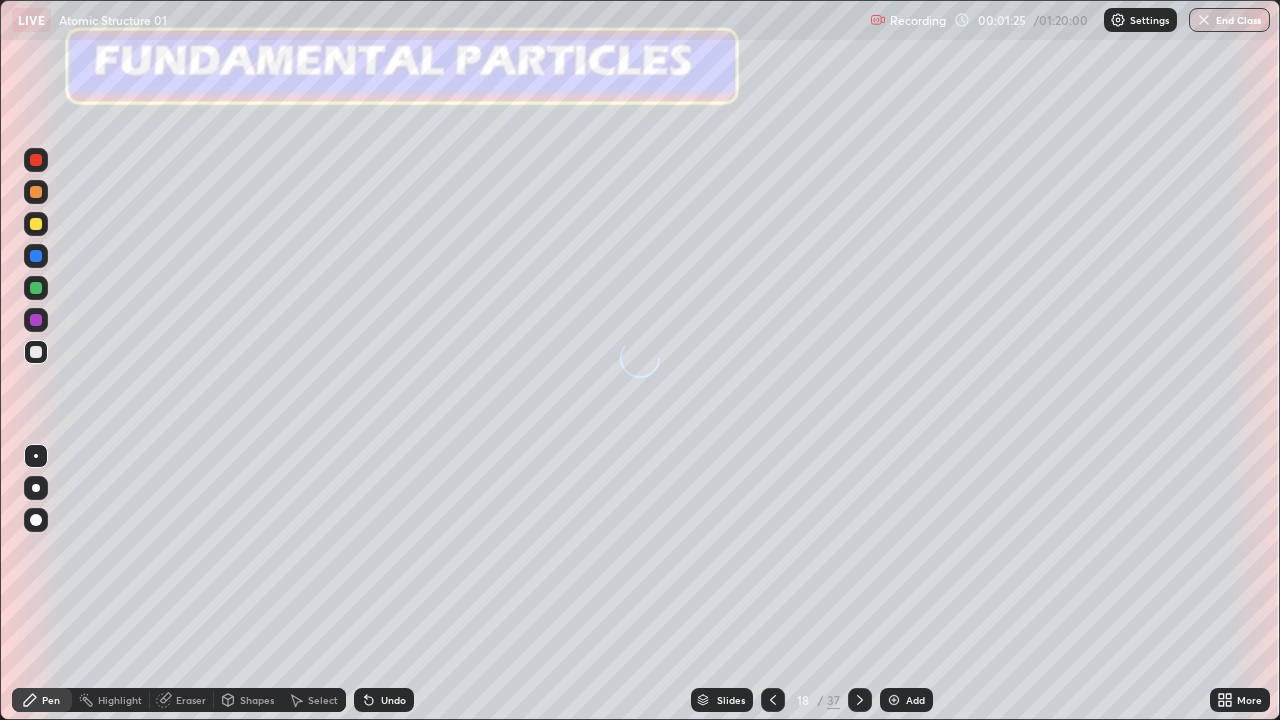 click 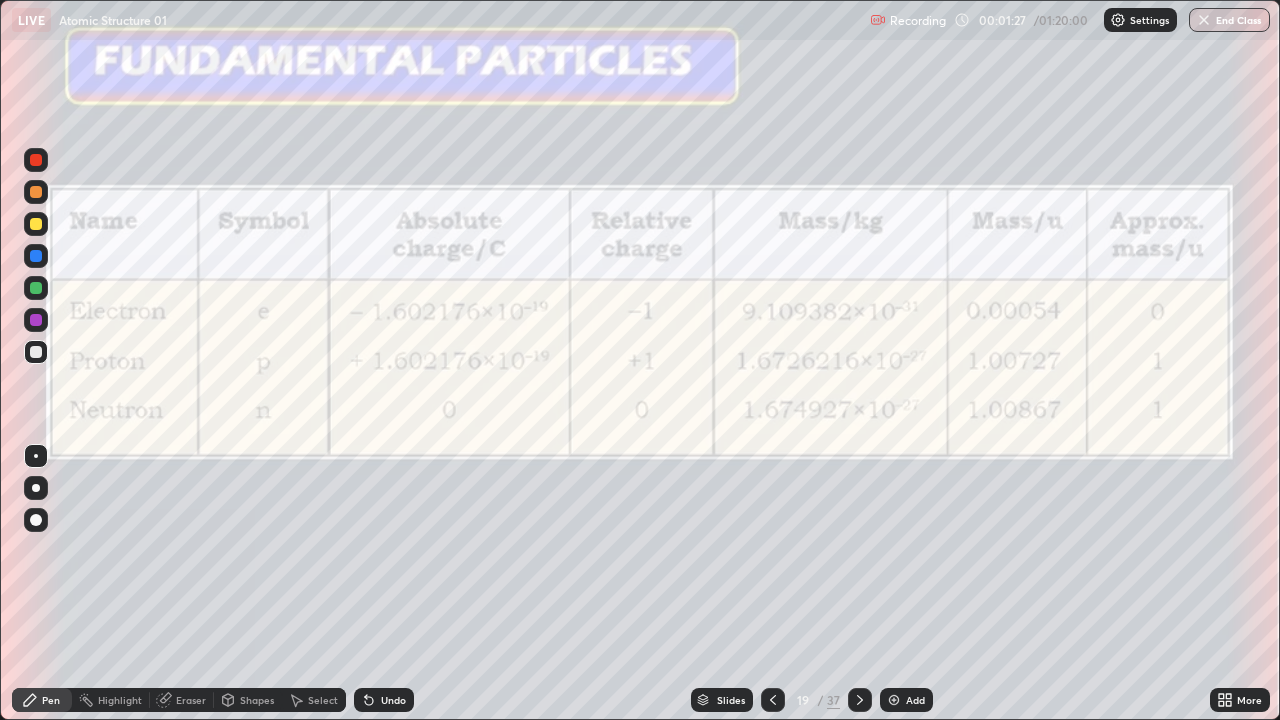 click 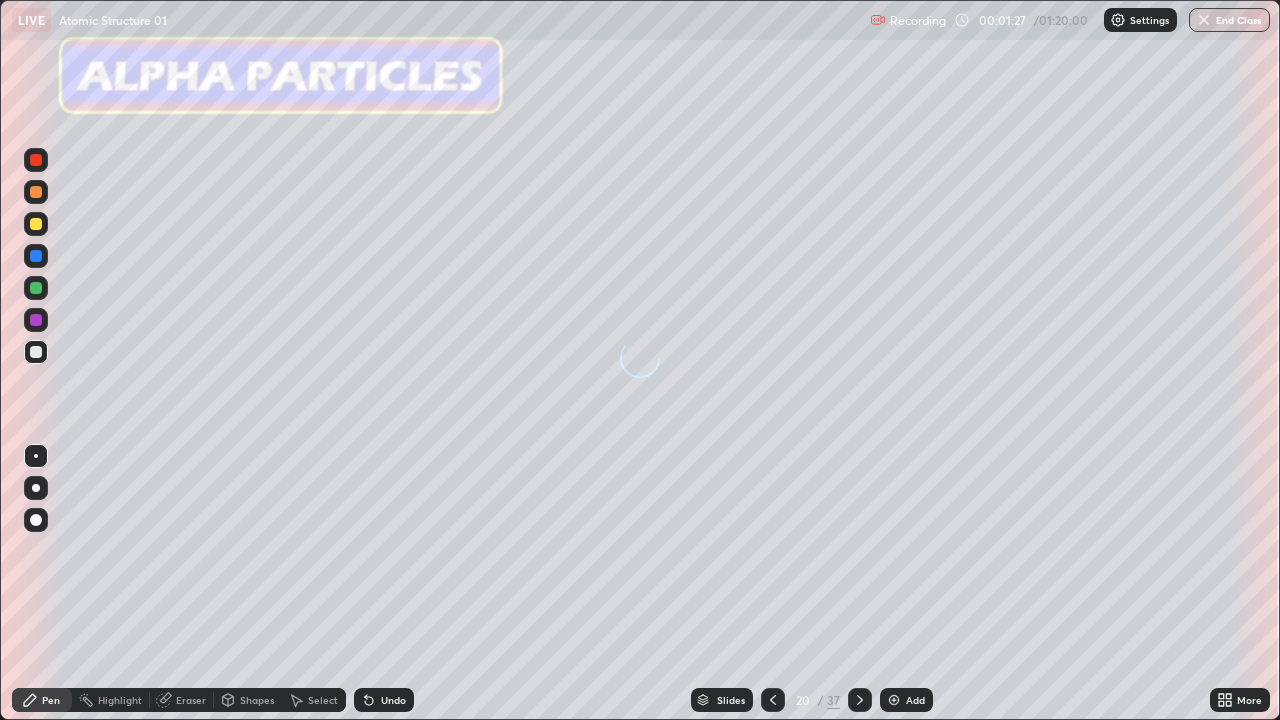 click 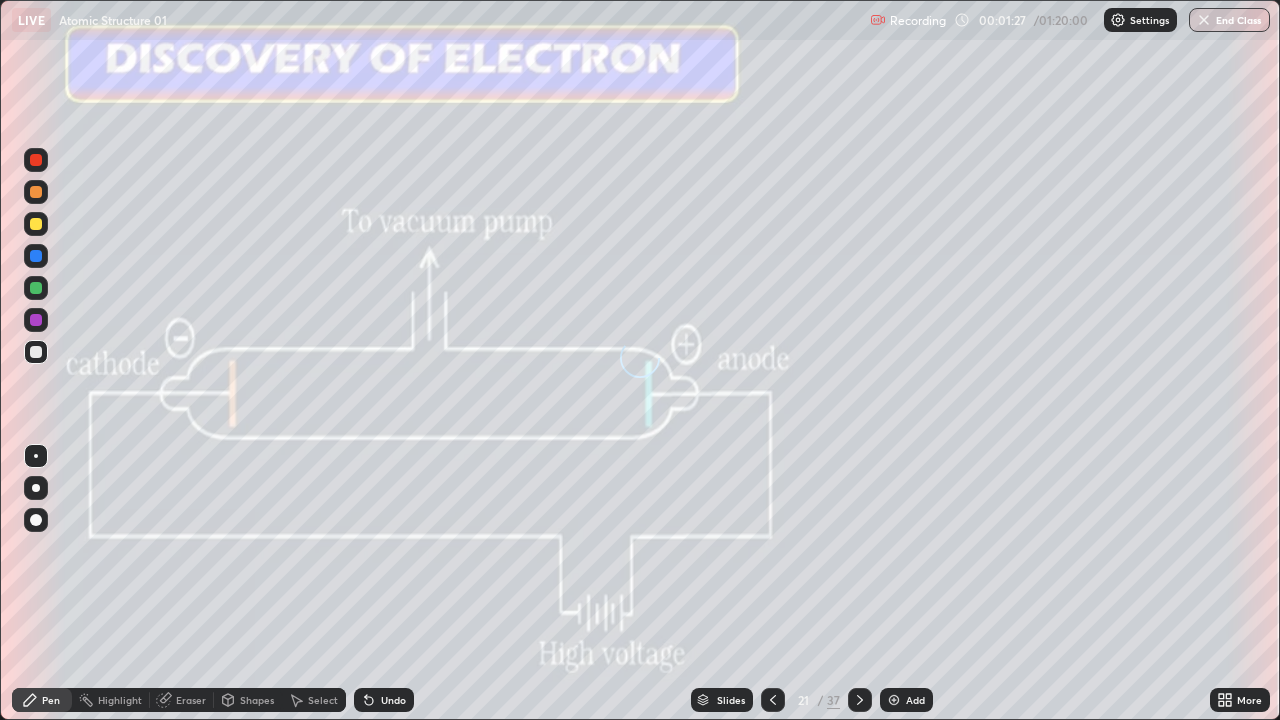 click 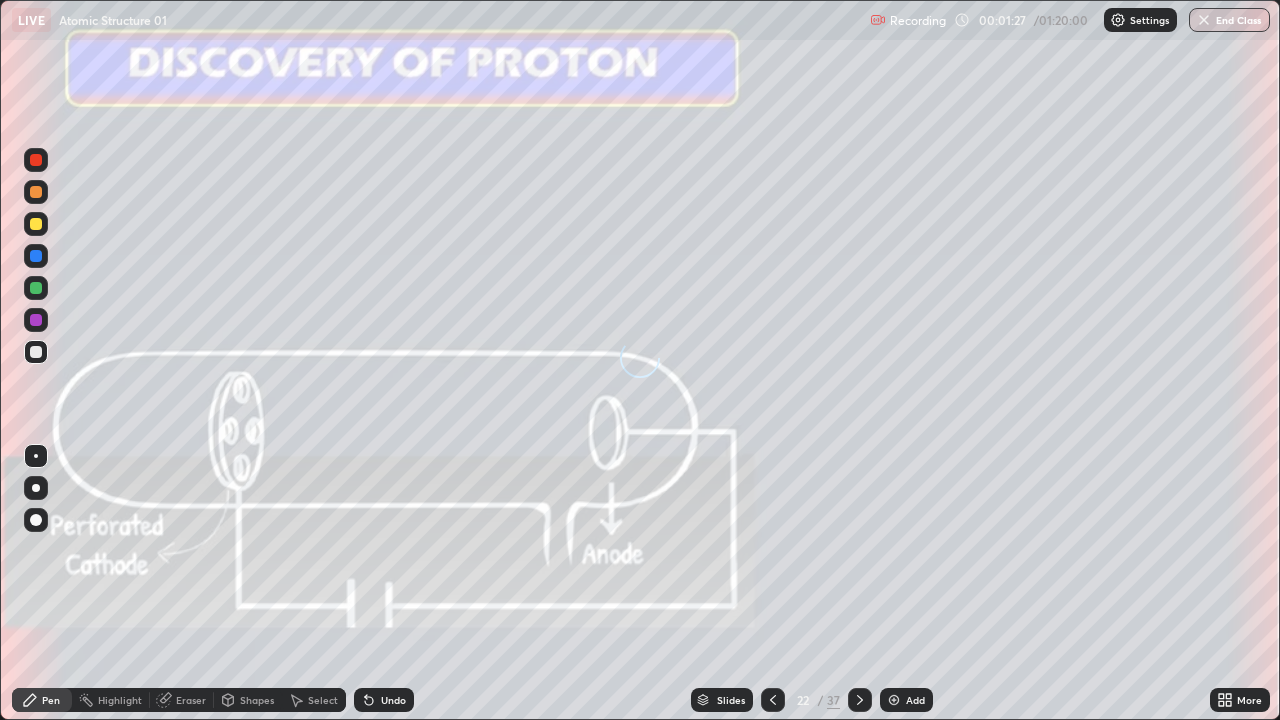 click 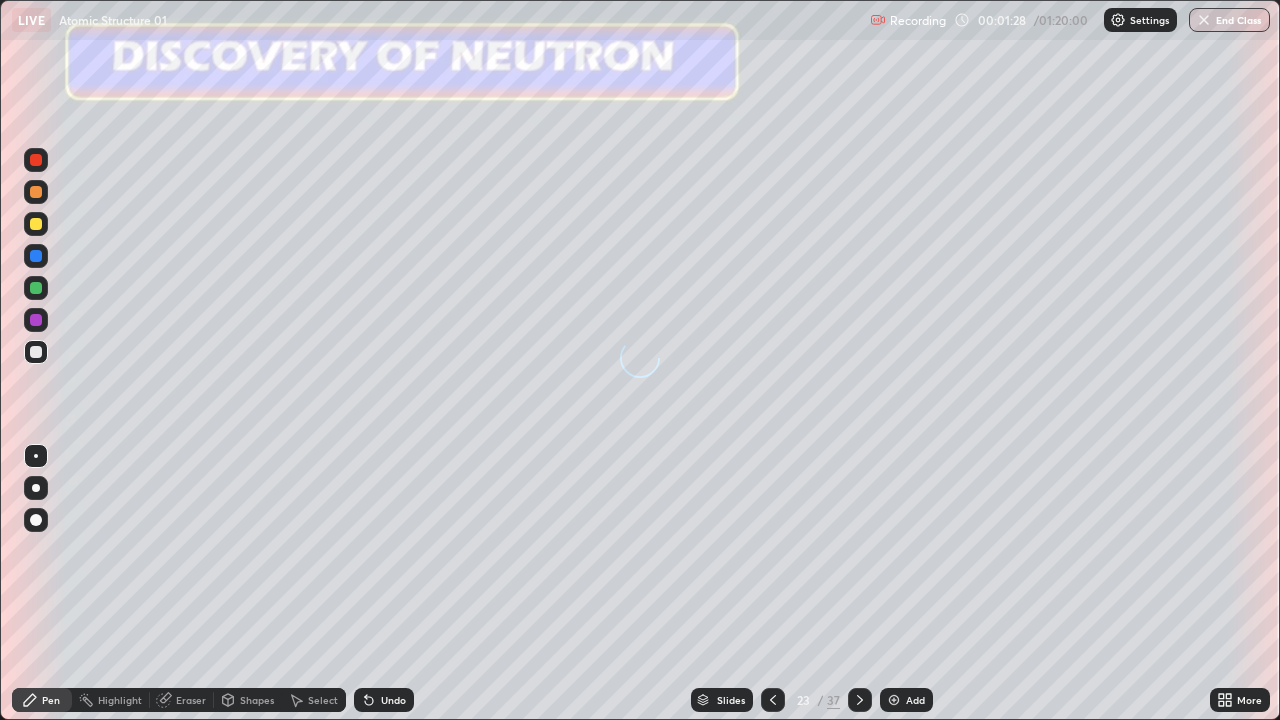 click 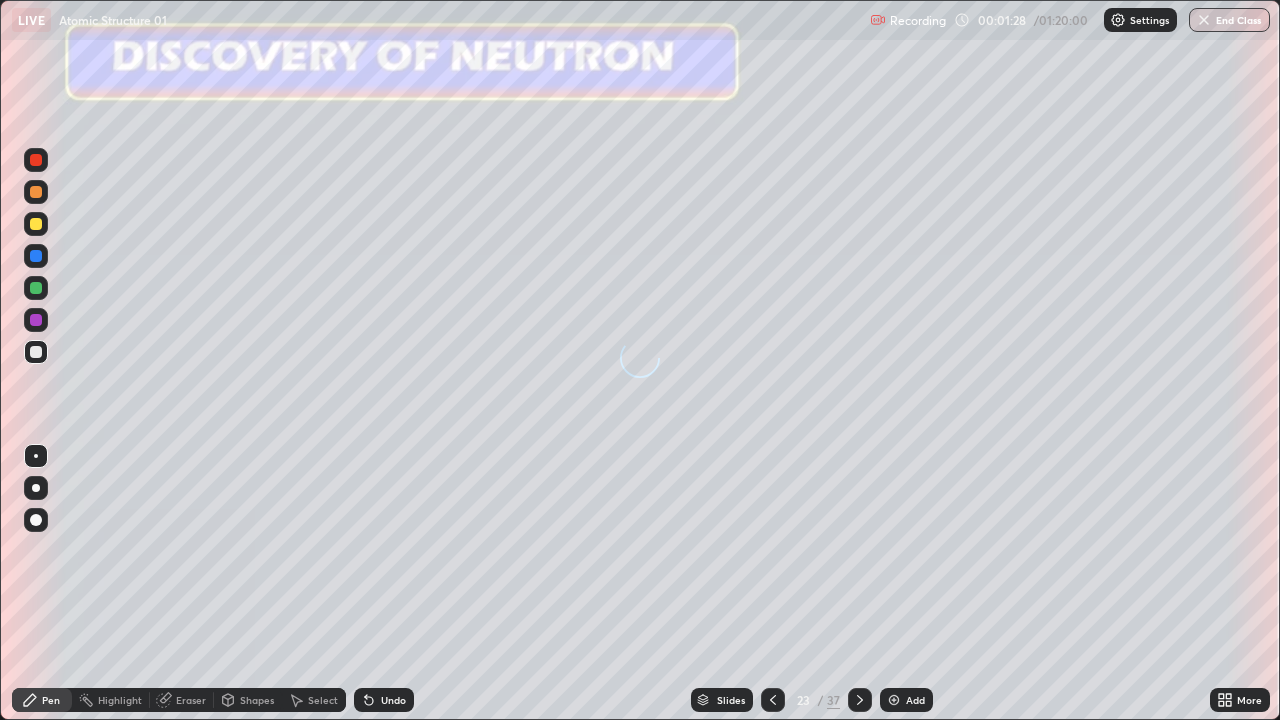 click 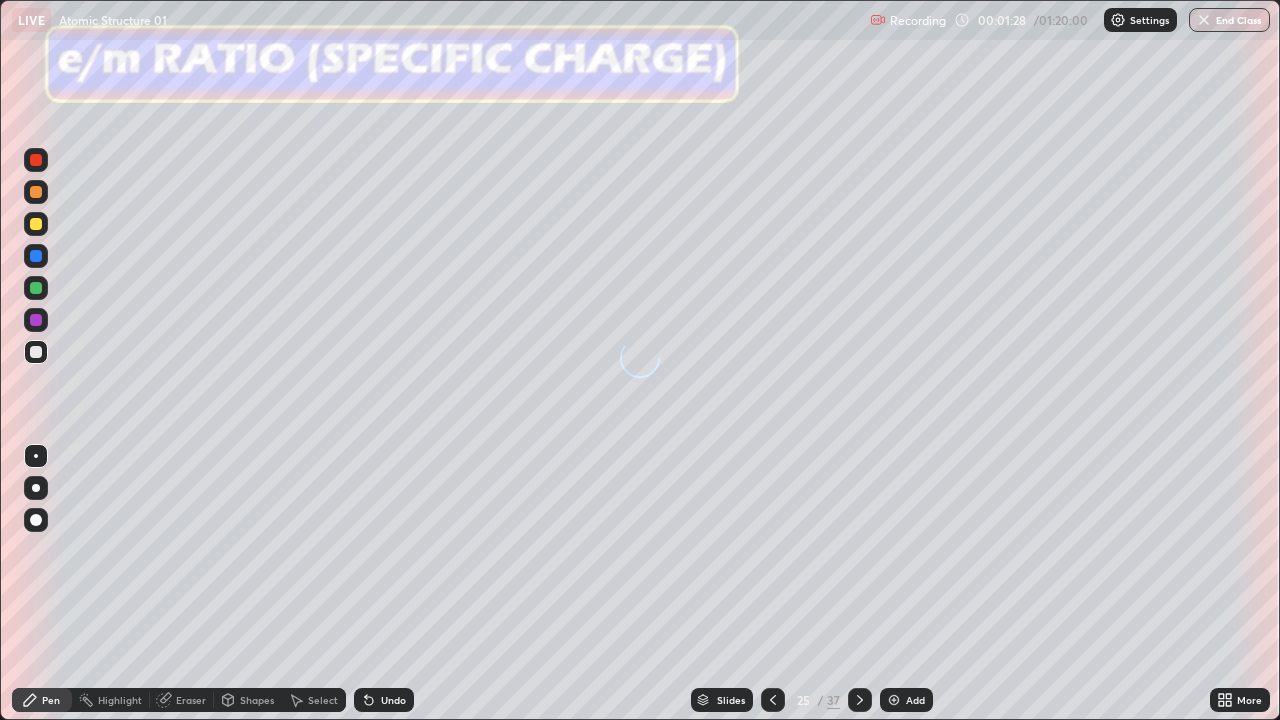 click 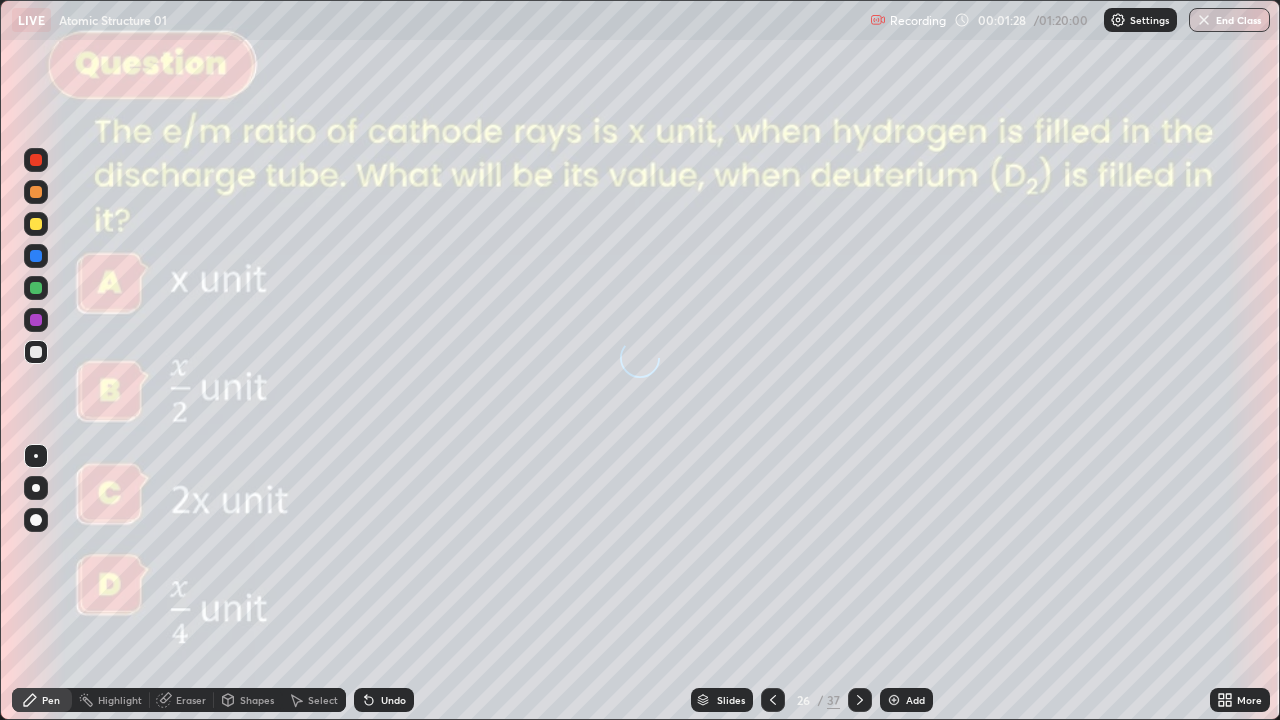 click 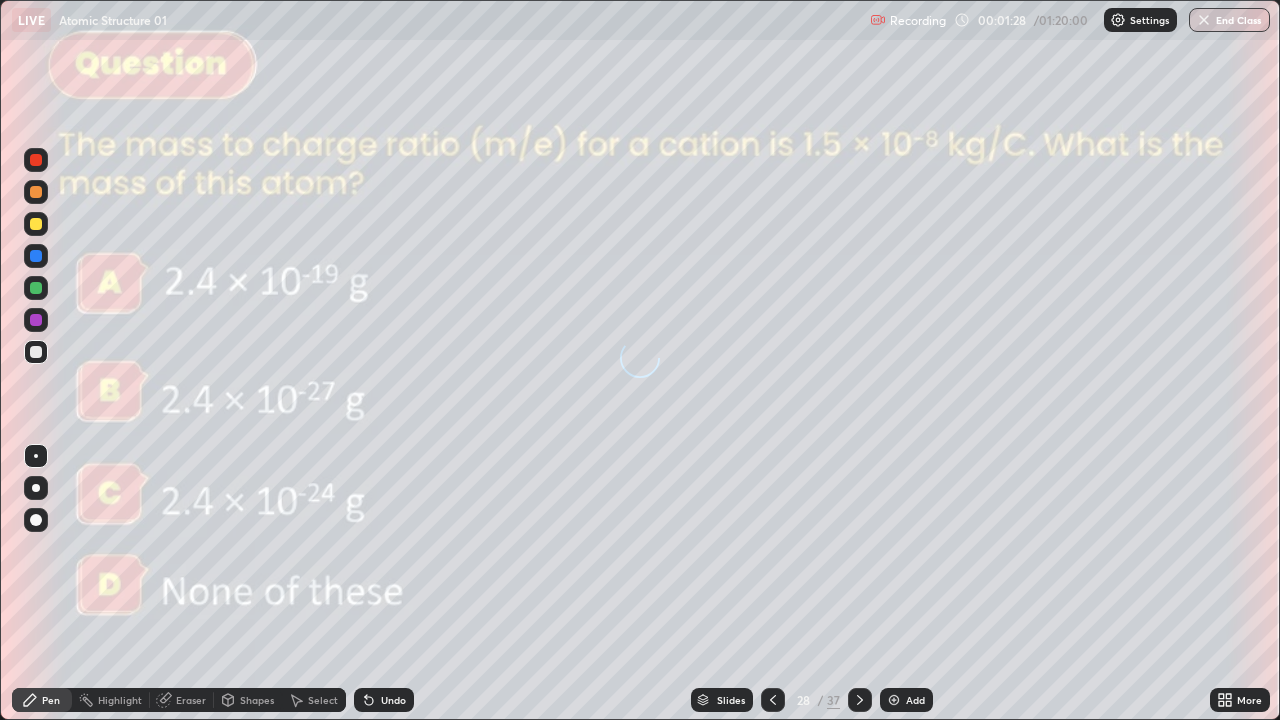 click 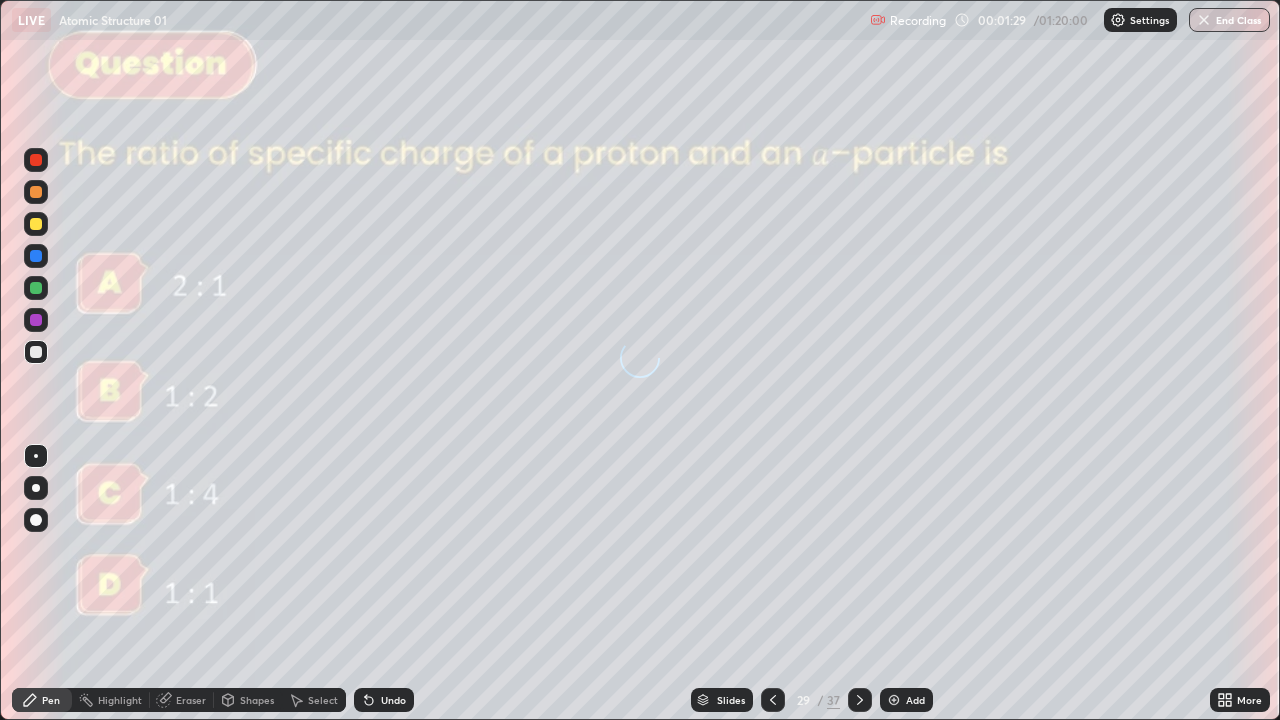 click 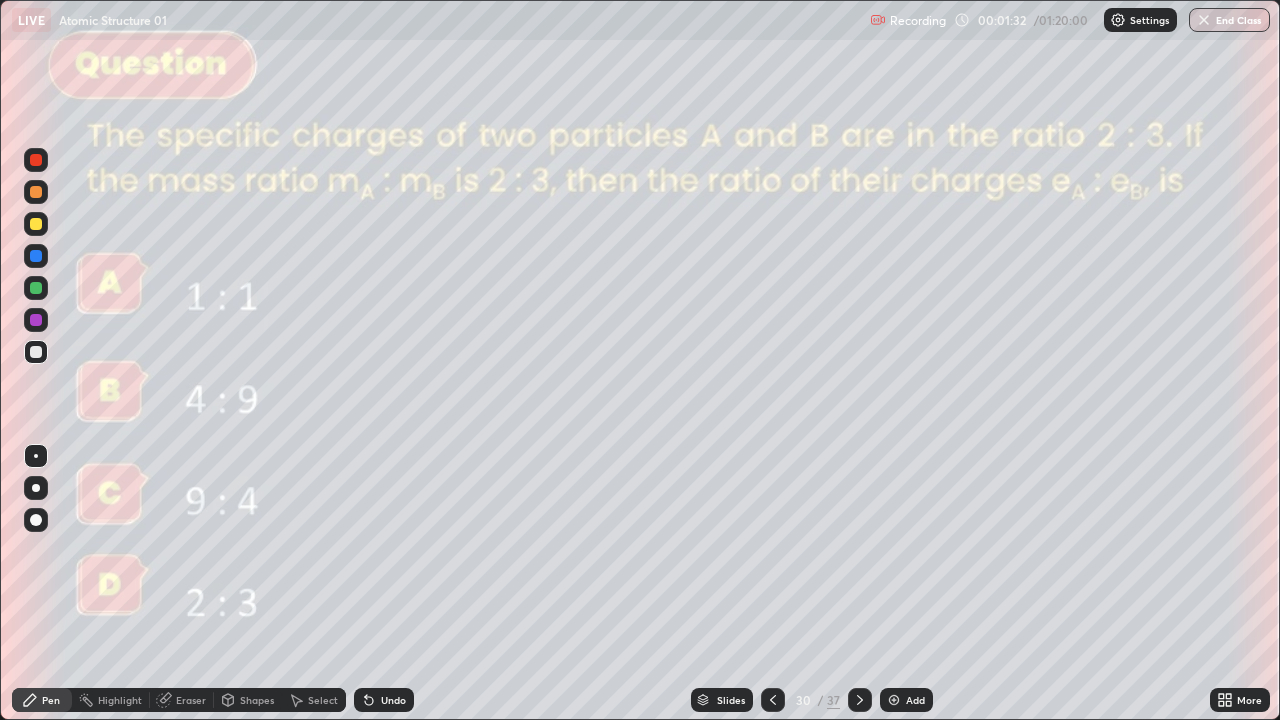click 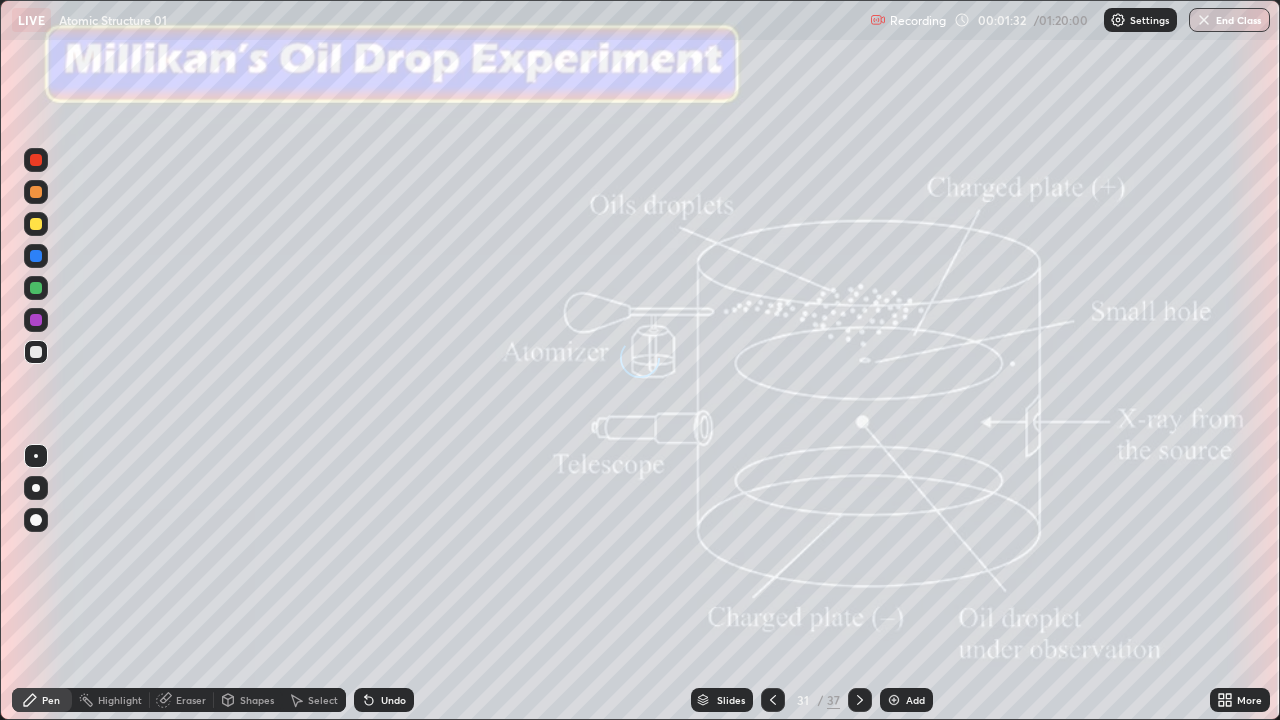 click 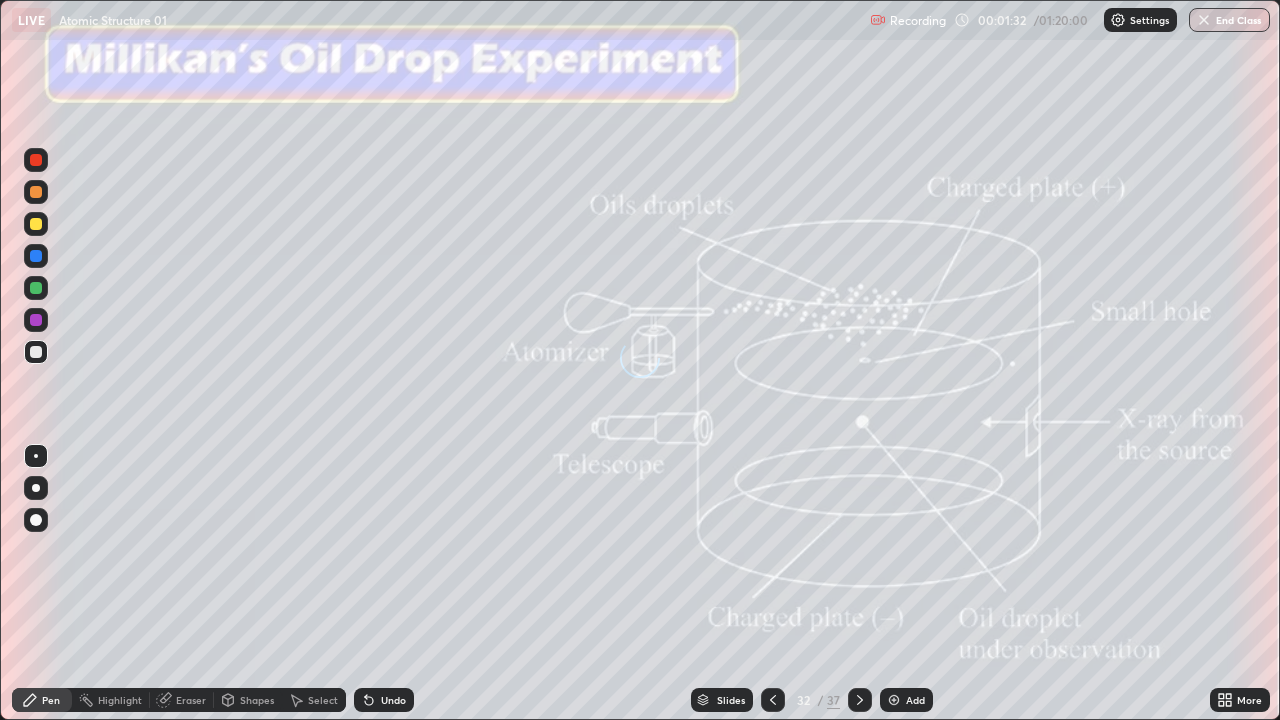 click 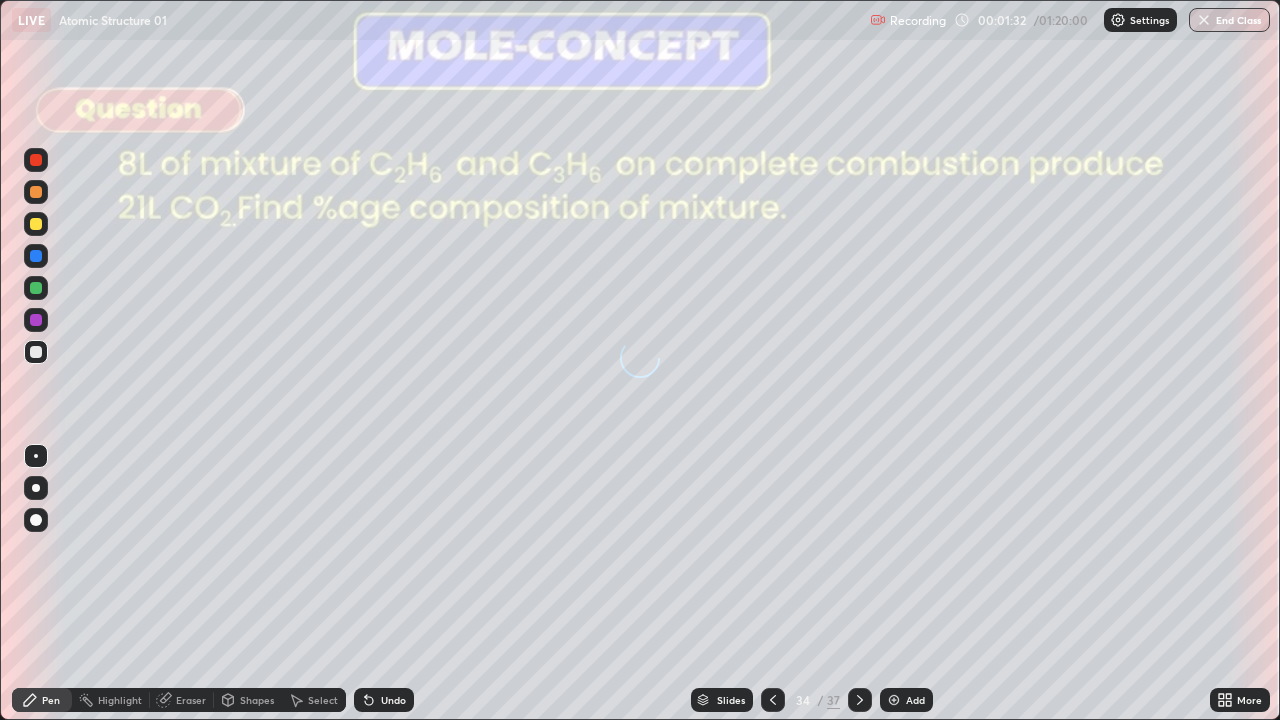 click 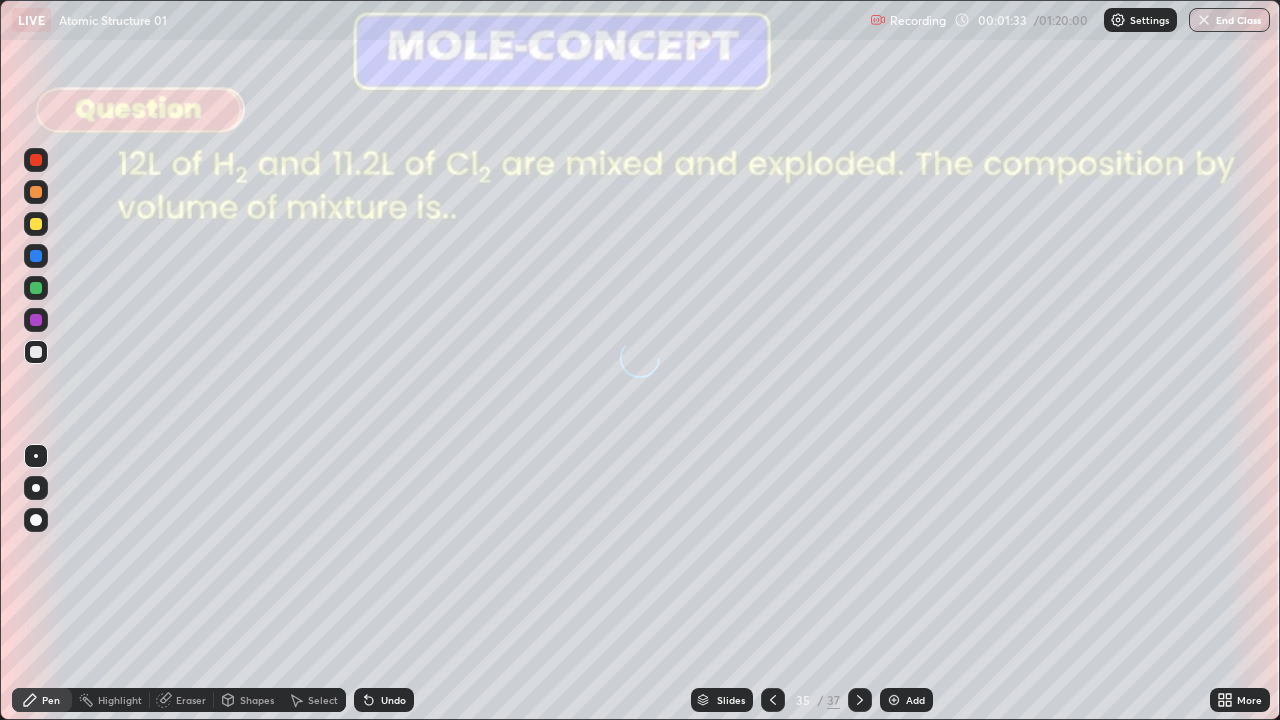 click 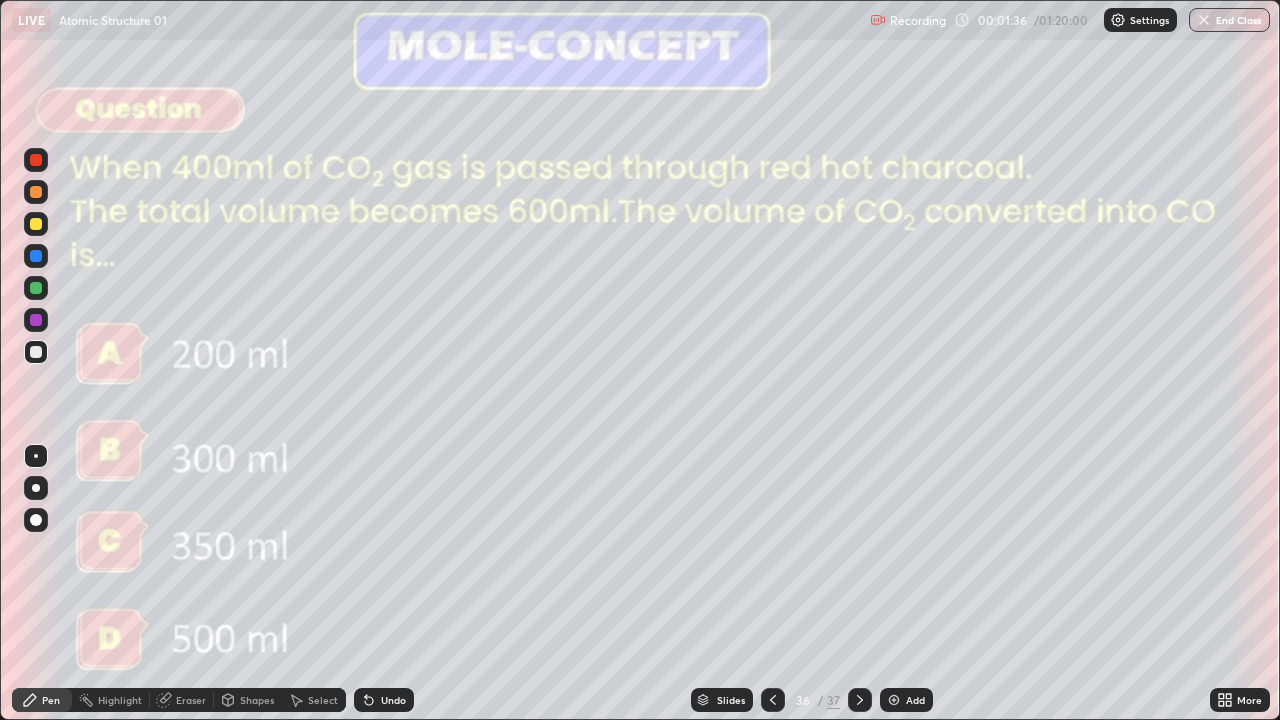 click 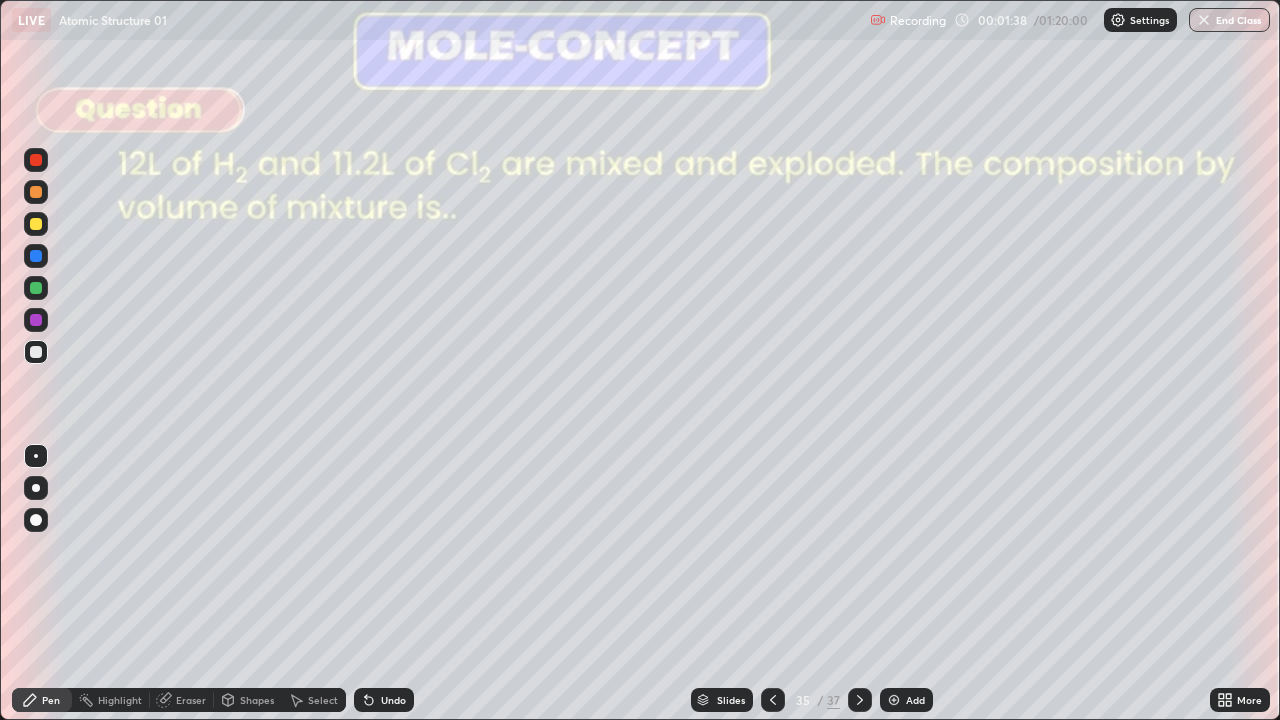 click 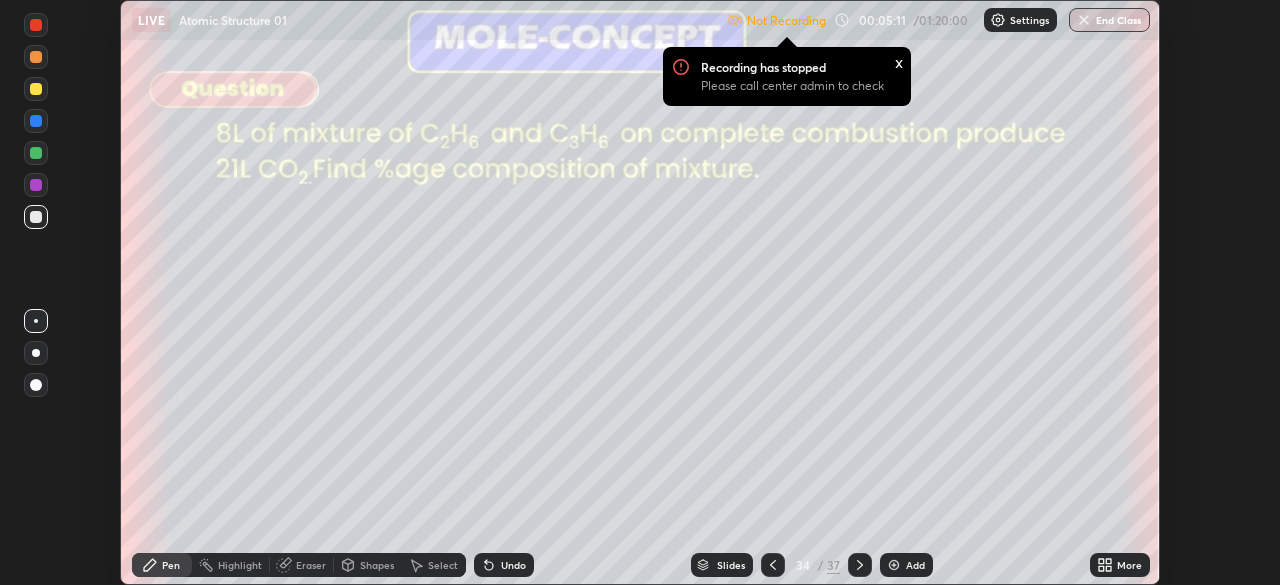 scroll, scrollTop: 585, scrollLeft: 1280, axis: both 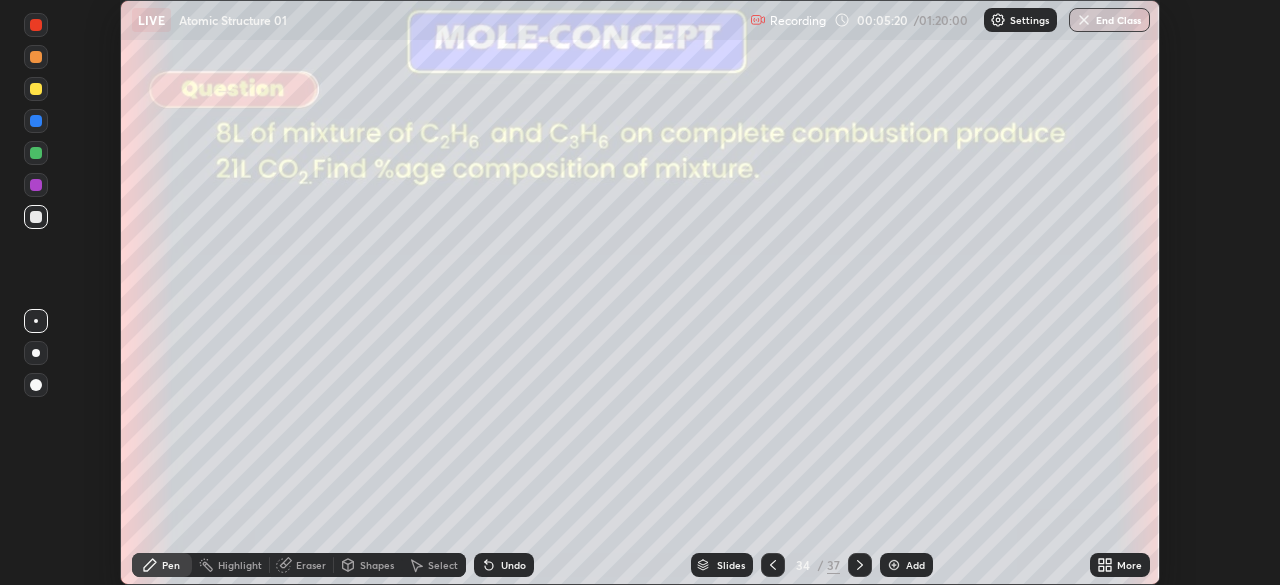 click on "More" at bounding box center [1129, 565] 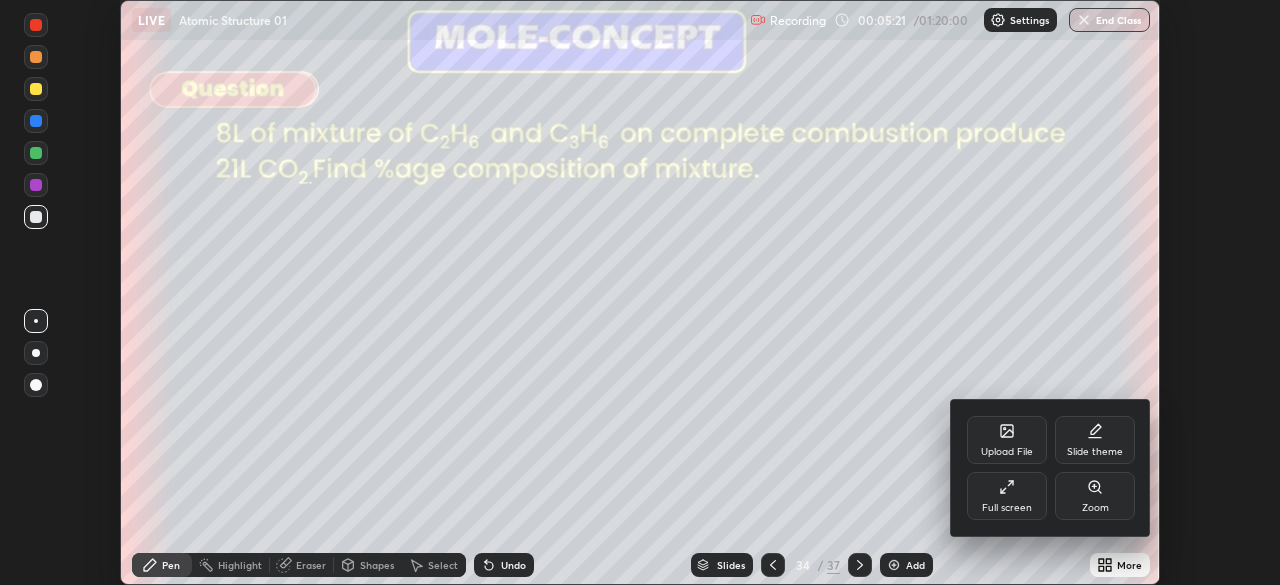 click 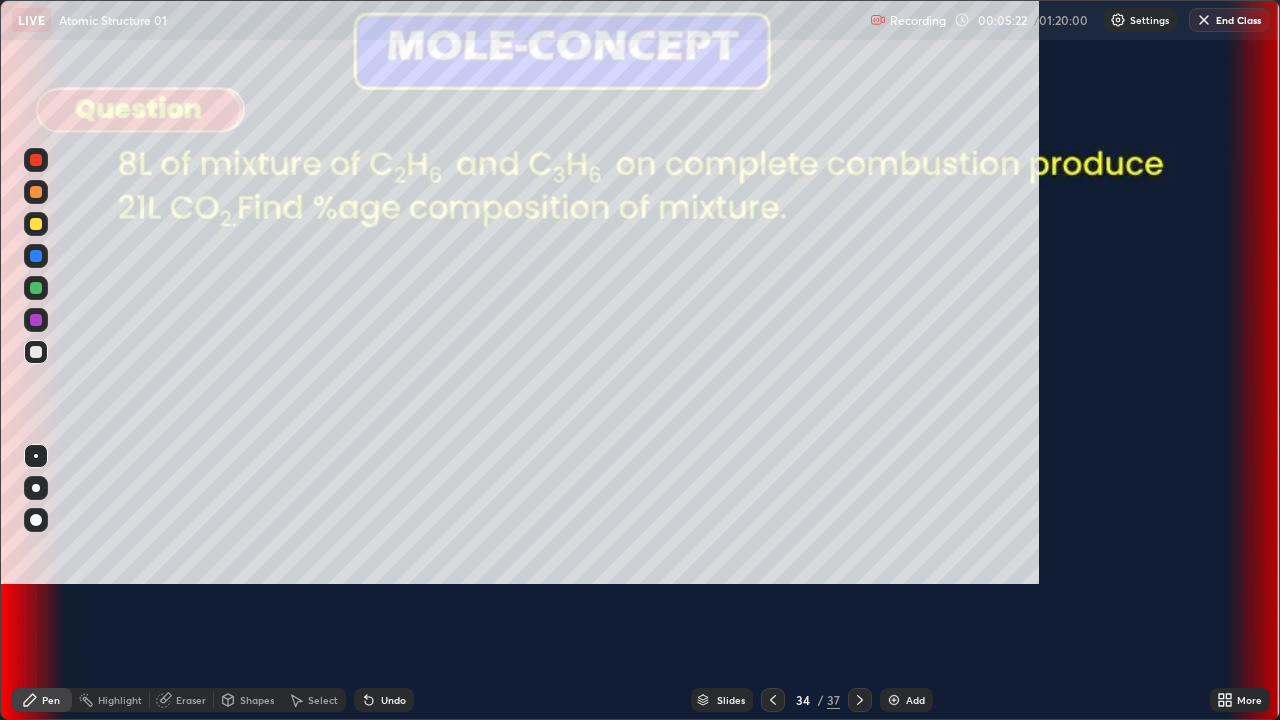 scroll, scrollTop: 99280, scrollLeft: 98720, axis: both 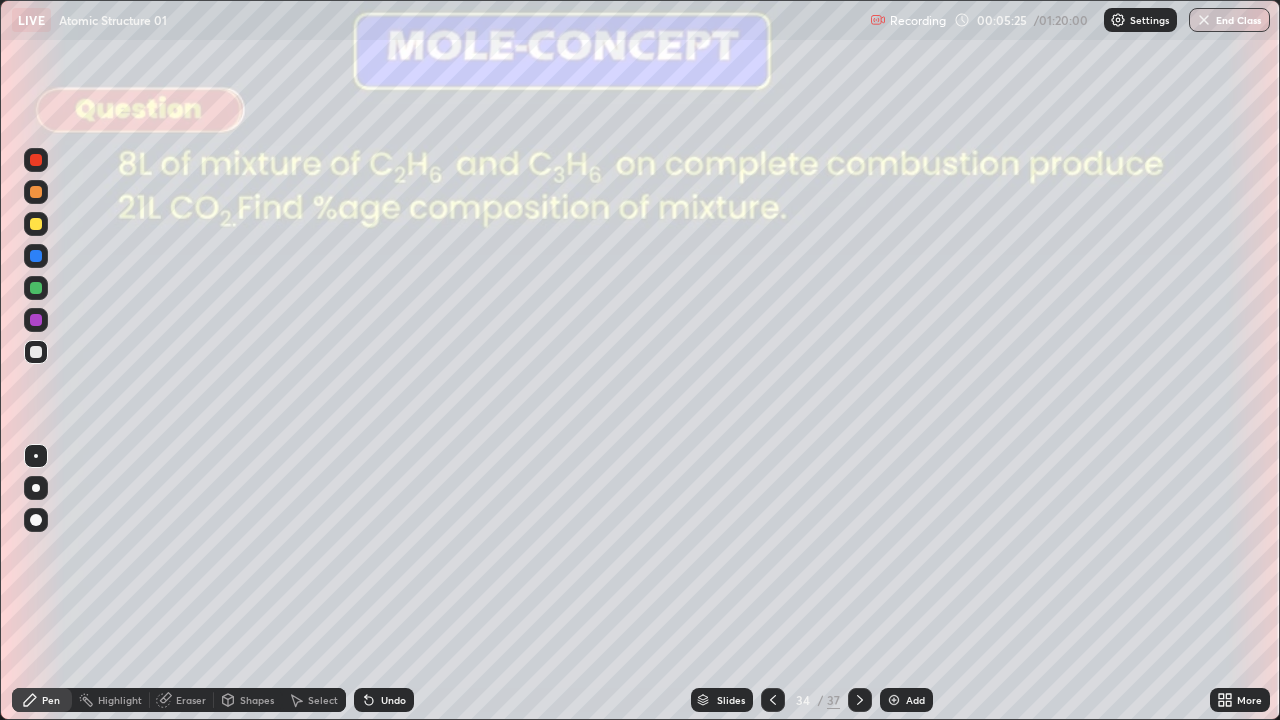 click at bounding box center [36, 520] 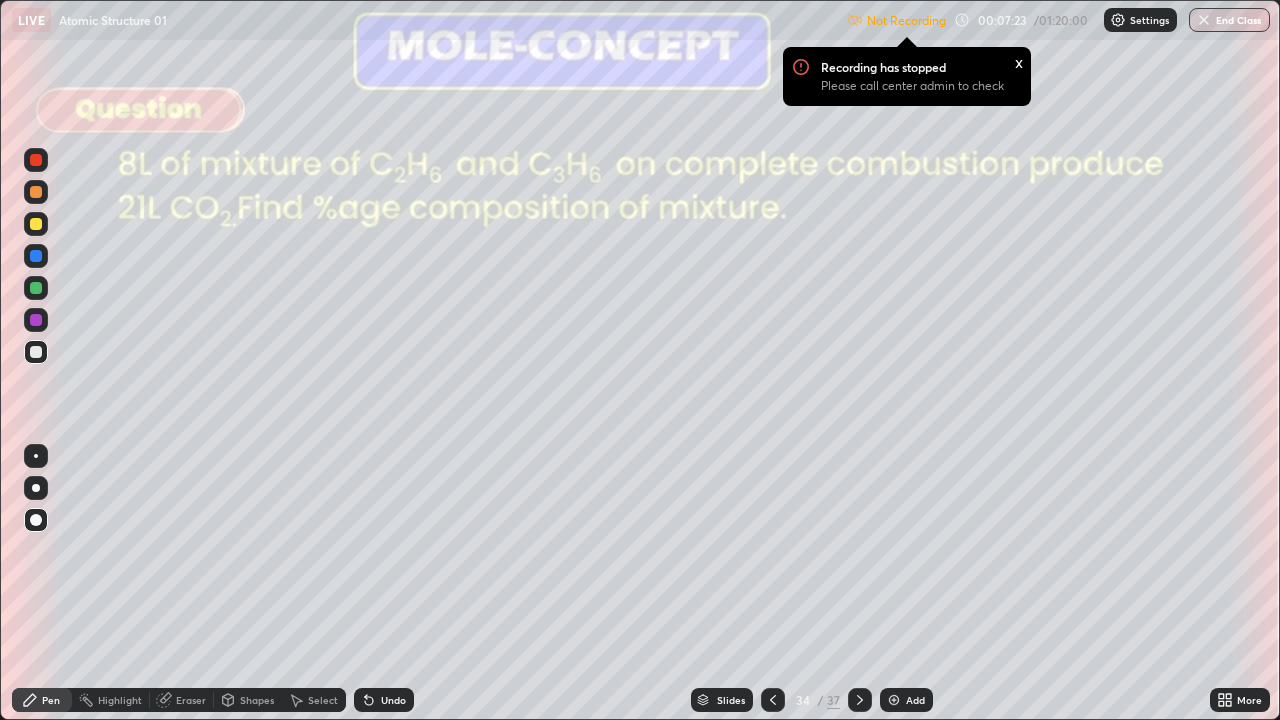 click on "Eraser" at bounding box center (182, 700) 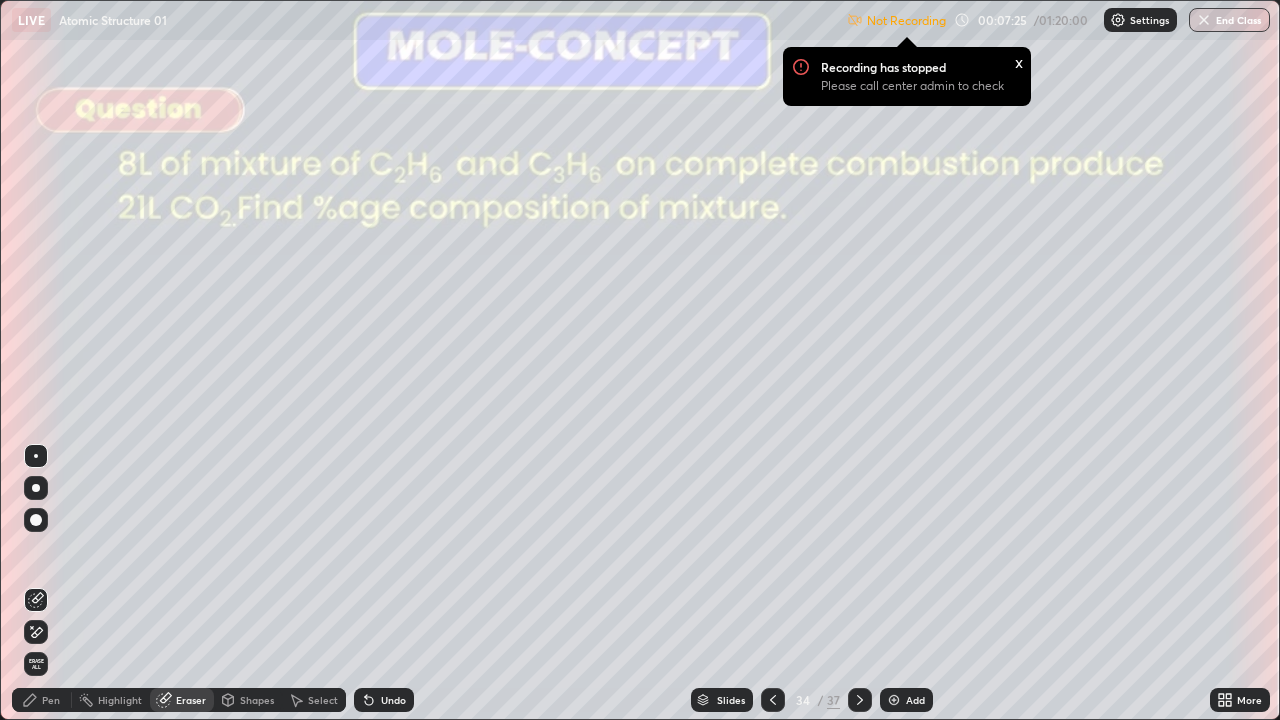 click on "Pen" at bounding box center (51, 700) 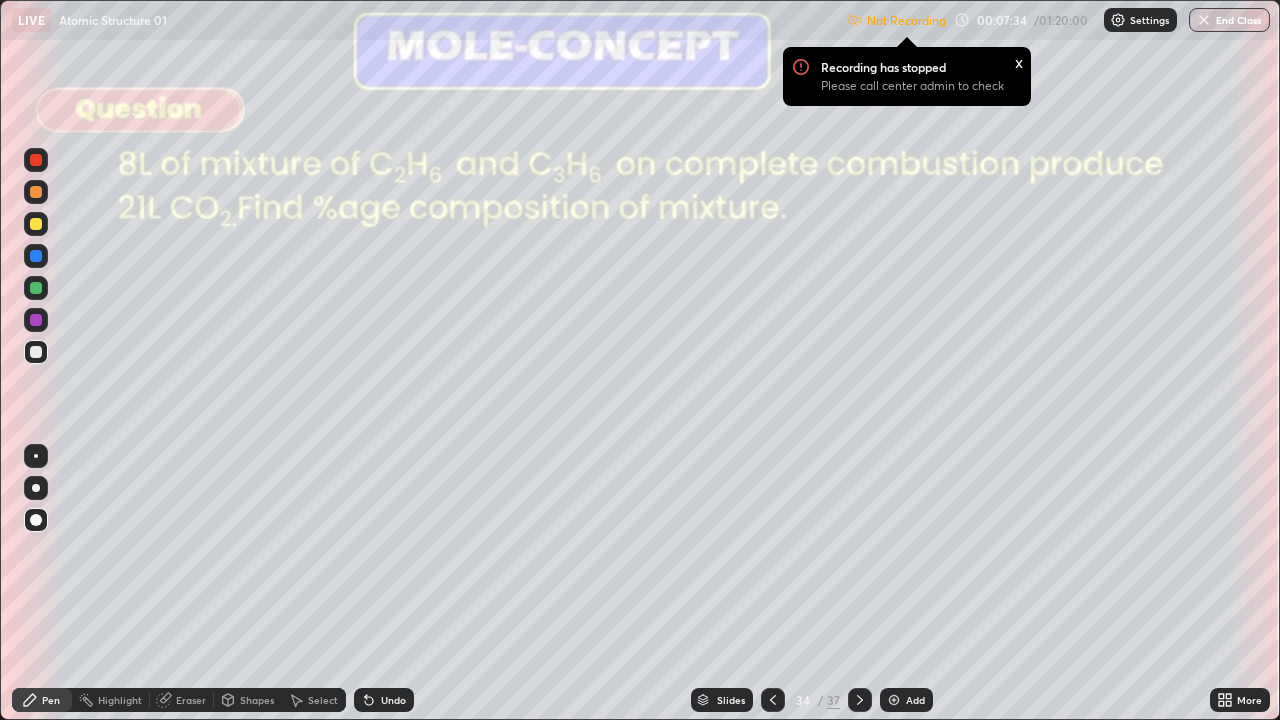 click 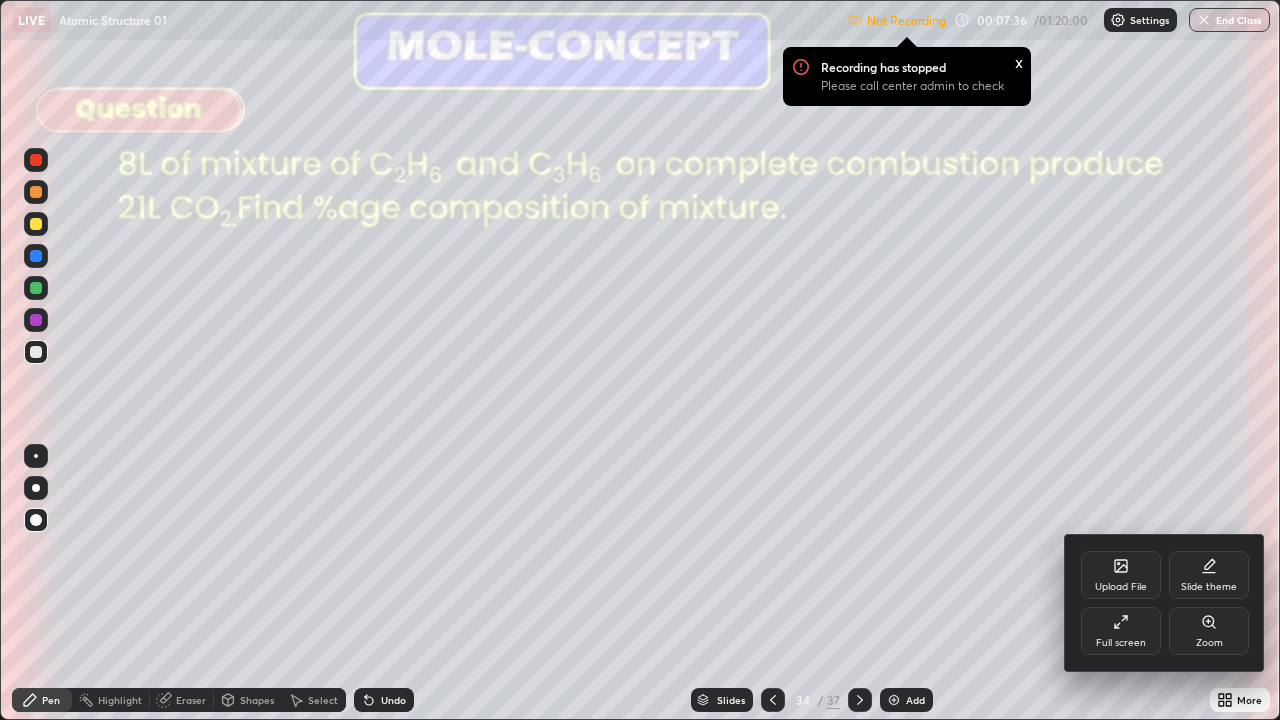 click on "Full screen" at bounding box center [1121, 631] 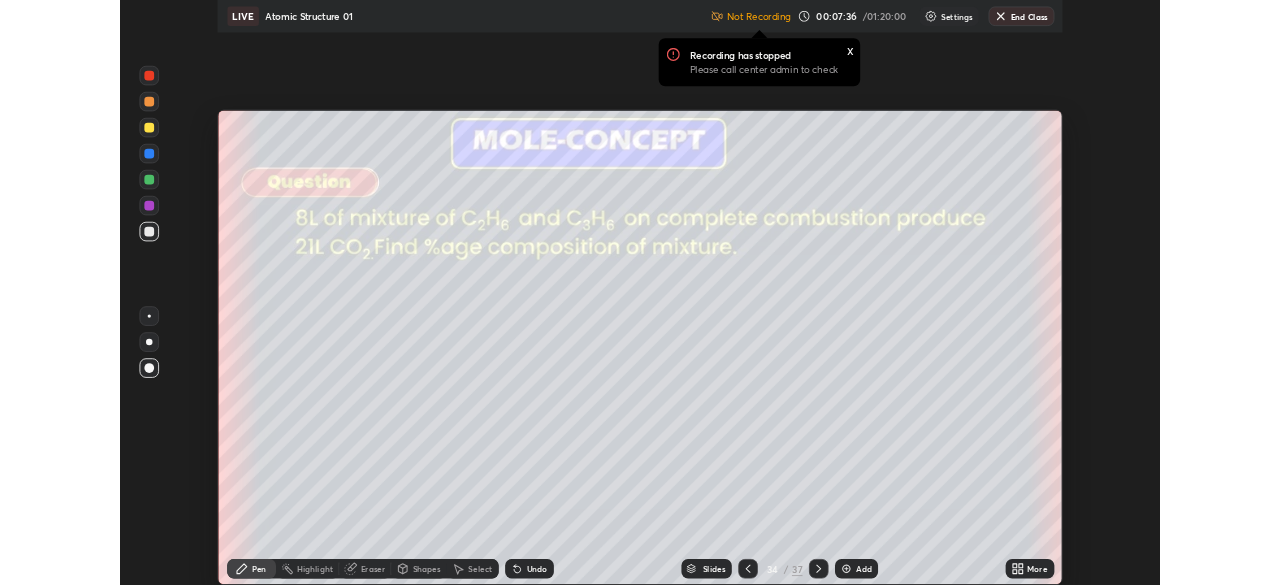 scroll, scrollTop: 585, scrollLeft: 1280, axis: both 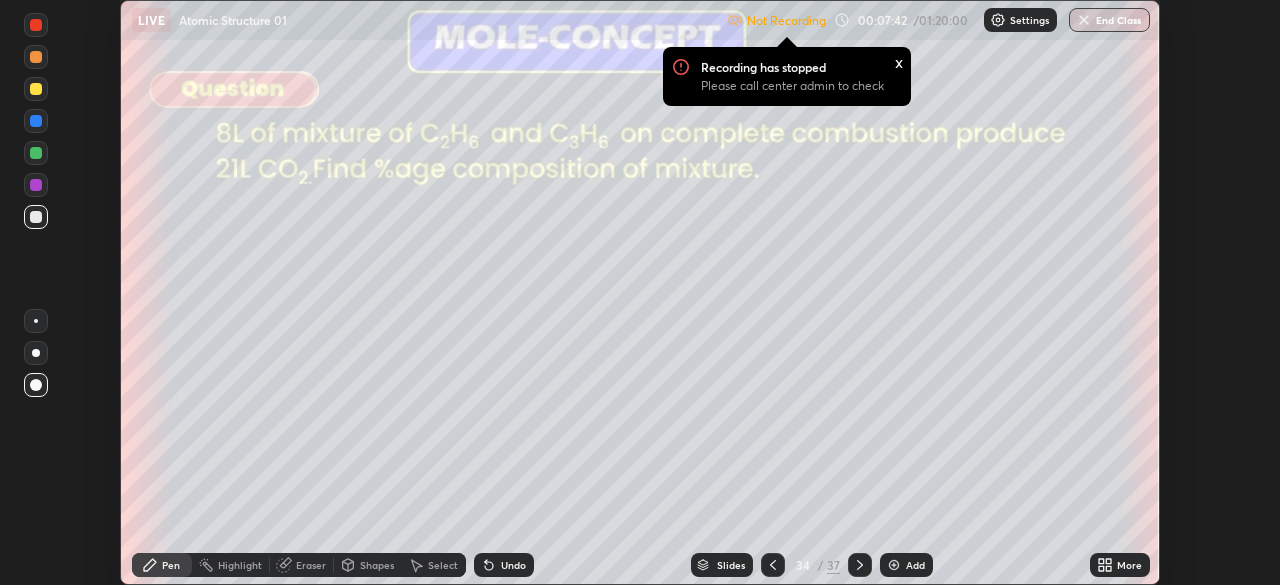 click 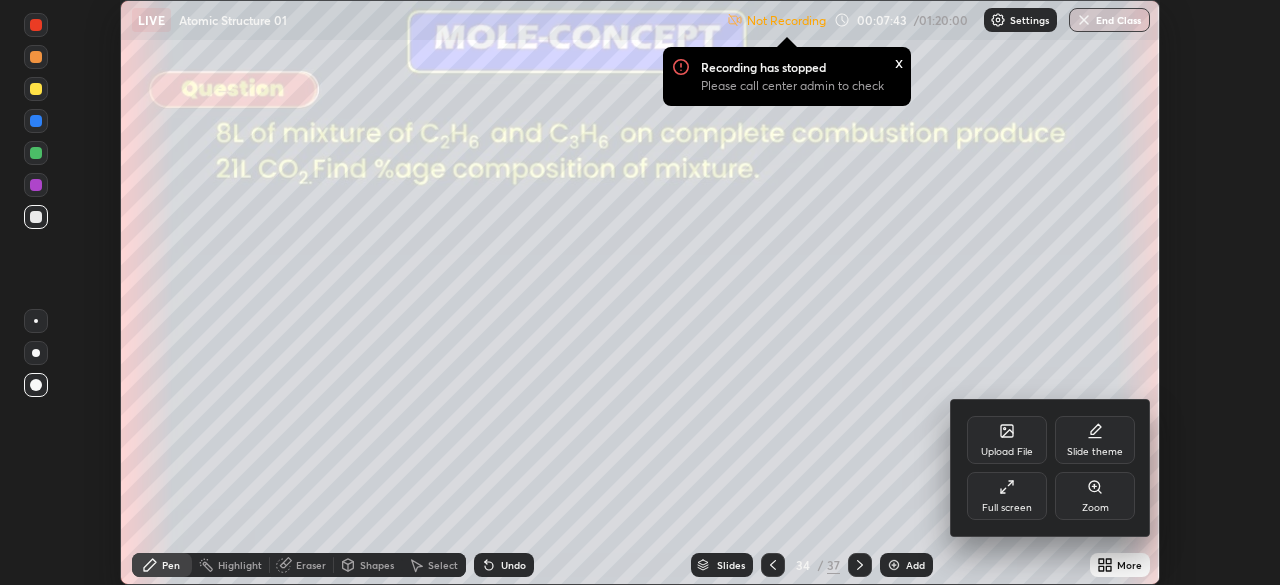 click on "Full screen" at bounding box center [1007, 508] 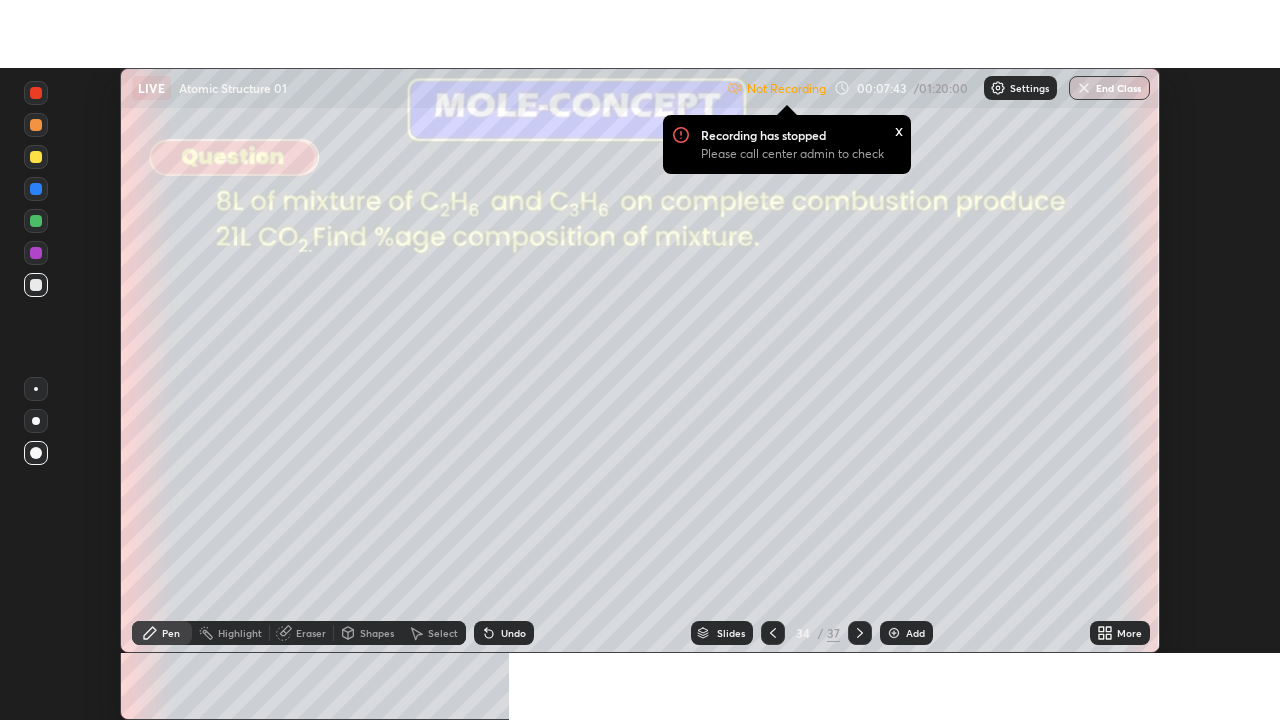 scroll, scrollTop: 99280, scrollLeft: 98720, axis: both 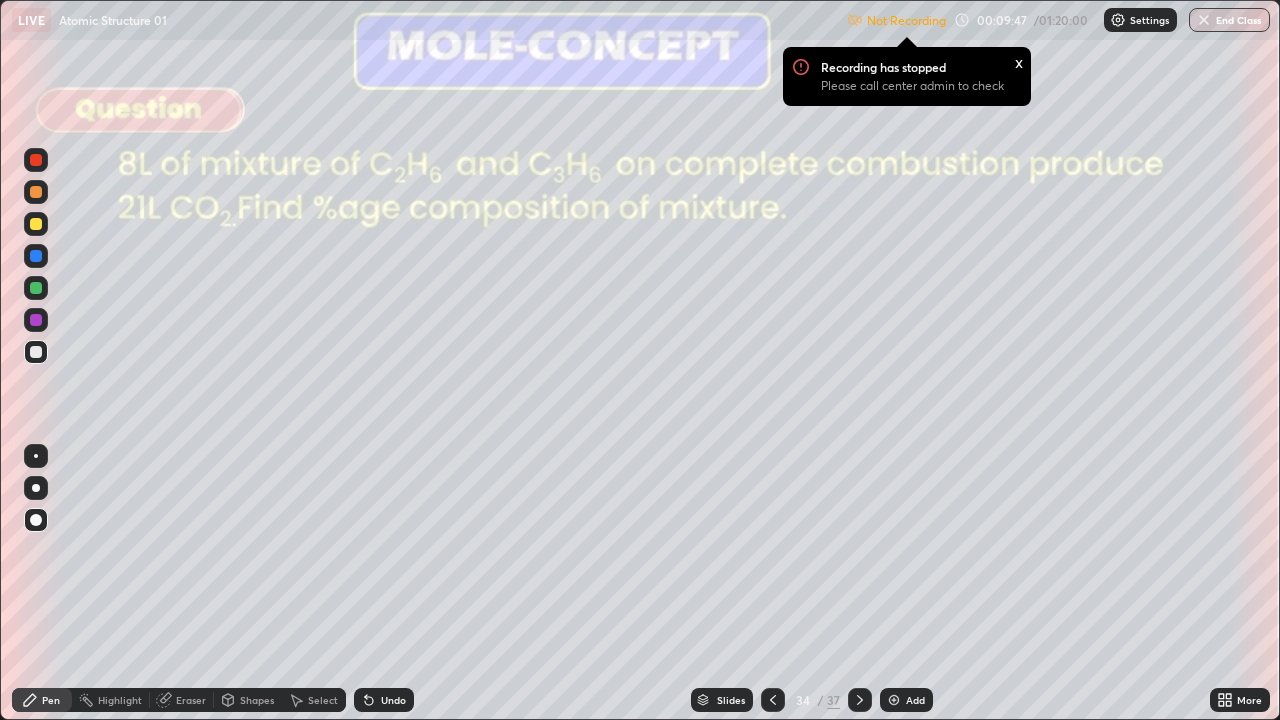 click on "Erase all" at bounding box center (36, 360) 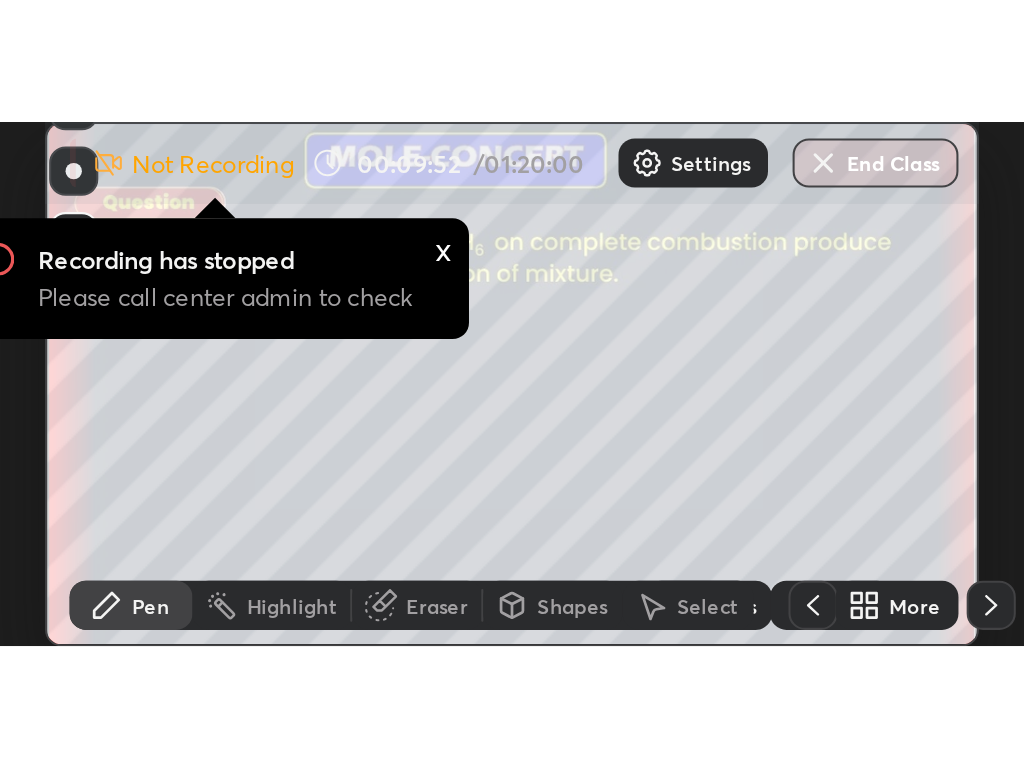 scroll, scrollTop: 768, scrollLeft: 1024, axis: both 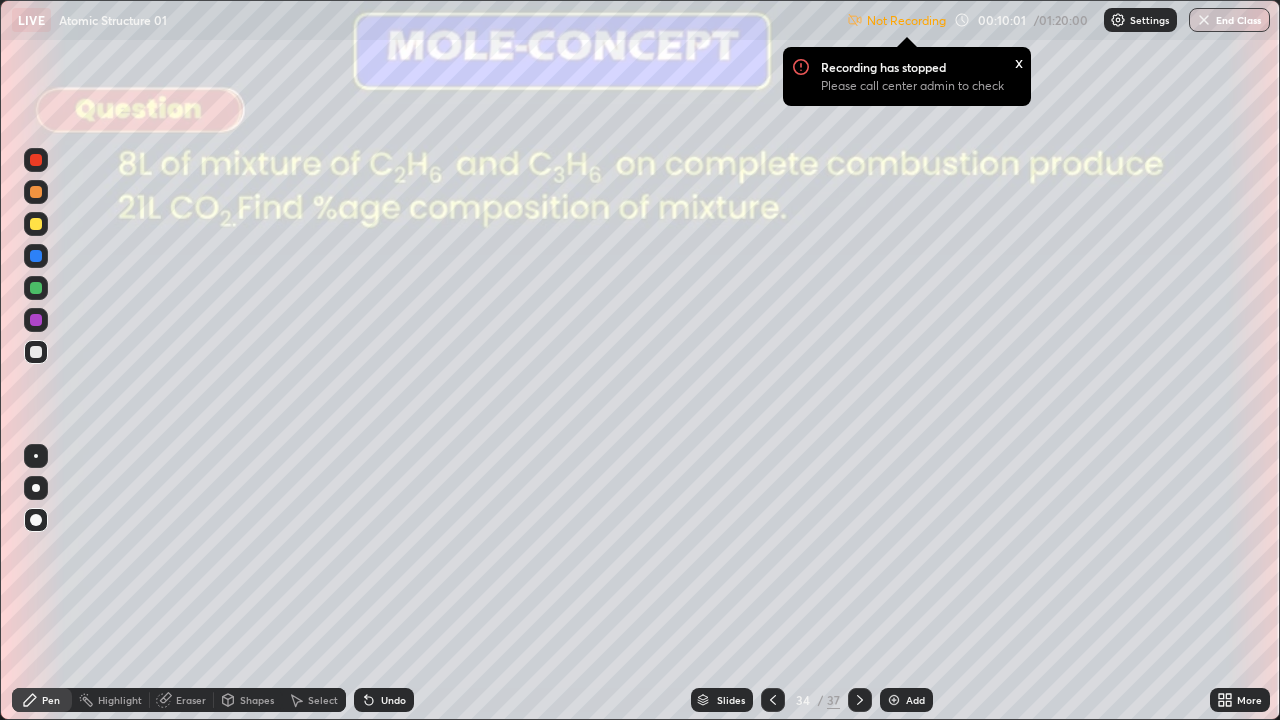 click 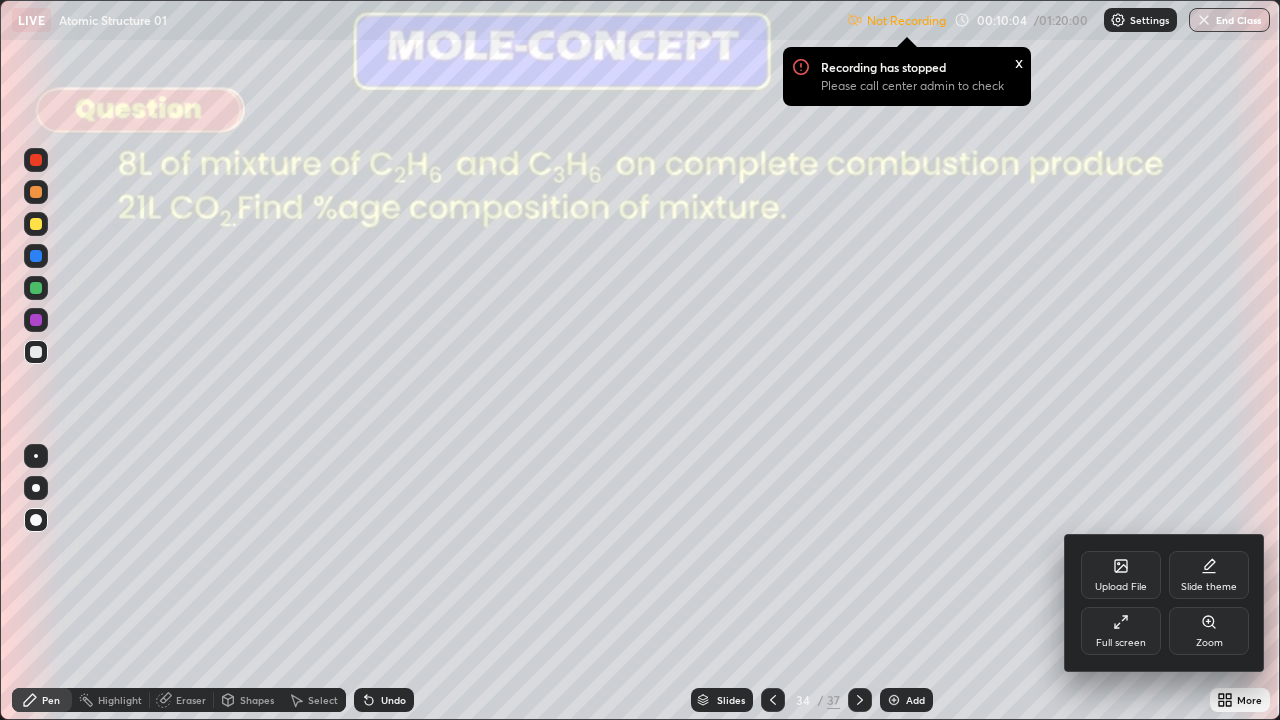 click on "Full screen" at bounding box center [1121, 631] 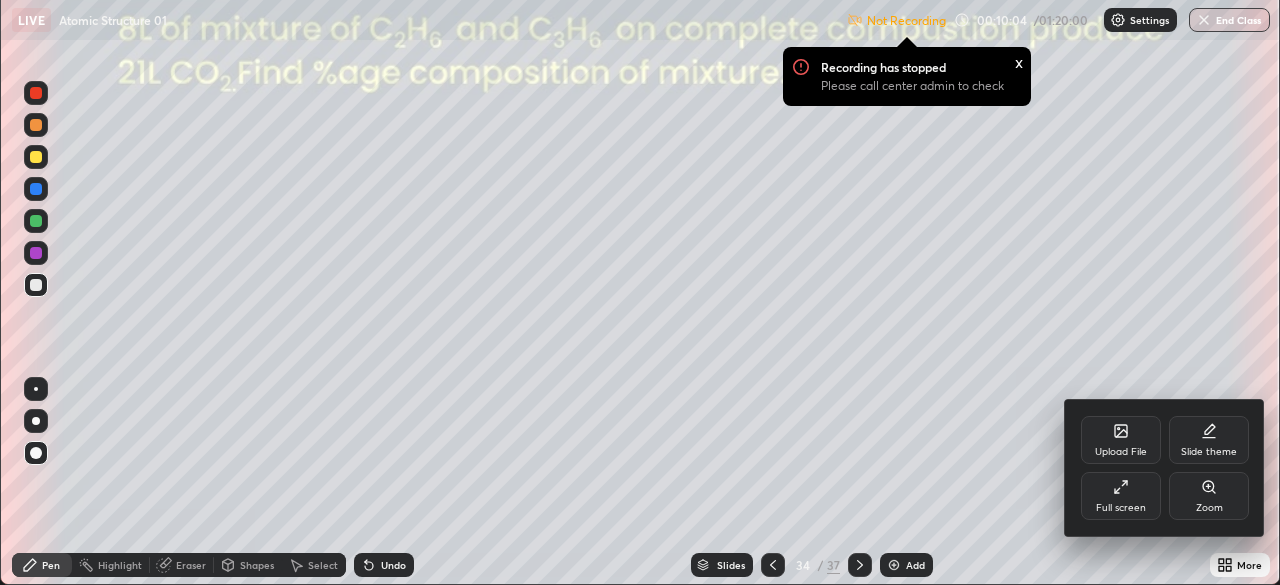 click on "Upload File Slide theme Full screen Zoom" at bounding box center (640, 292) 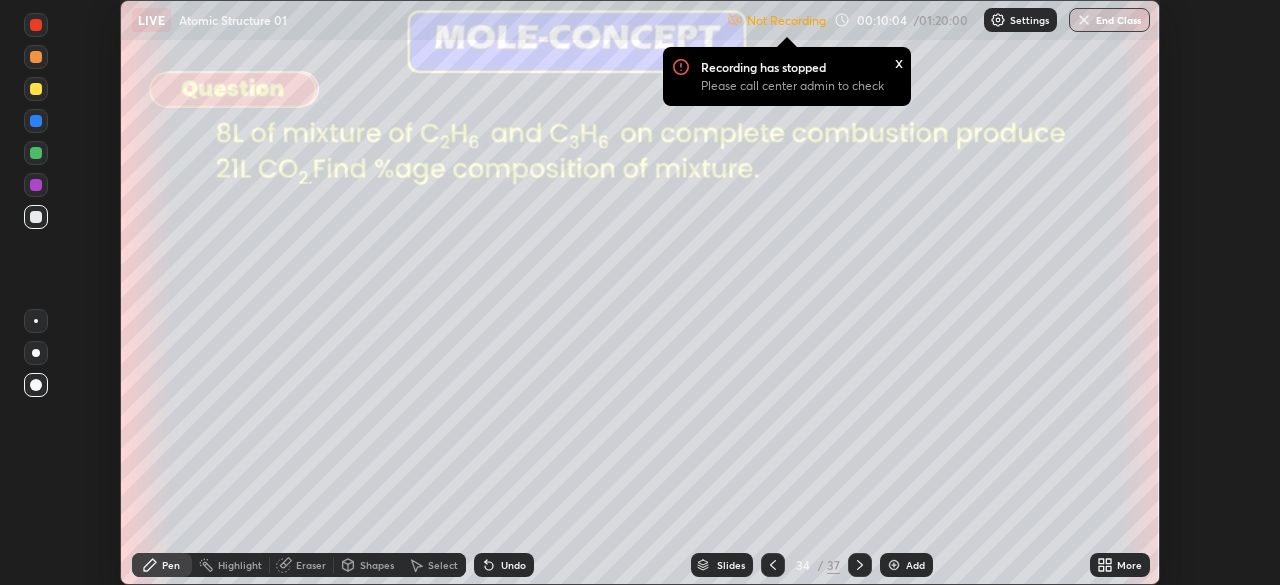 scroll, scrollTop: 585, scrollLeft: 1280, axis: both 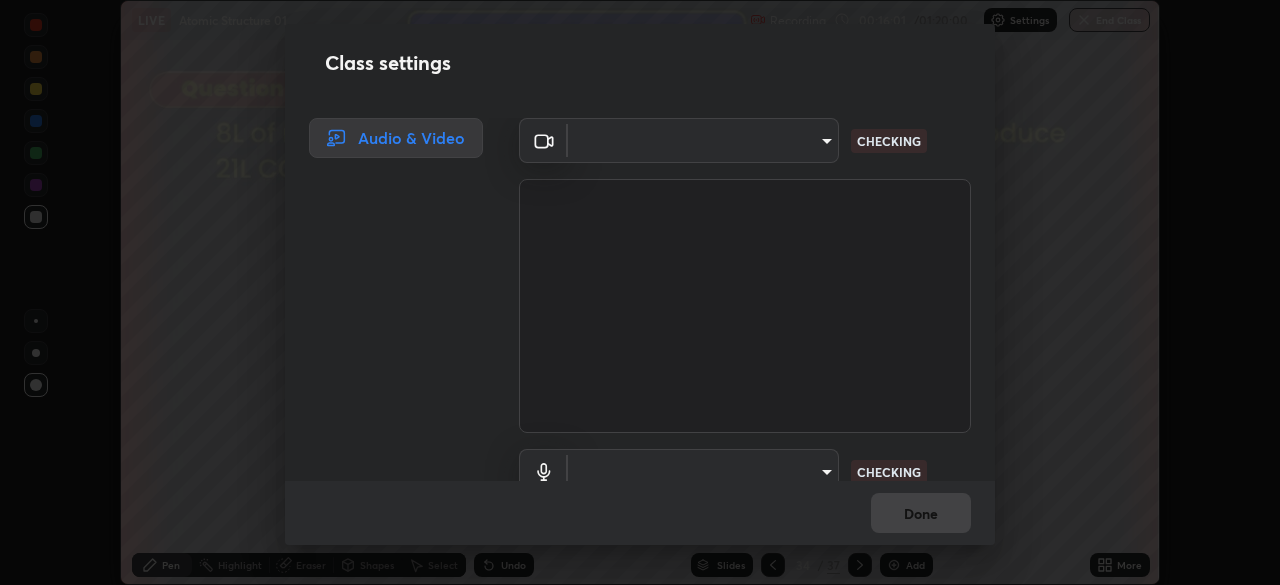 type on "f71e553e624726a4ddb0c4b08359c131bfc597280813abeb697258ceb3185fd0" 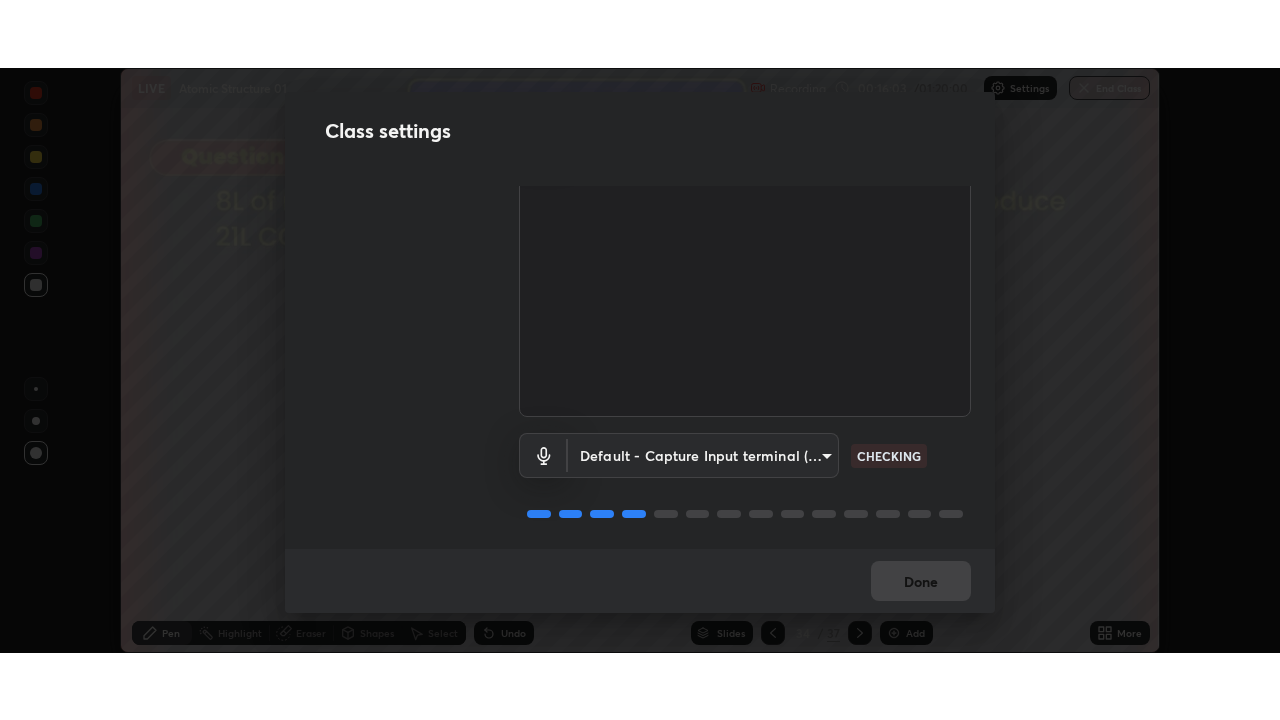 scroll, scrollTop: 83, scrollLeft: 0, axis: vertical 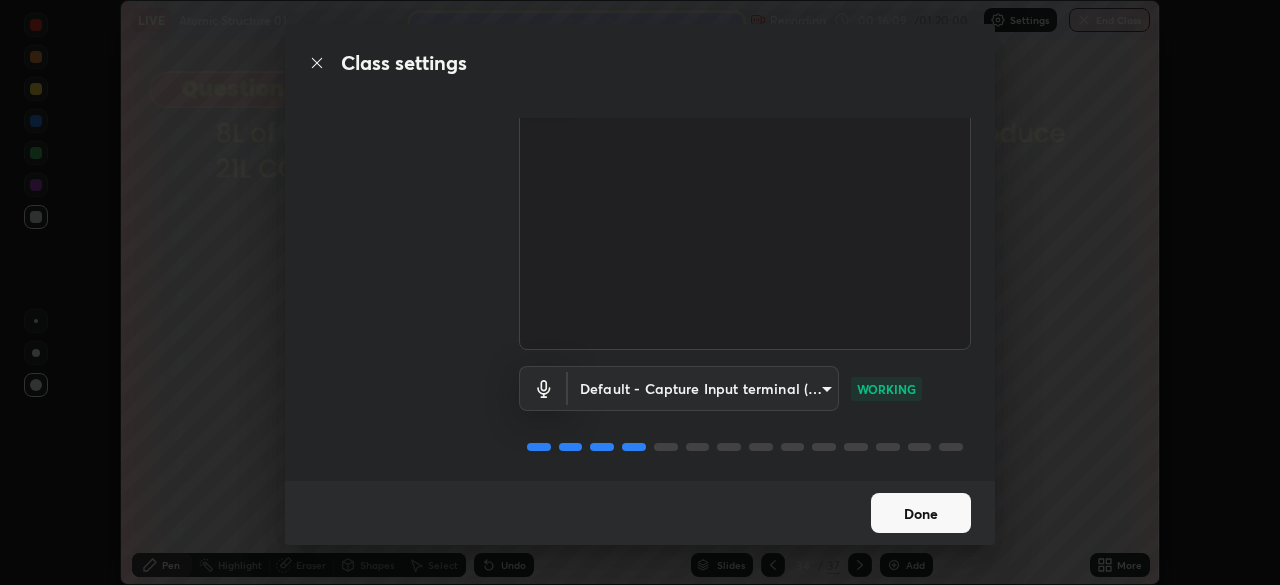 click on "Done" at bounding box center (921, 513) 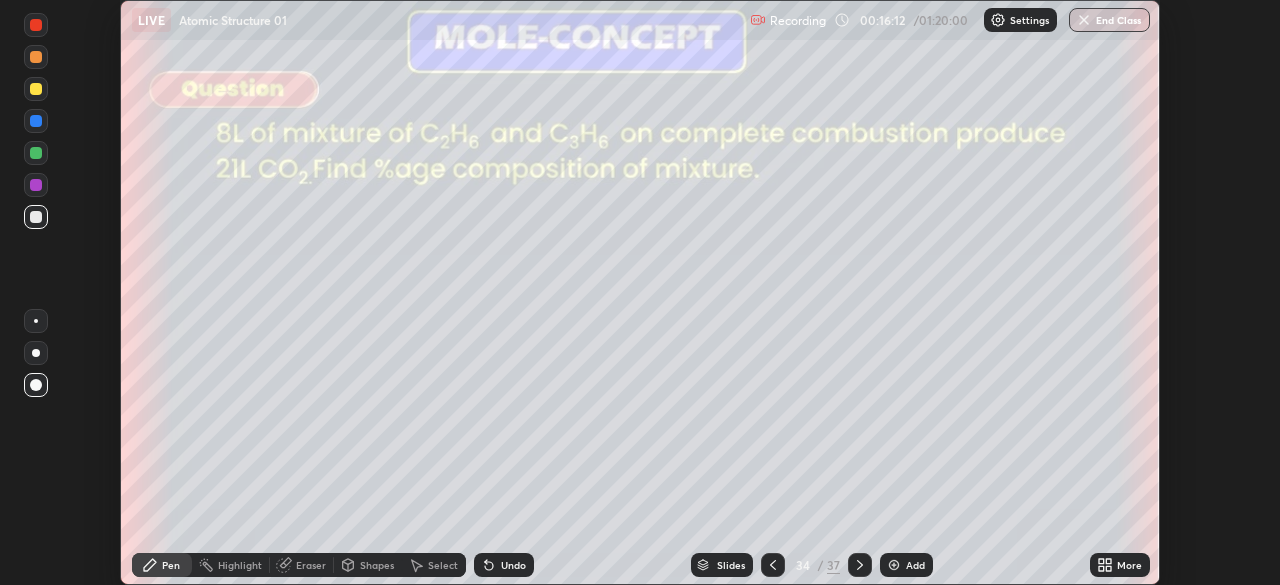 click on "More" at bounding box center (1120, 565) 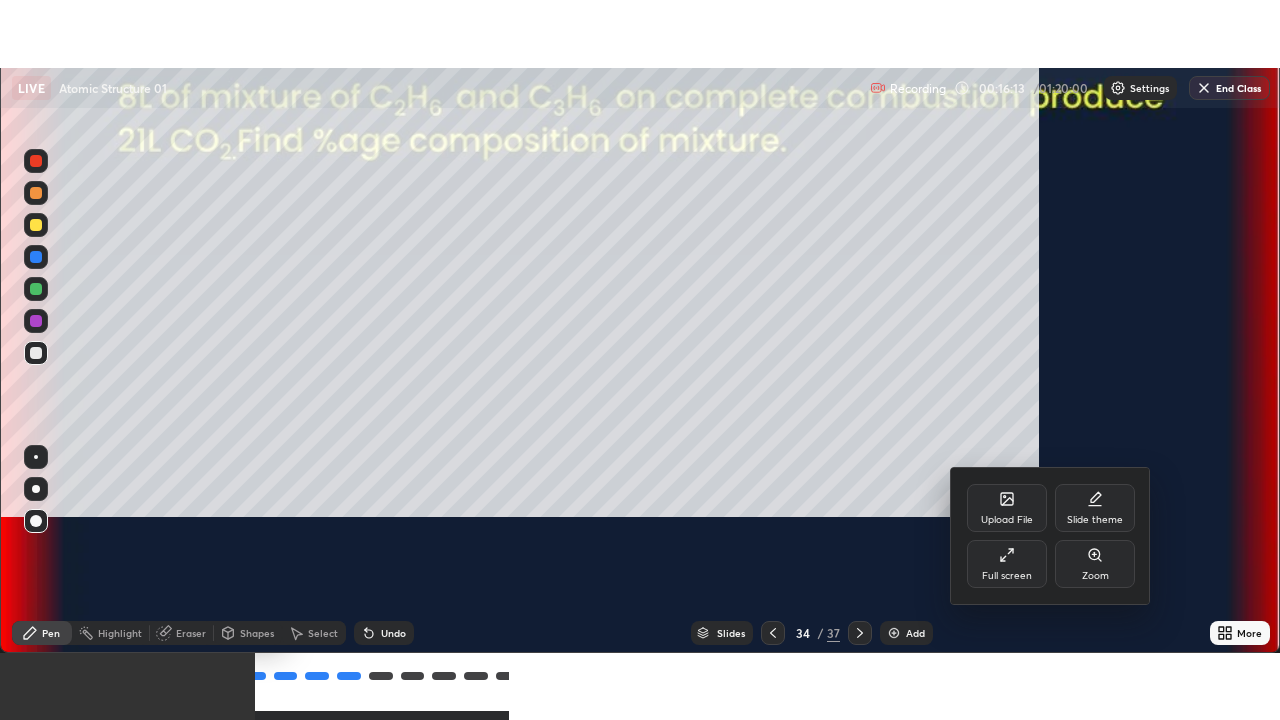 scroll, scrollTop: 99280, scrollLeft: 98720, axis: both 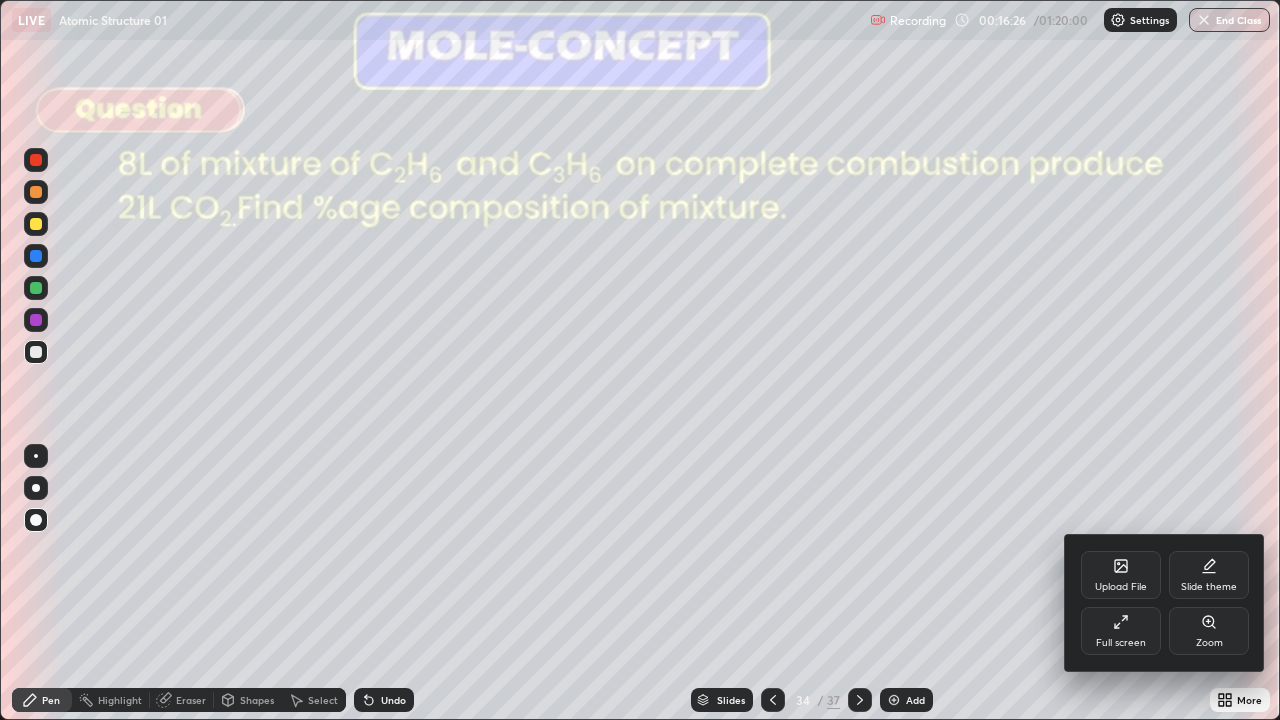 click at bounding box center (640, 360) 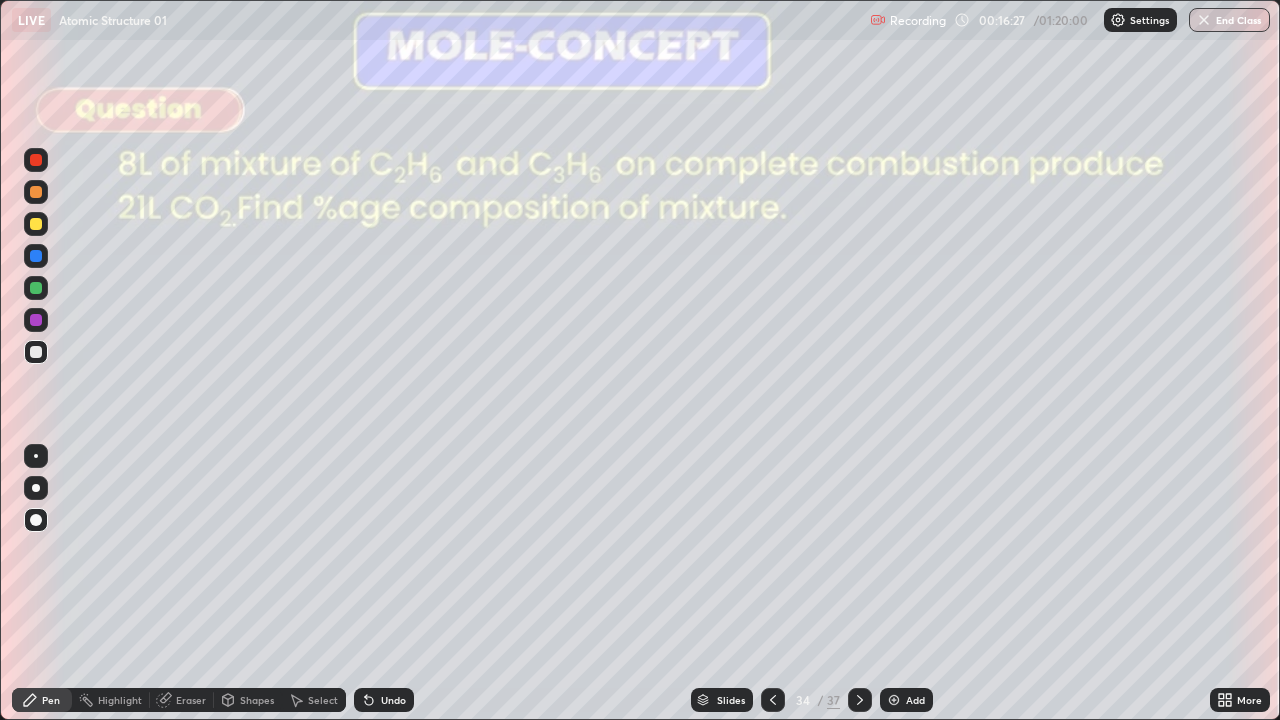 click on "Pen" at bounding box center [42, 700] 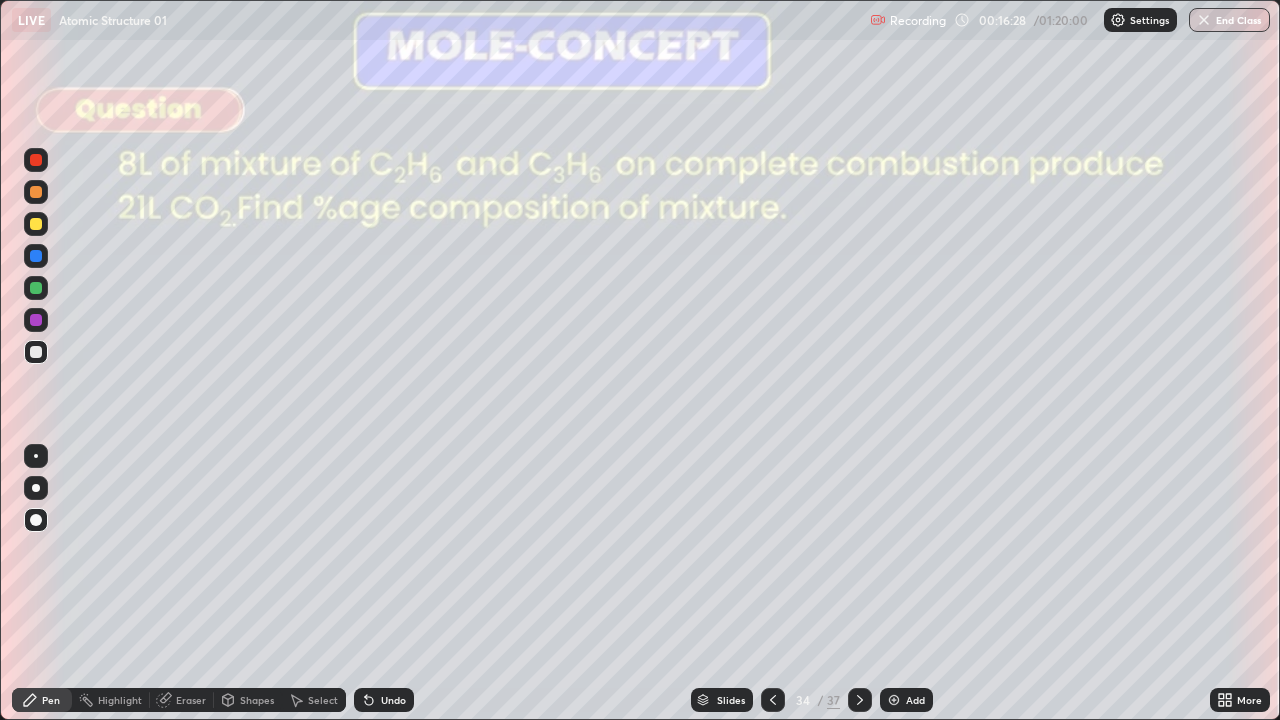 click on "Pen" at bounding box center (42, 700) 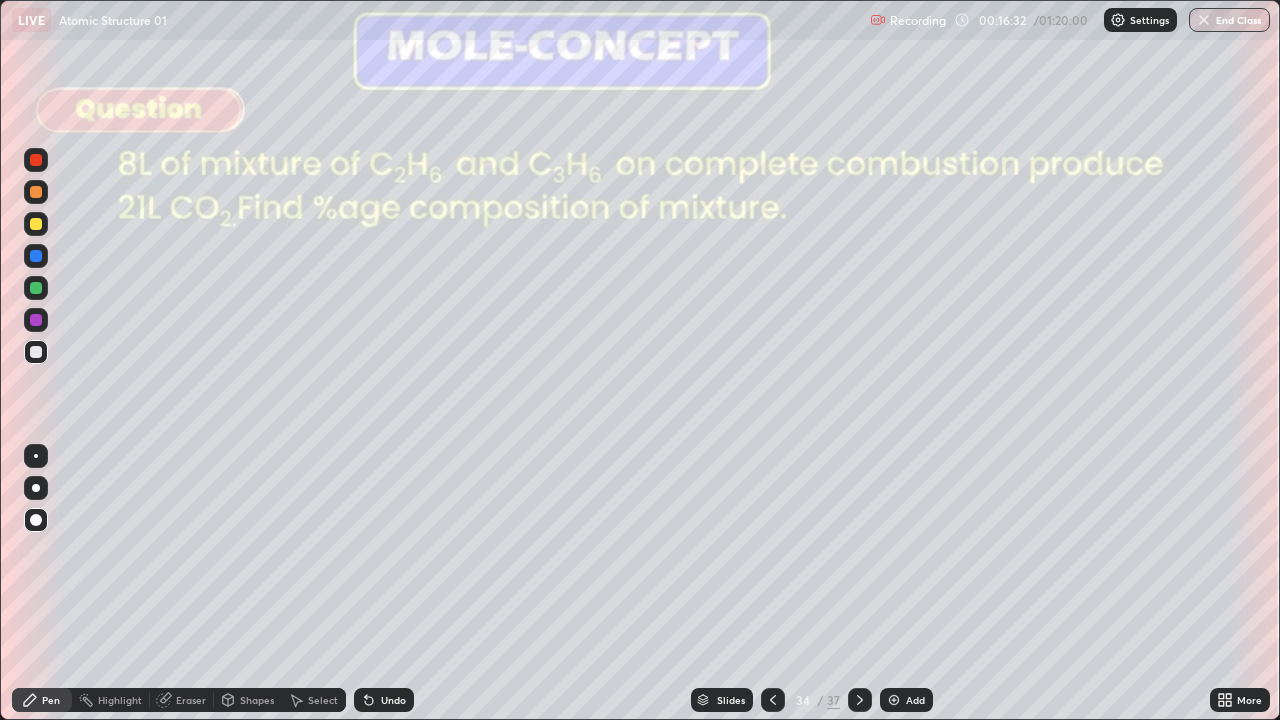 click on "Undo" at bounding box center (393, 700) 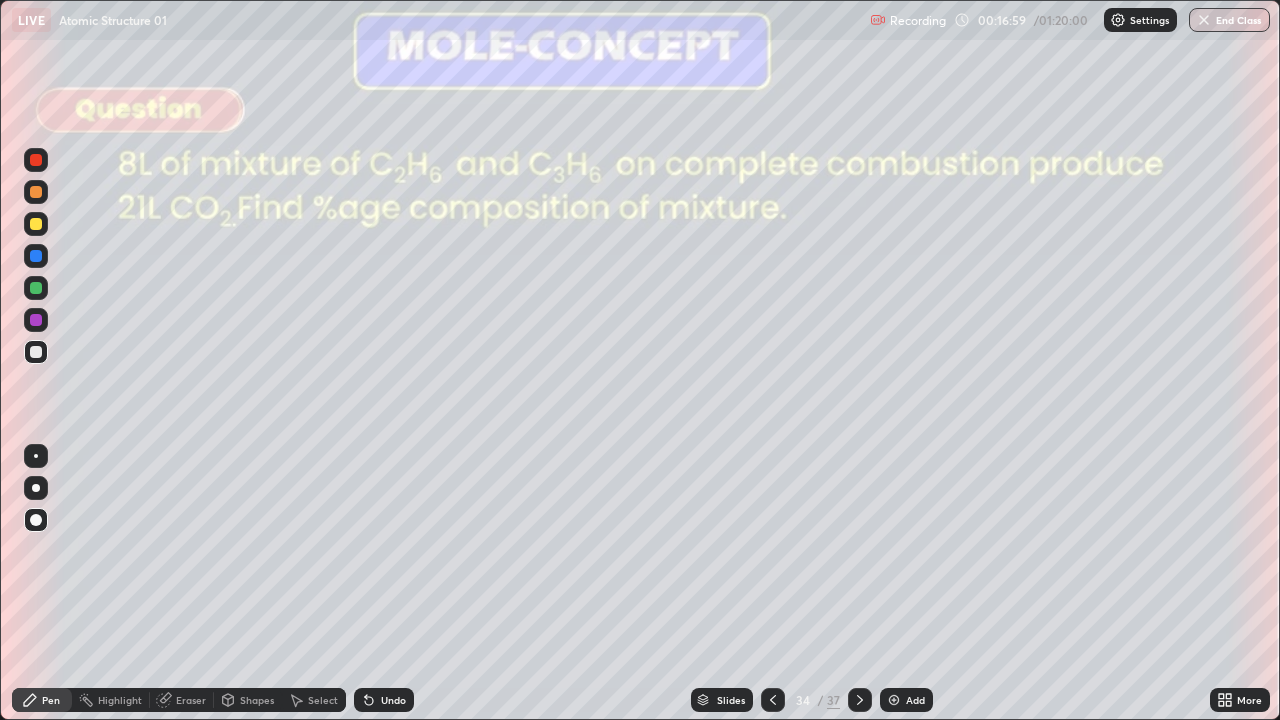 click on "Eraser" at bounding box center (191, 700) 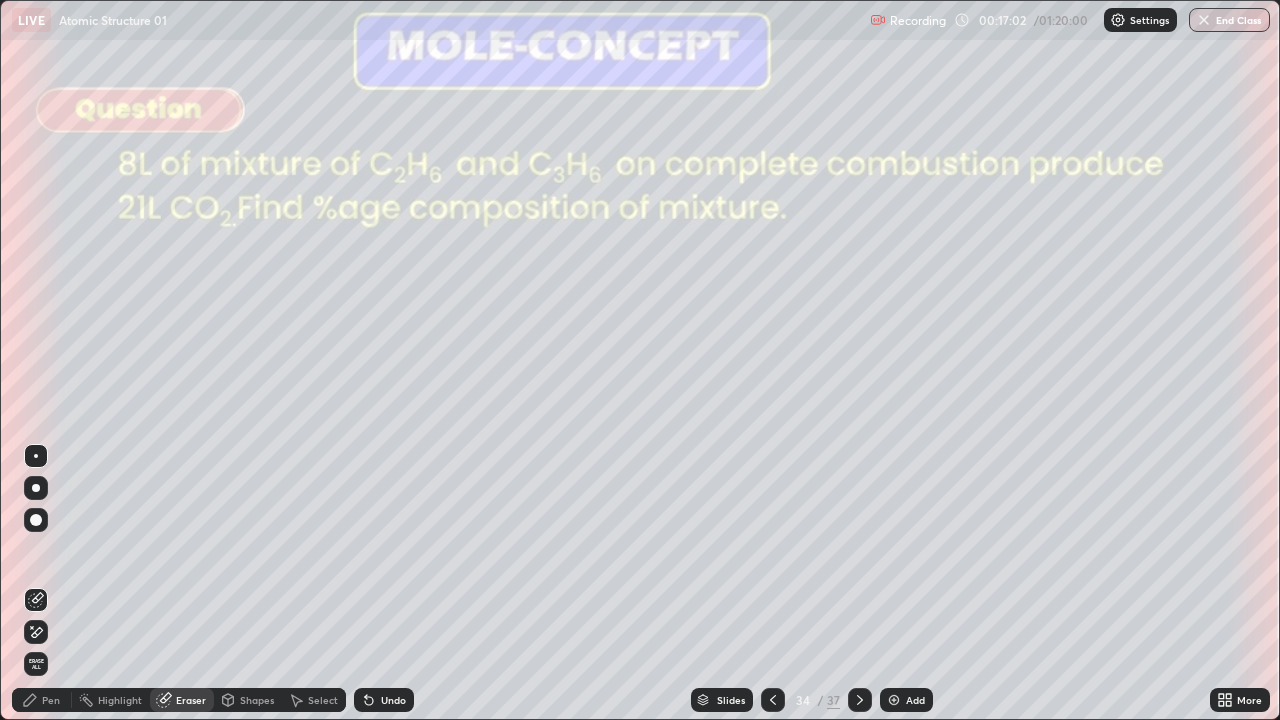 click on "Pen" at bounding box center [42, 700] 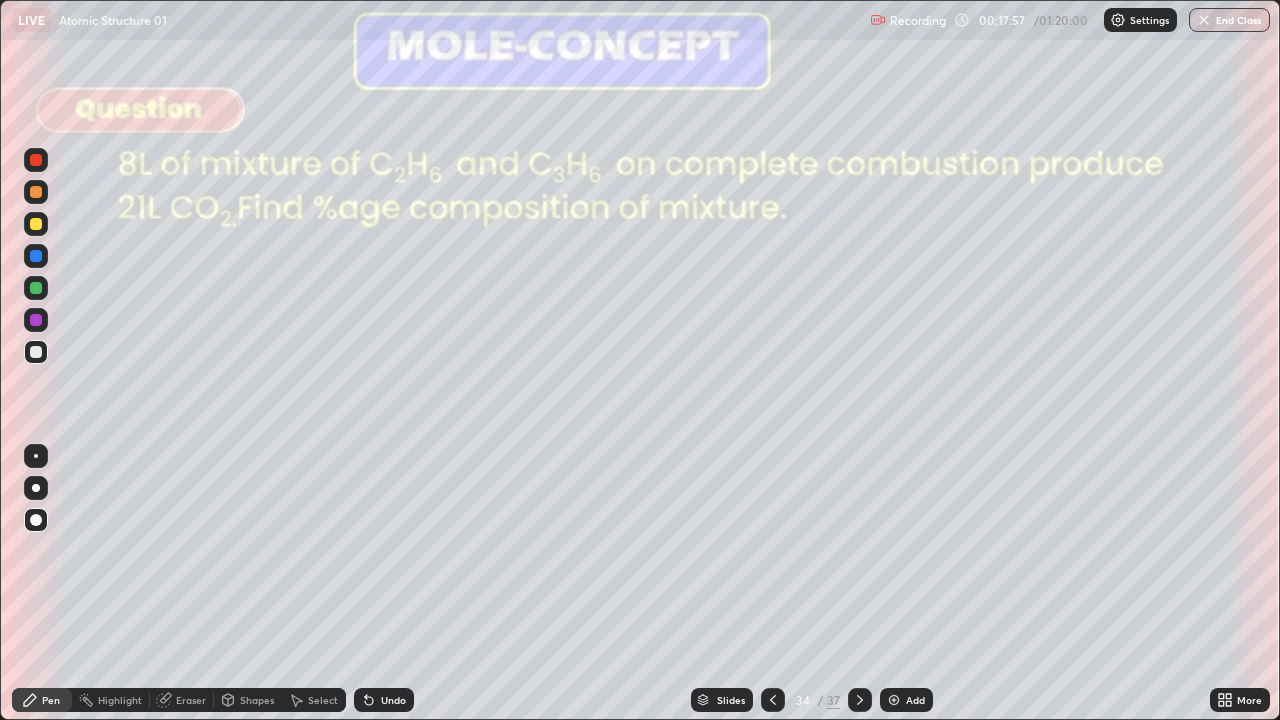 click at bounding box center (36, 224) 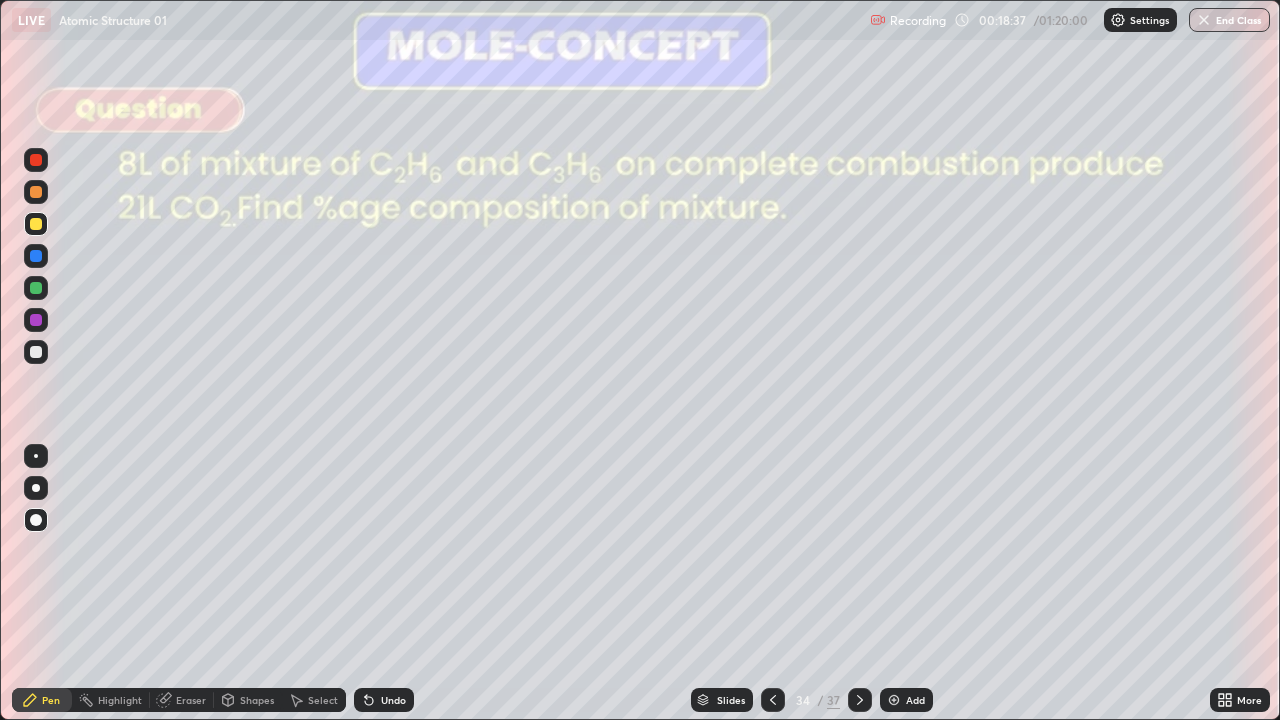 click at bounding box center (36, 352) 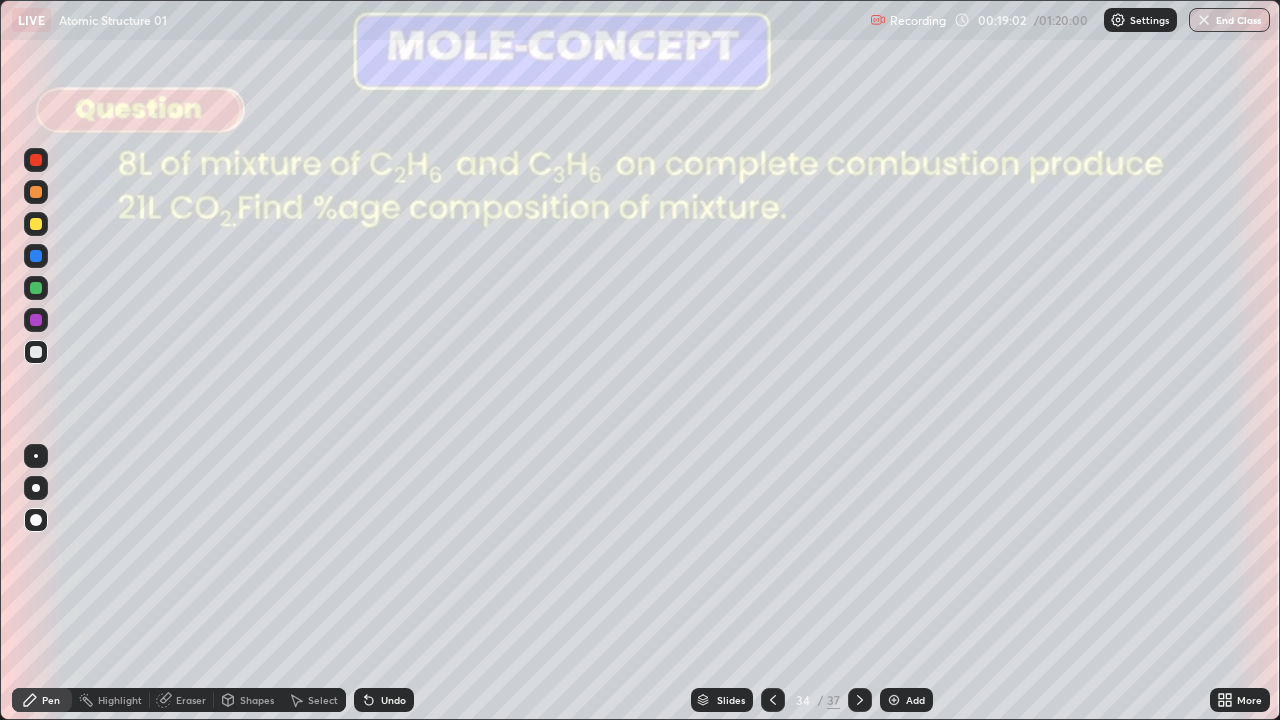 click at bounding box center (36, 288) 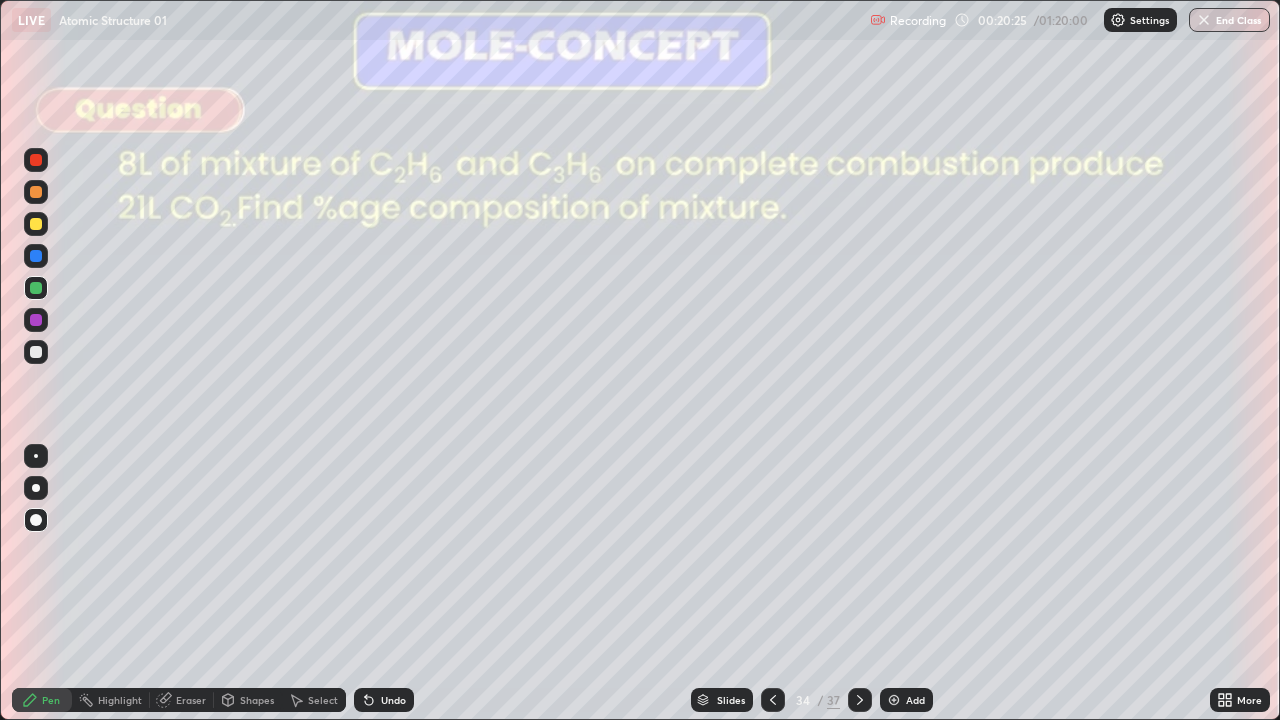 click at bounding box center [36, 224] 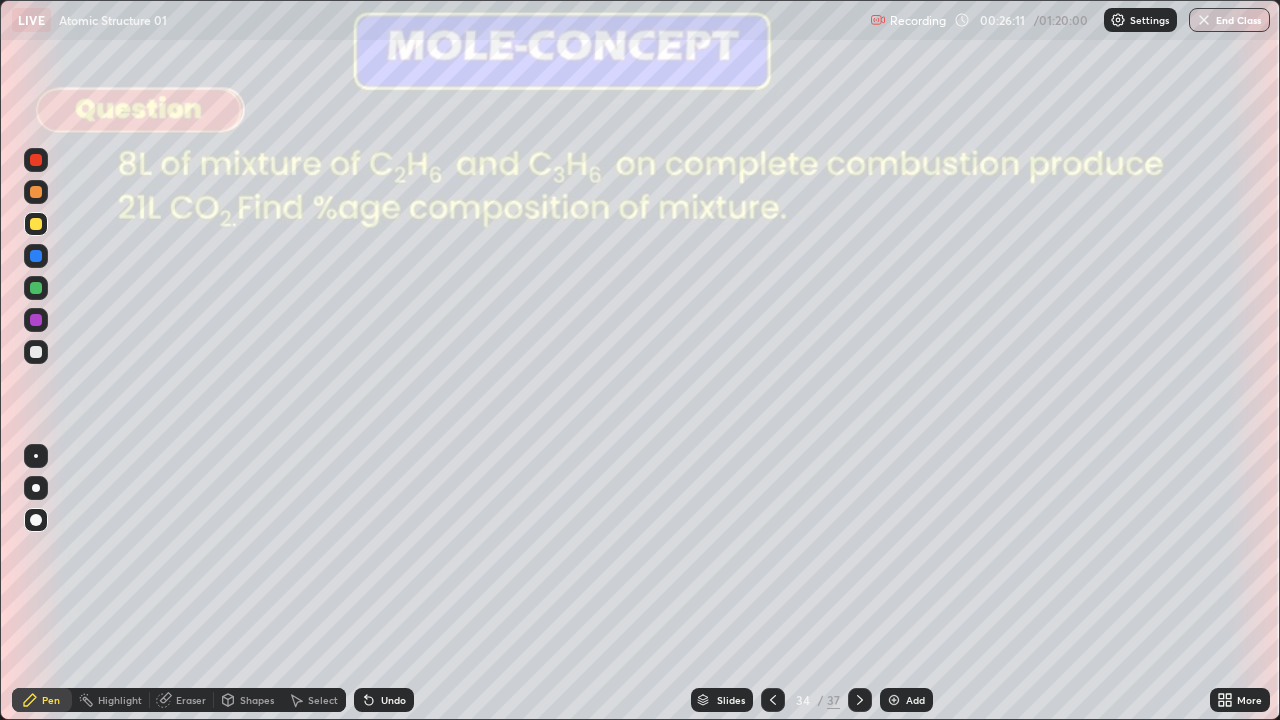 click 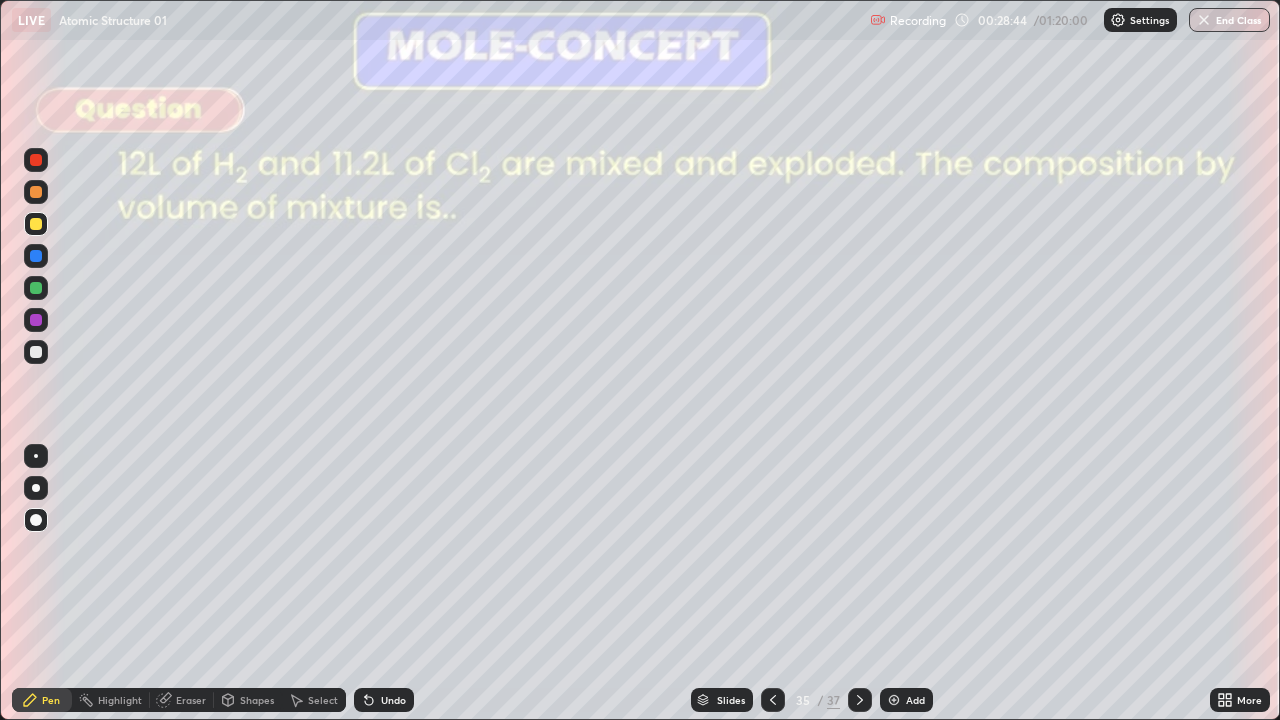 click at bounding box center [36, 352] 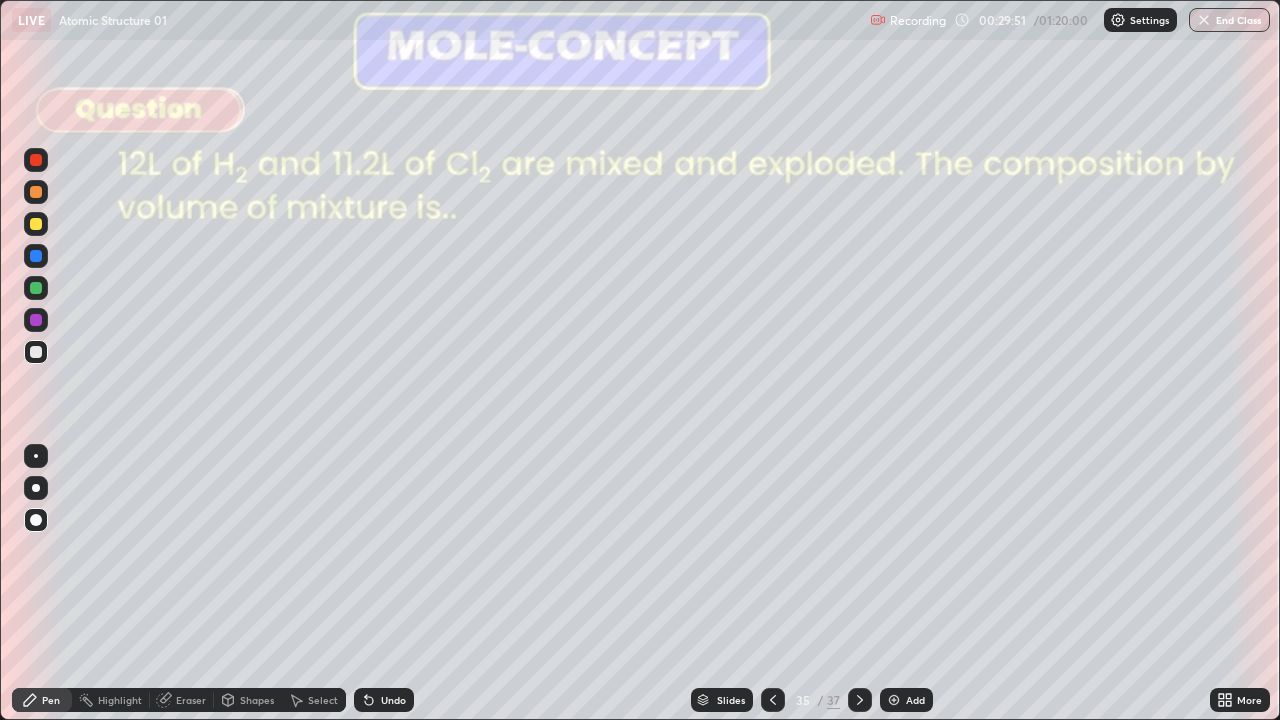click at bounding box center (36, 288) 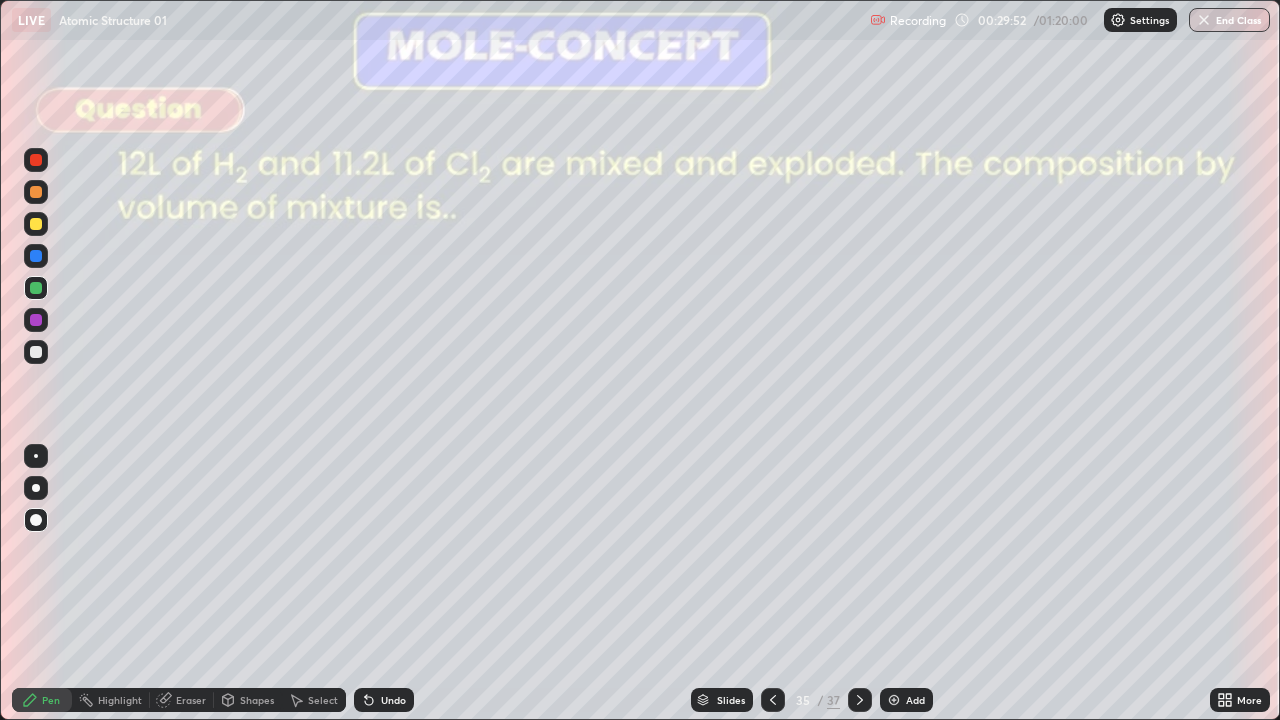 click at bounding box center [36, 192] 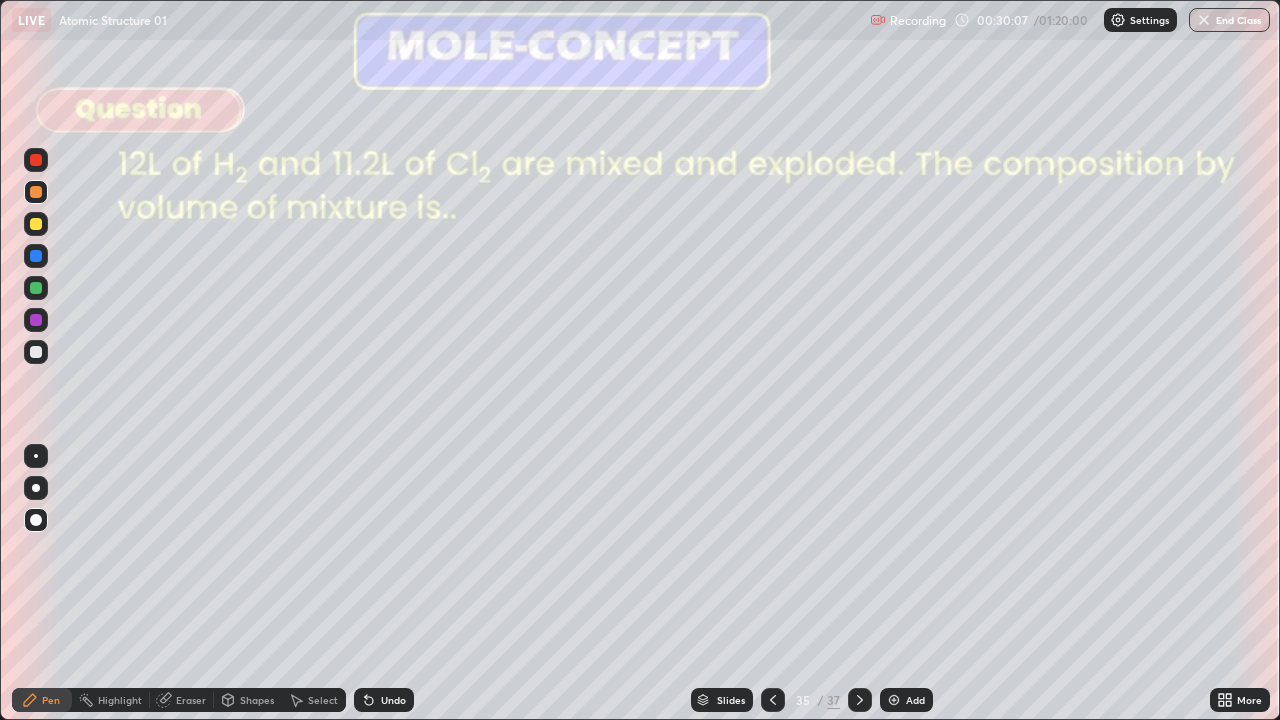 click at bounding box center [36, 288] 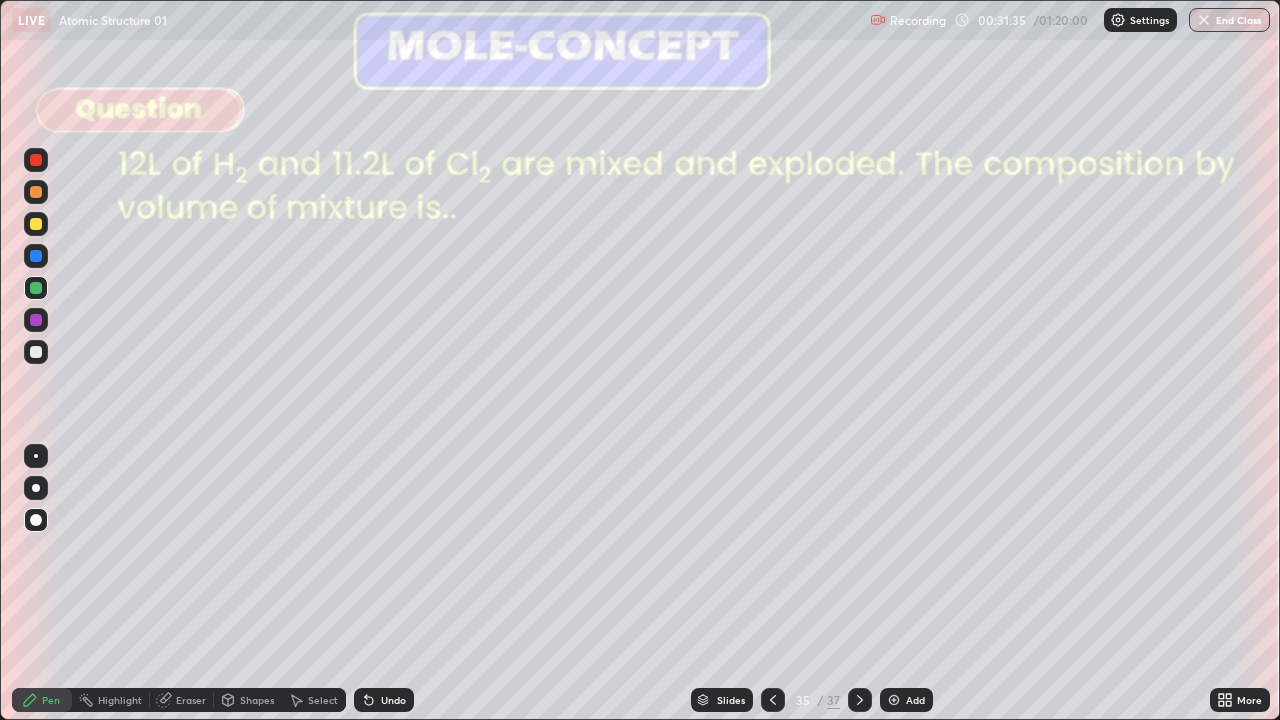 click at bounding box center [36, 320] 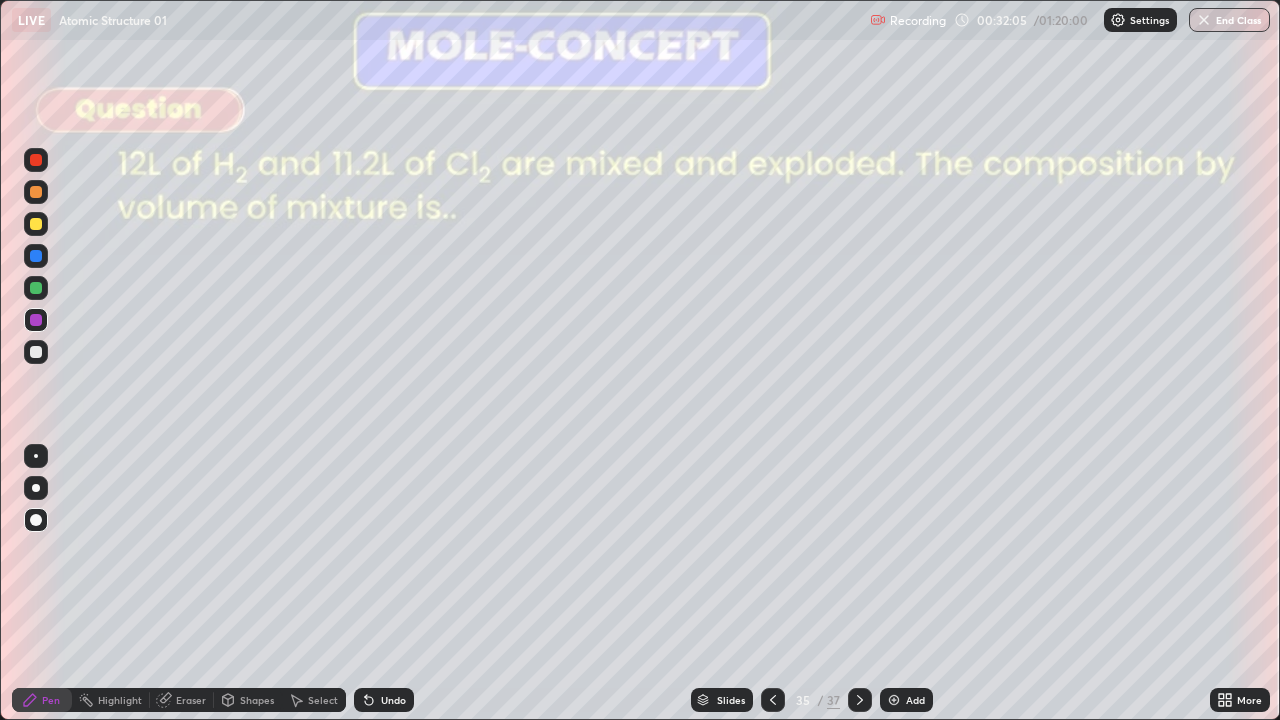 click at bounding box center [36, 352] 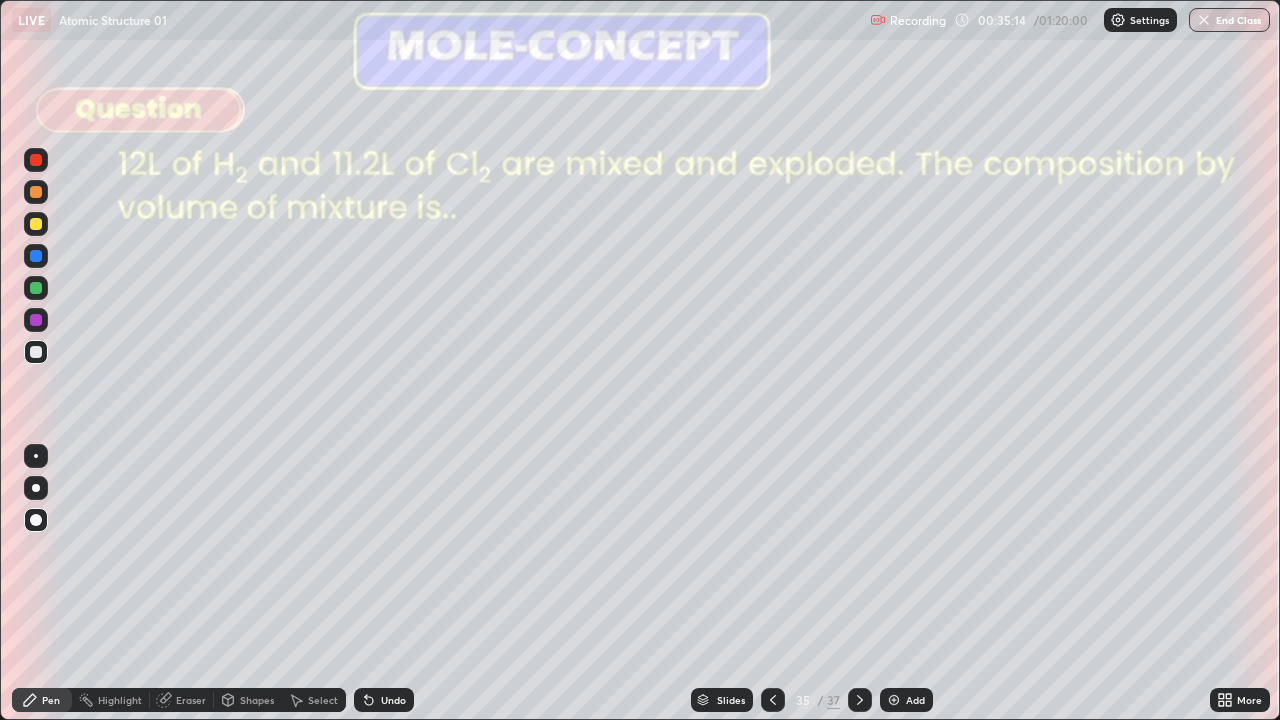 click 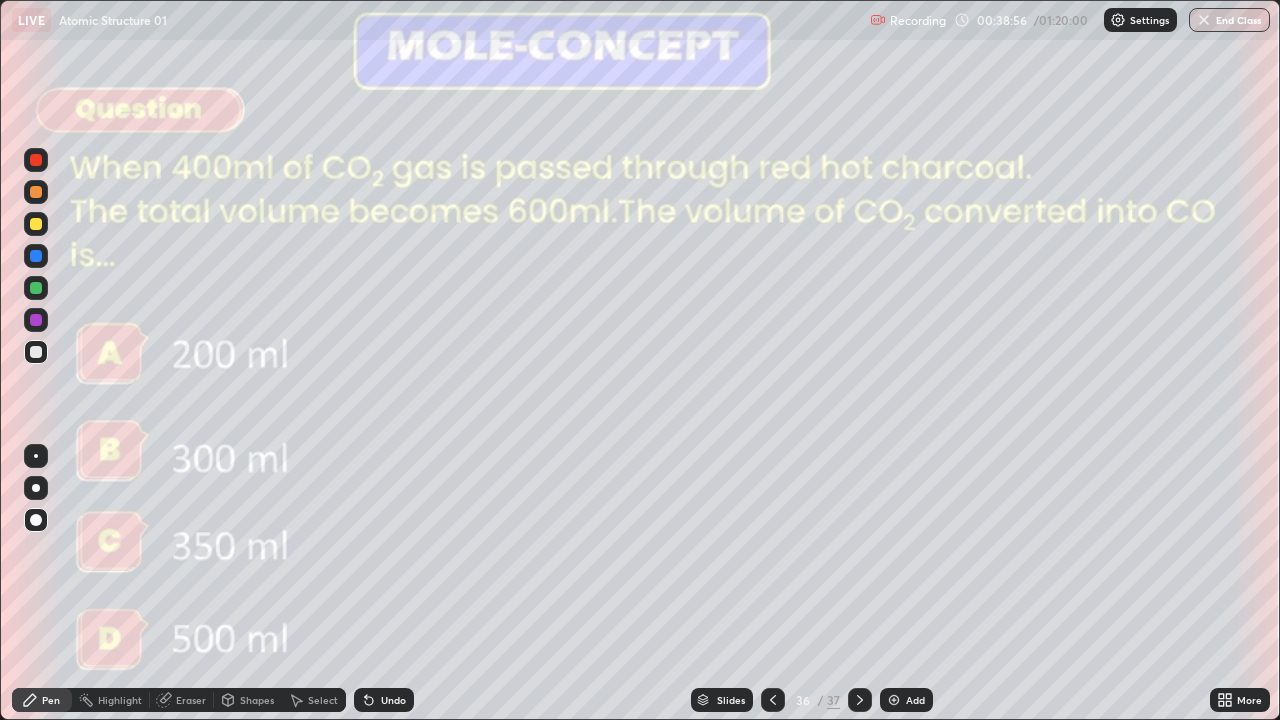 click at bounding box center (36, 288) 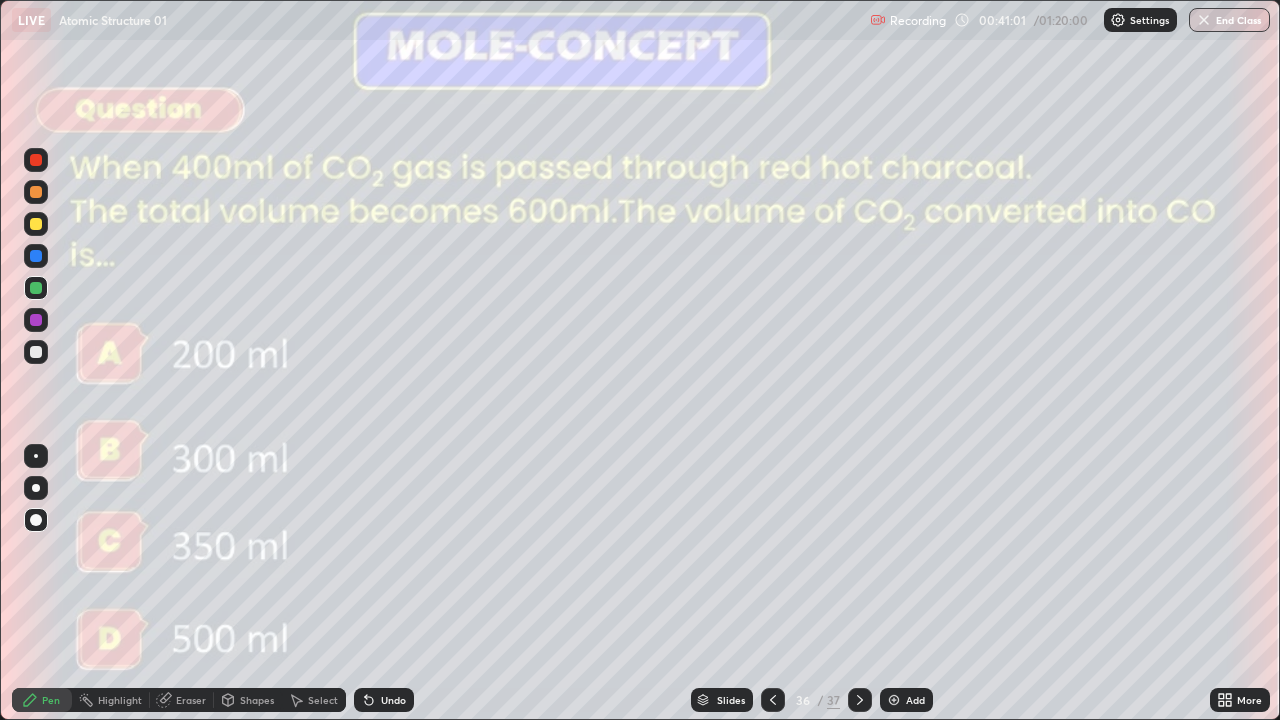 click on "Slides" at bounding box center (731, 700) 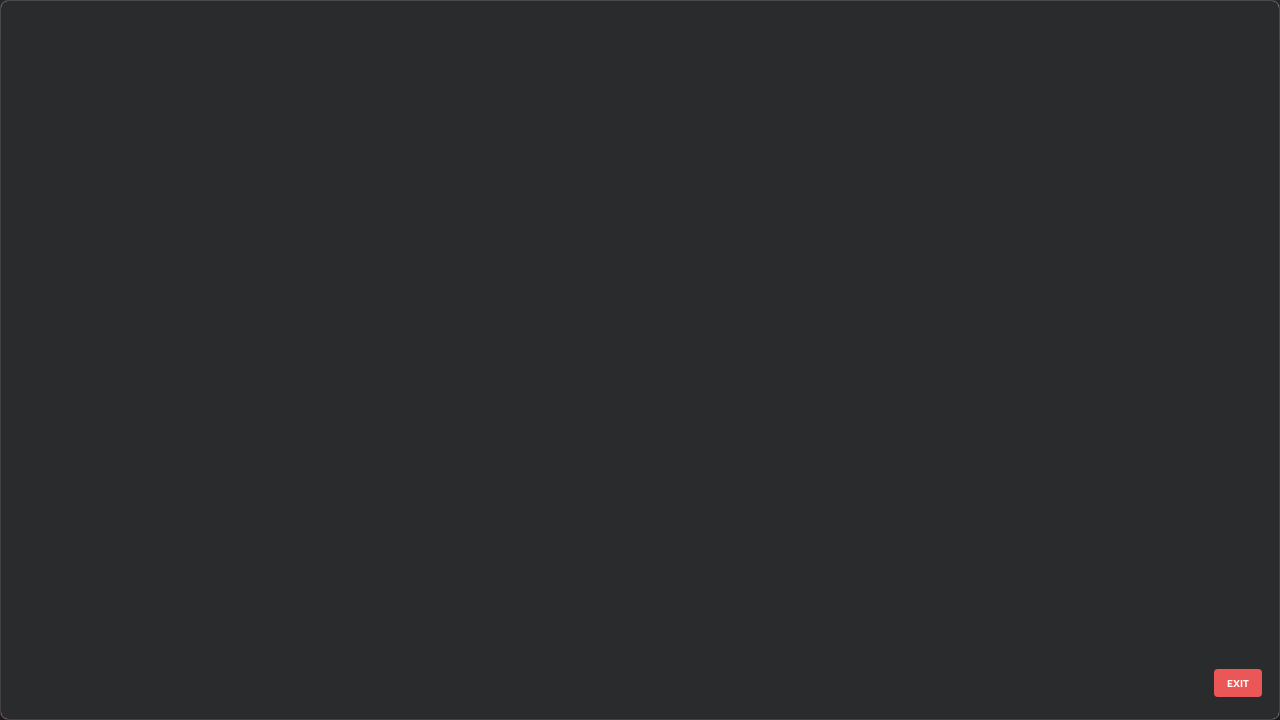 scroll, scrollTop: 1977, scrollLeft: 0, axis: vertical 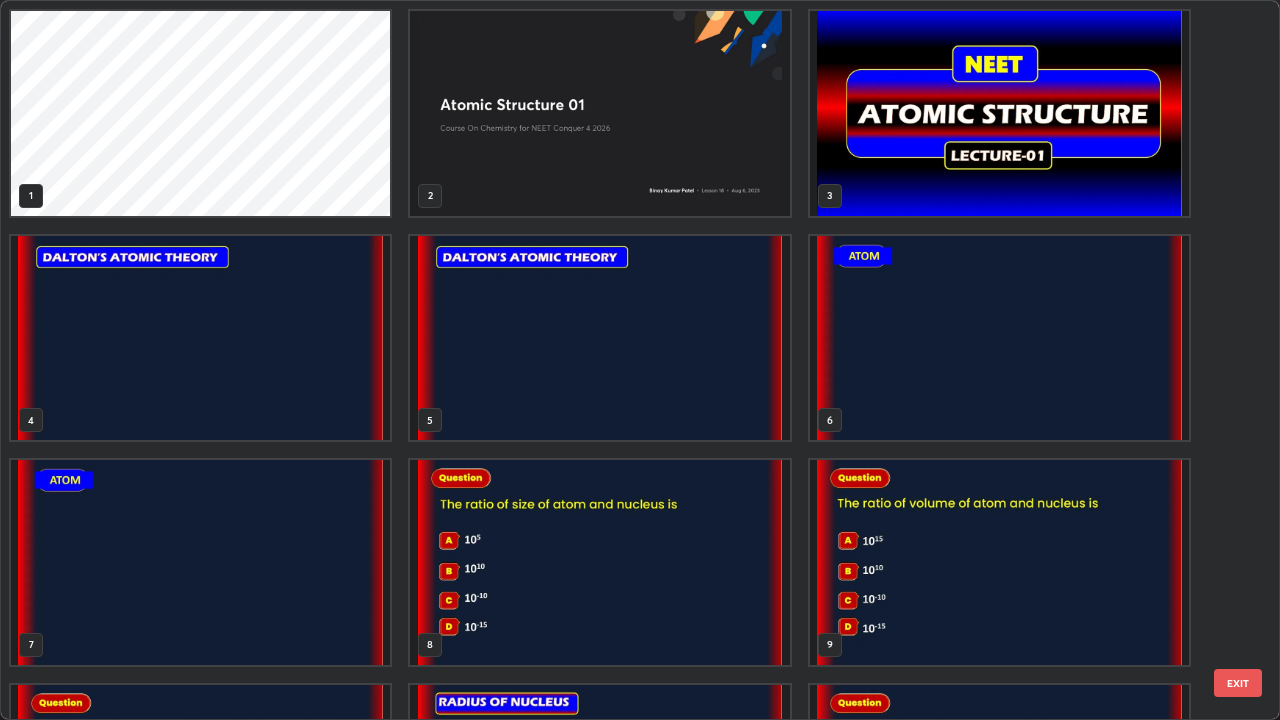 click at bounding box center (200, 338) 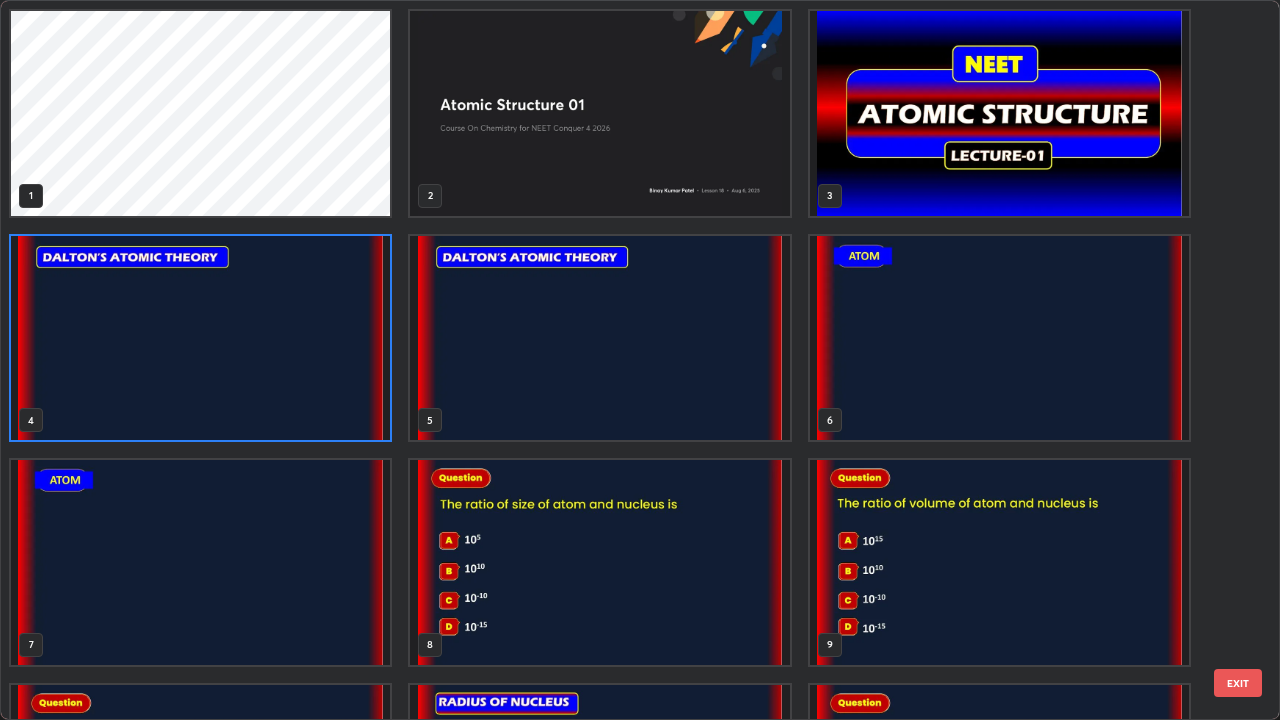 click at bounding box center (200, 338) 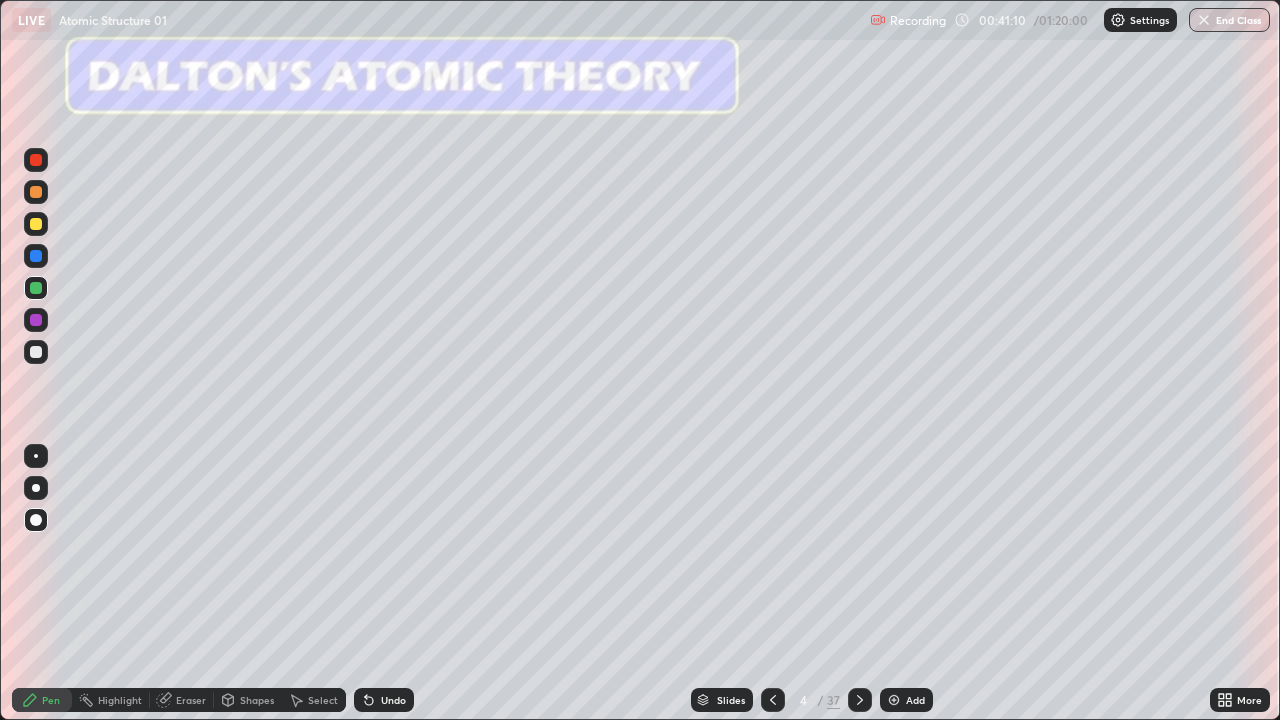 click at bounding box center (200, 338) 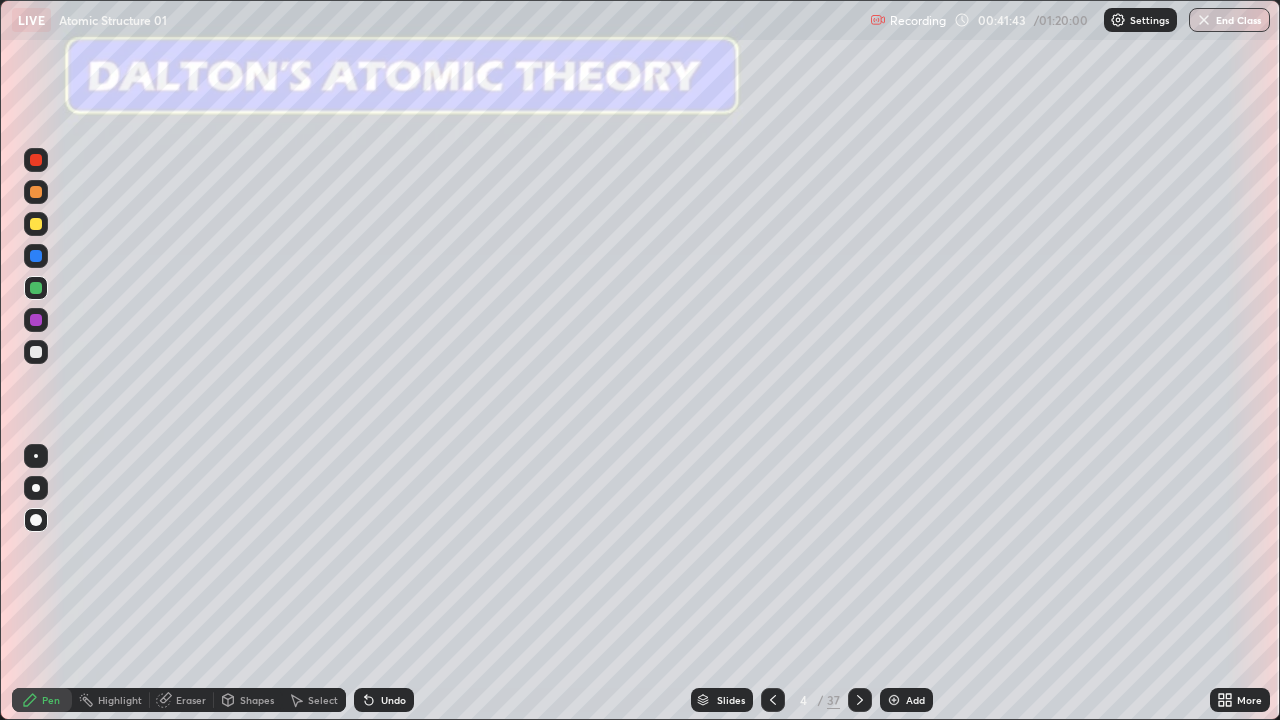 click at bounding box center [36, 224] 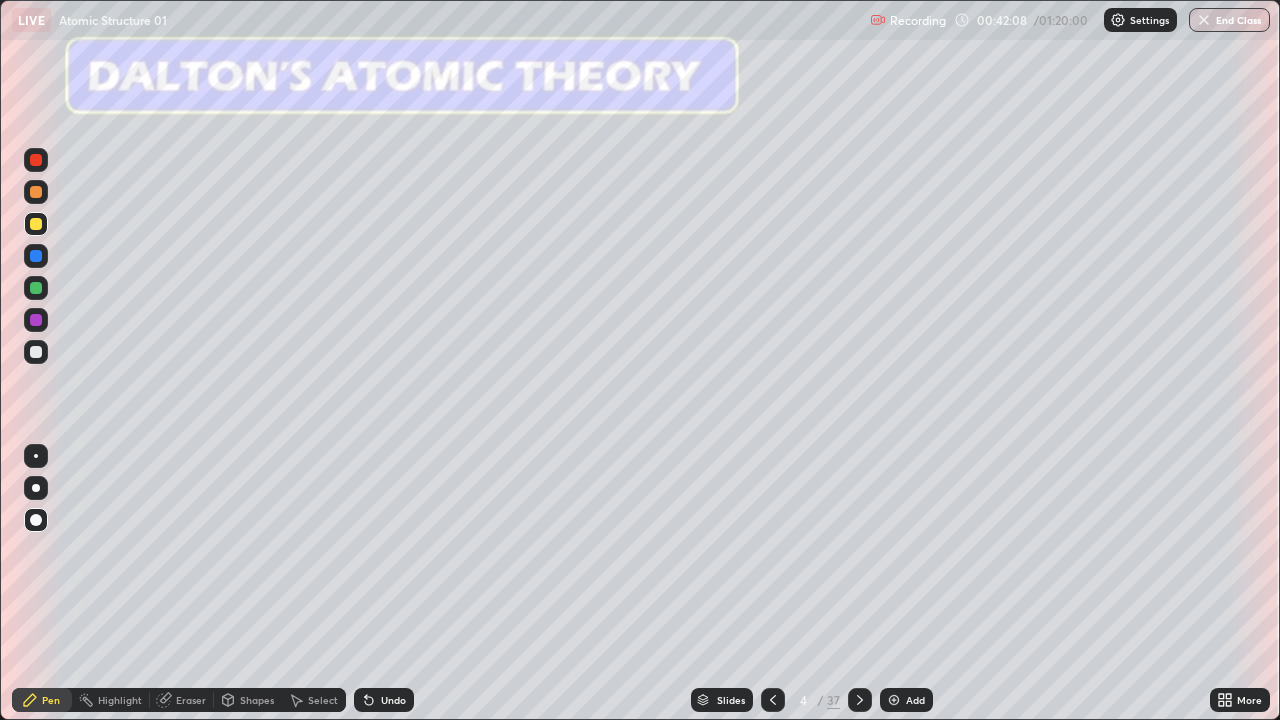 click at bounding box center (36, 352) 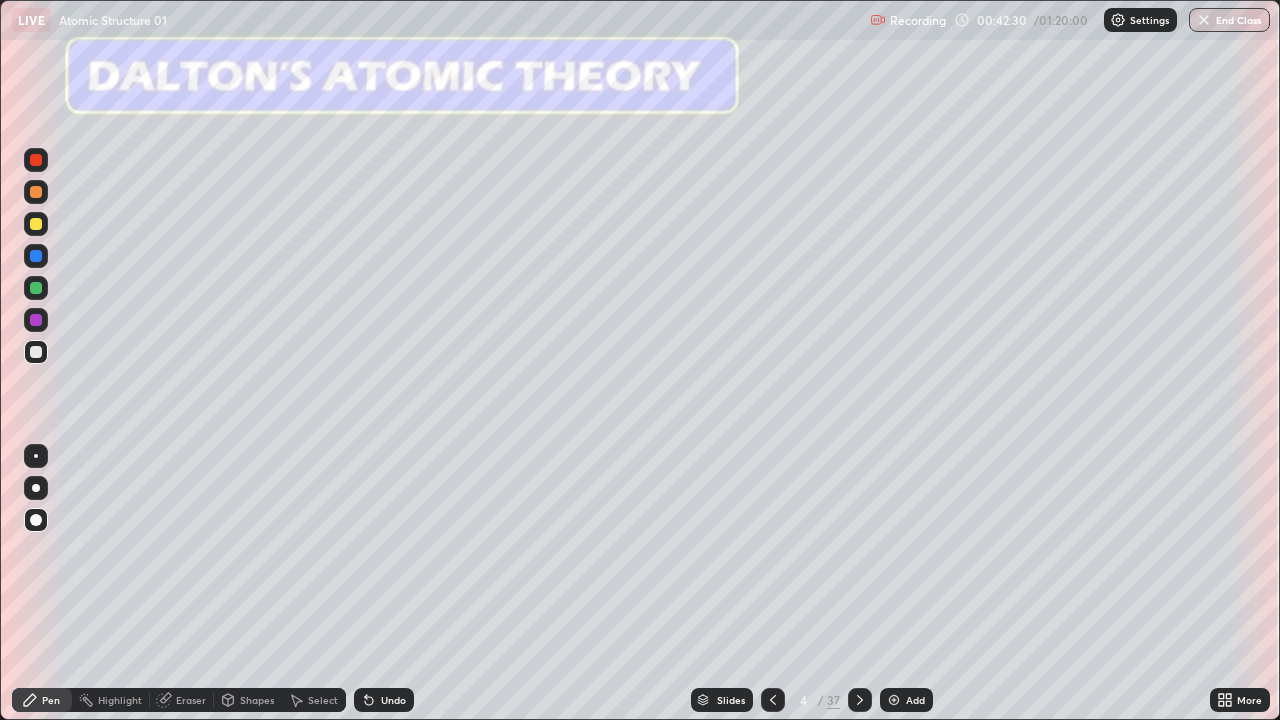 click 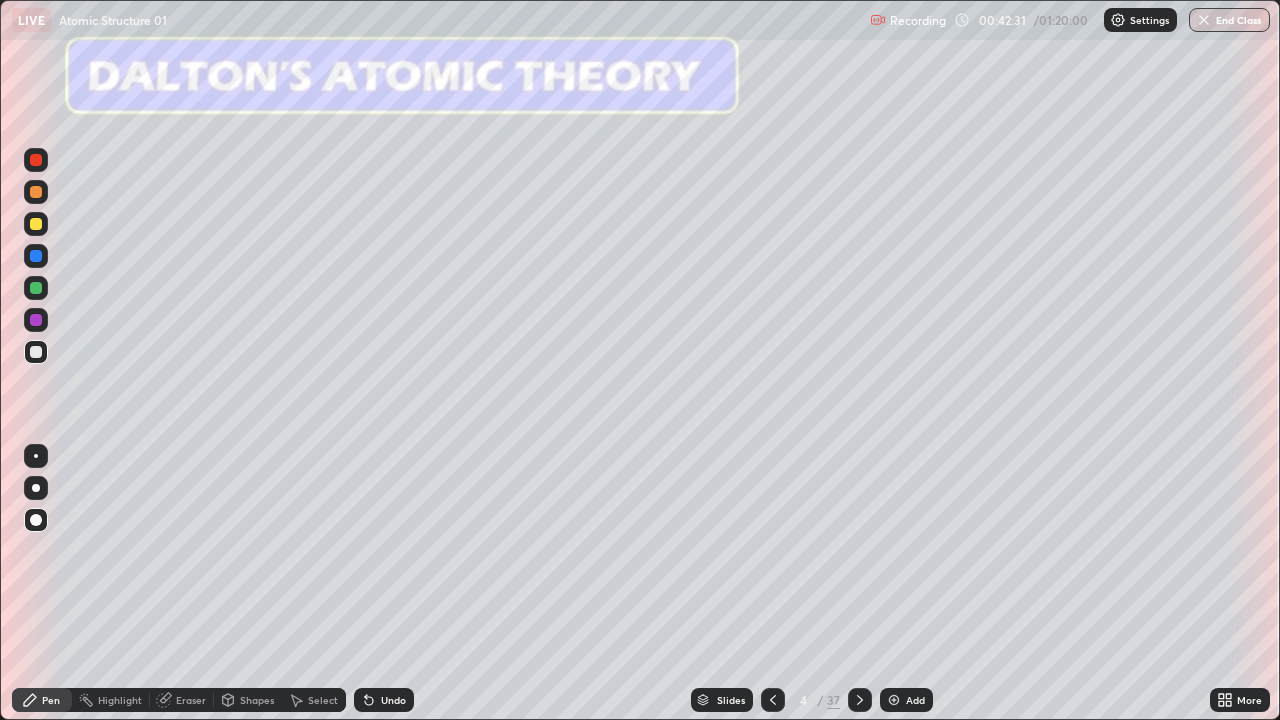 click on "Undo" at bounding box center [384, 700] 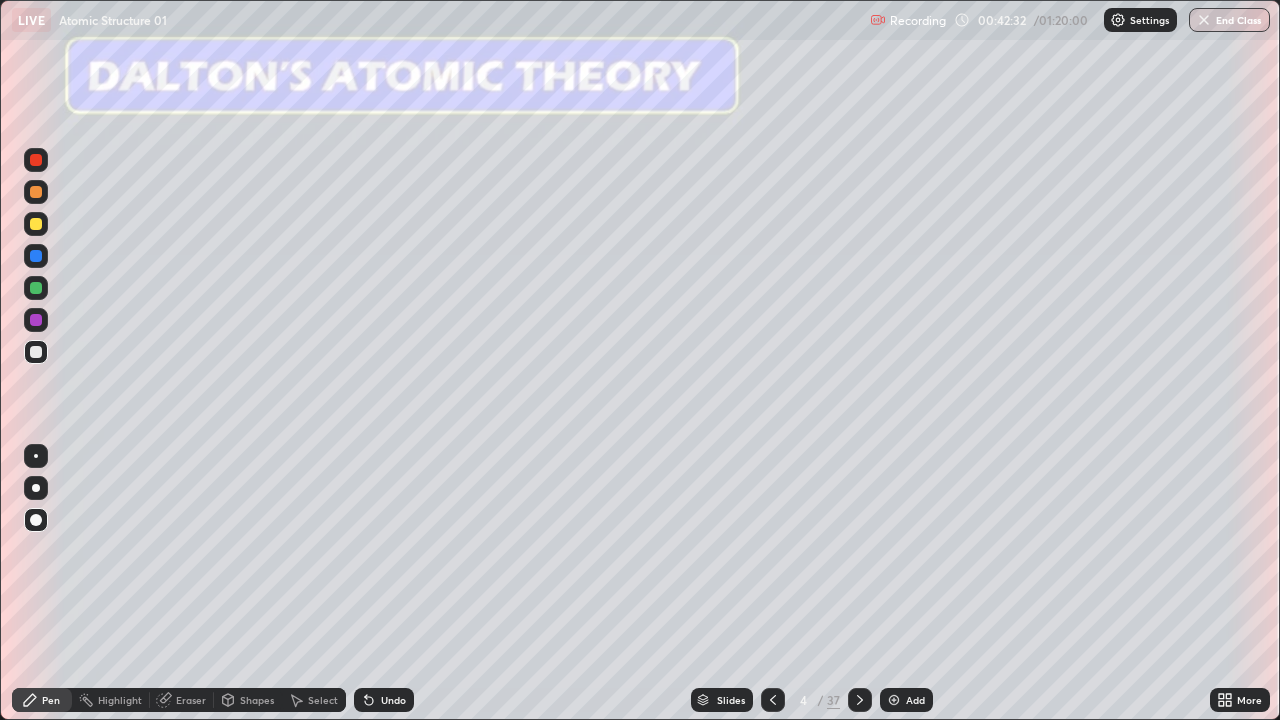 click 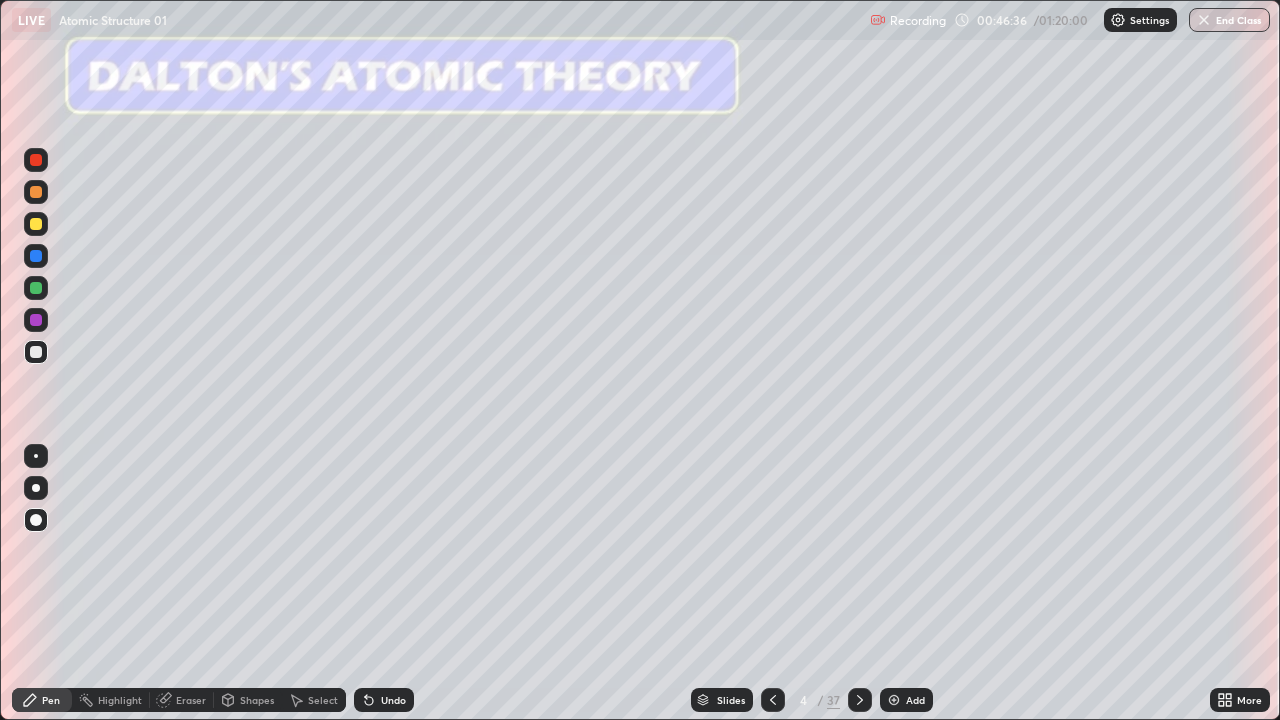 click on "Undo" at bounding box center [393, 700] 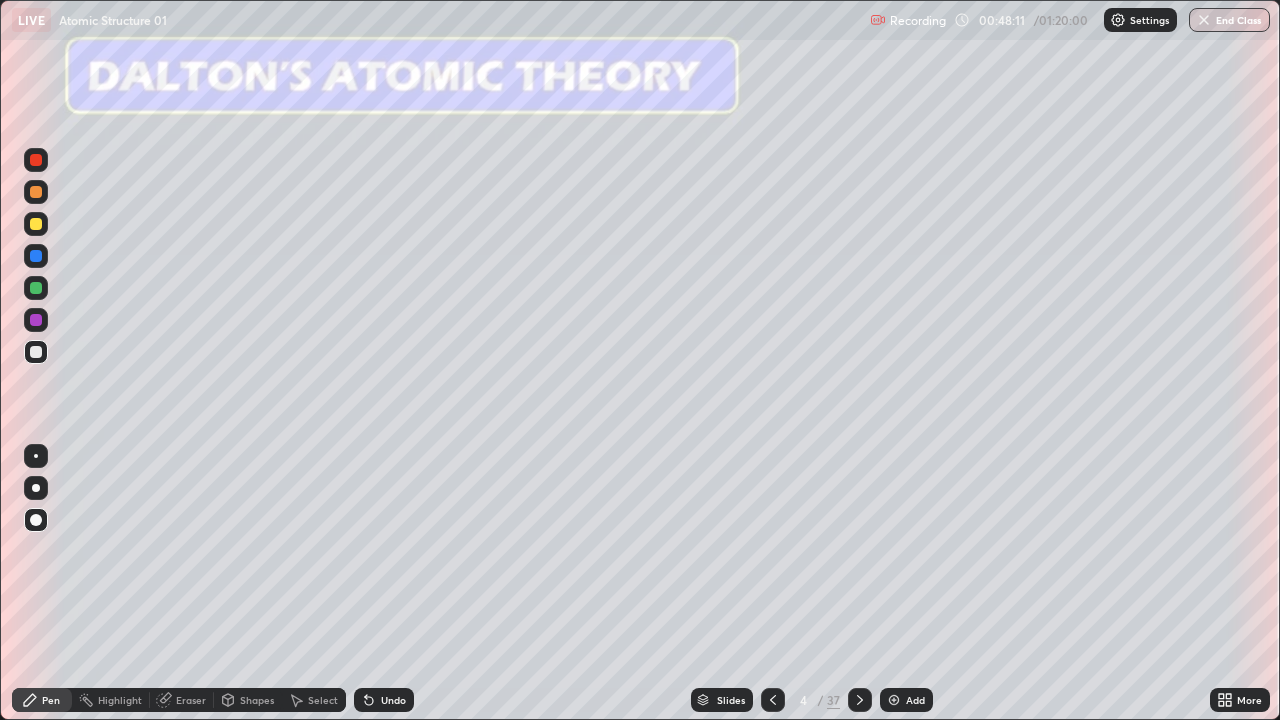 click 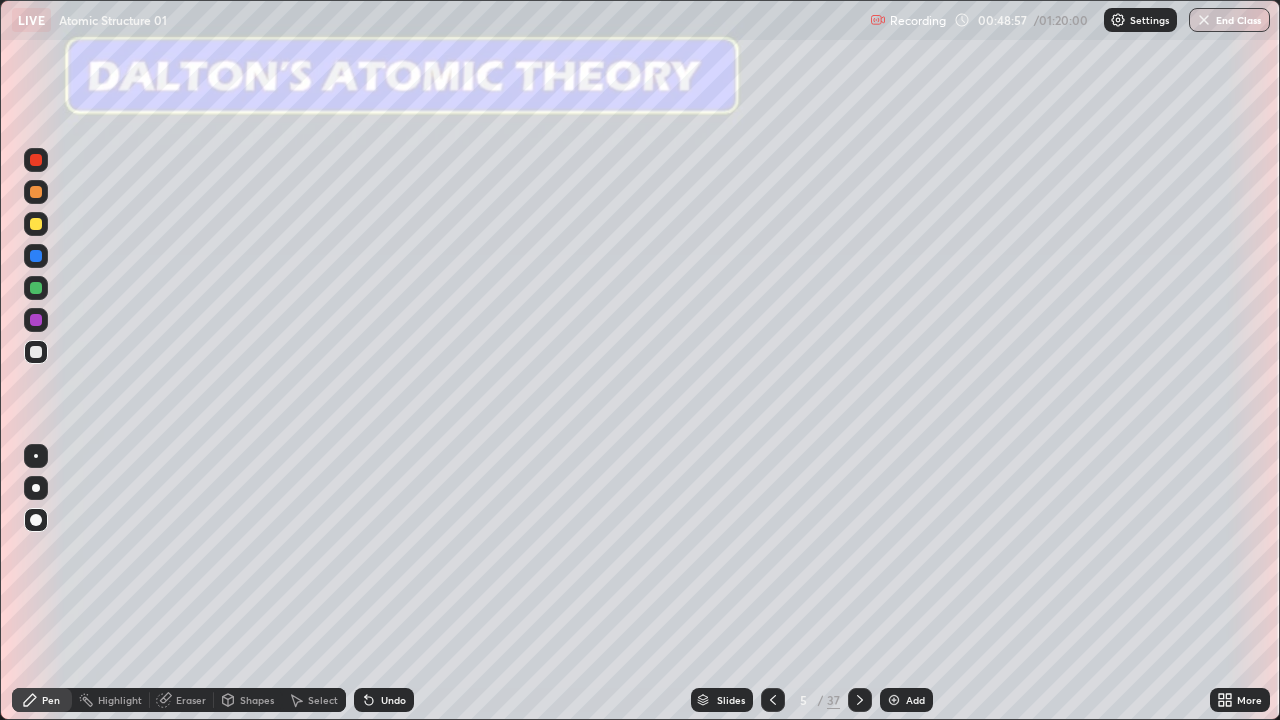 click at bounding box center [36, 224] 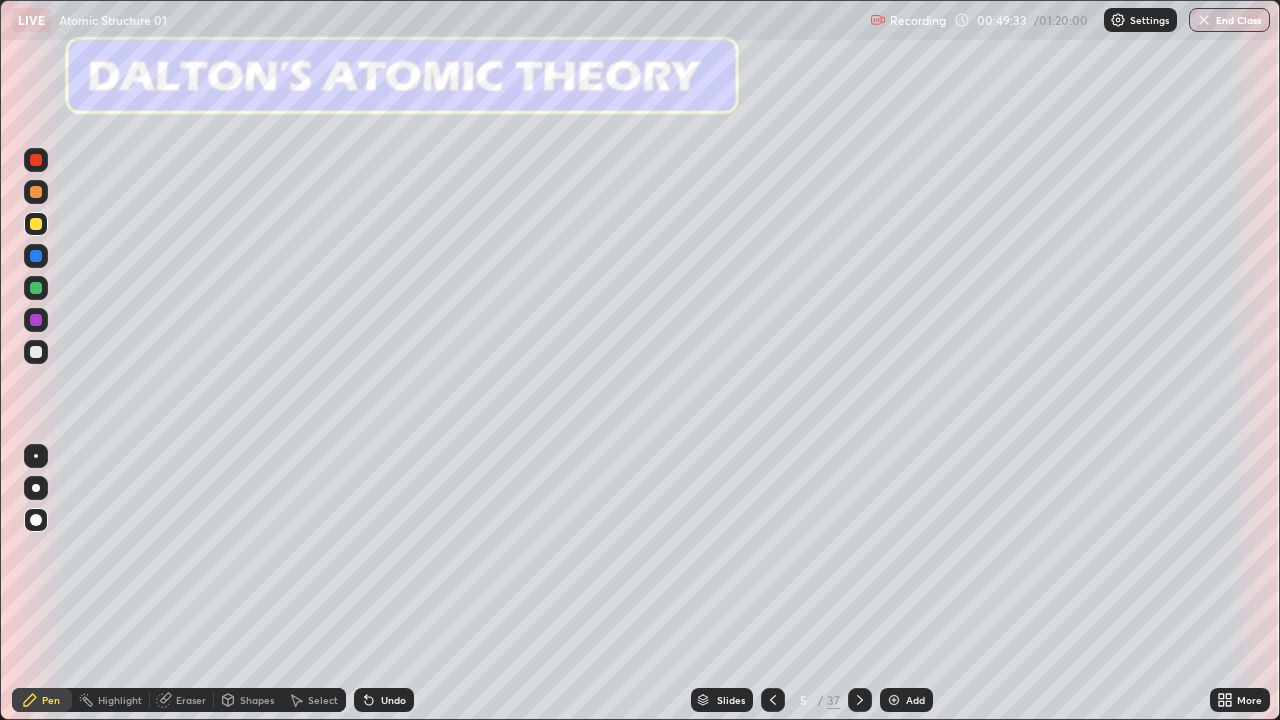 click at bounding box center [36, 352] 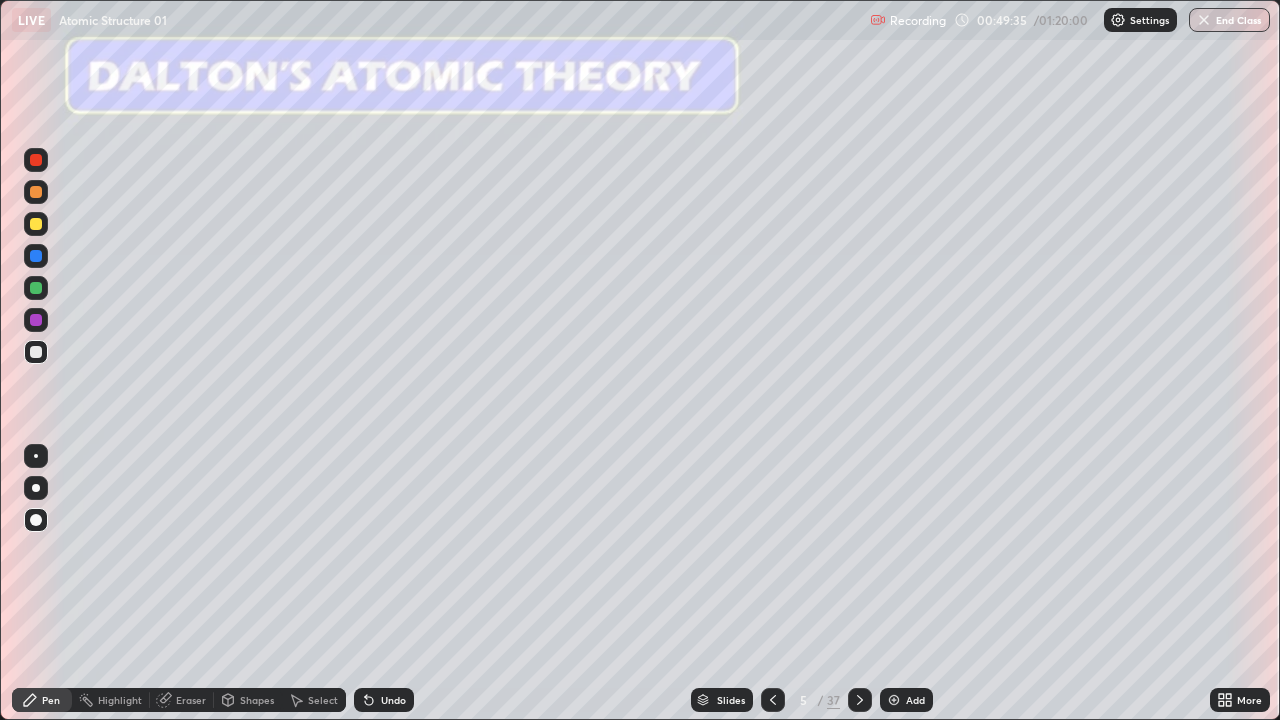 click at bounding box center (36, 288) 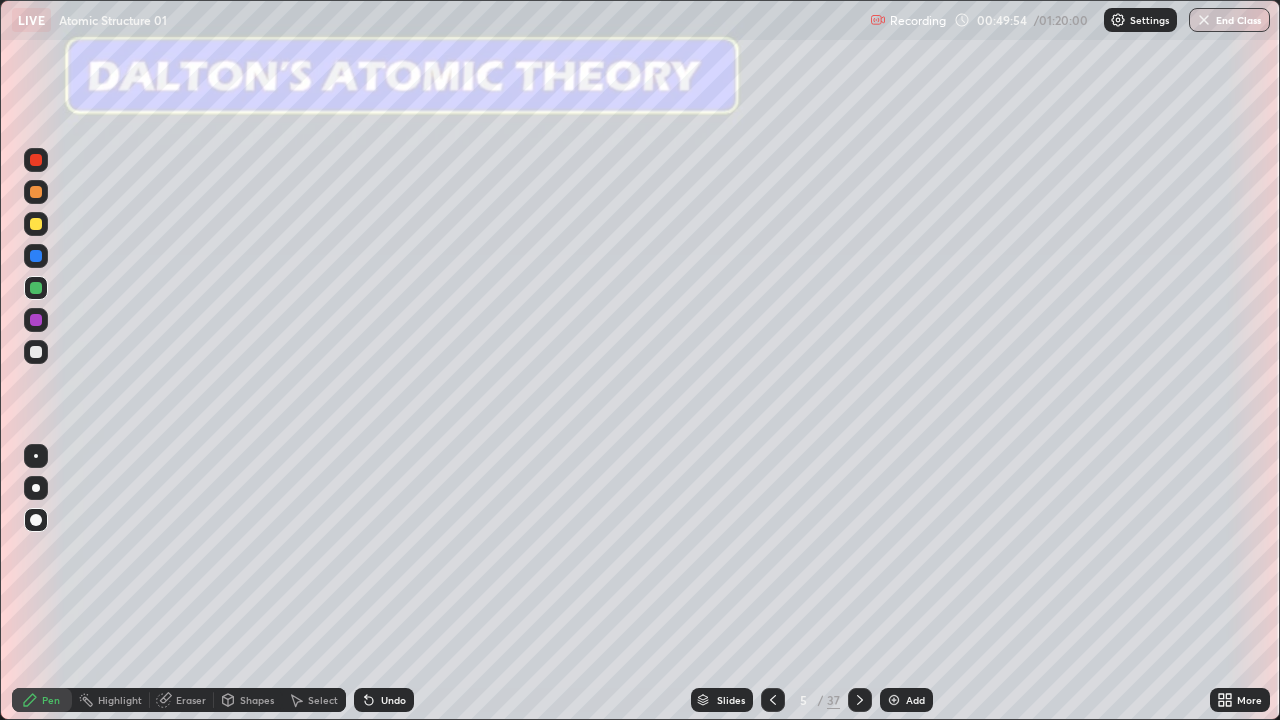 click 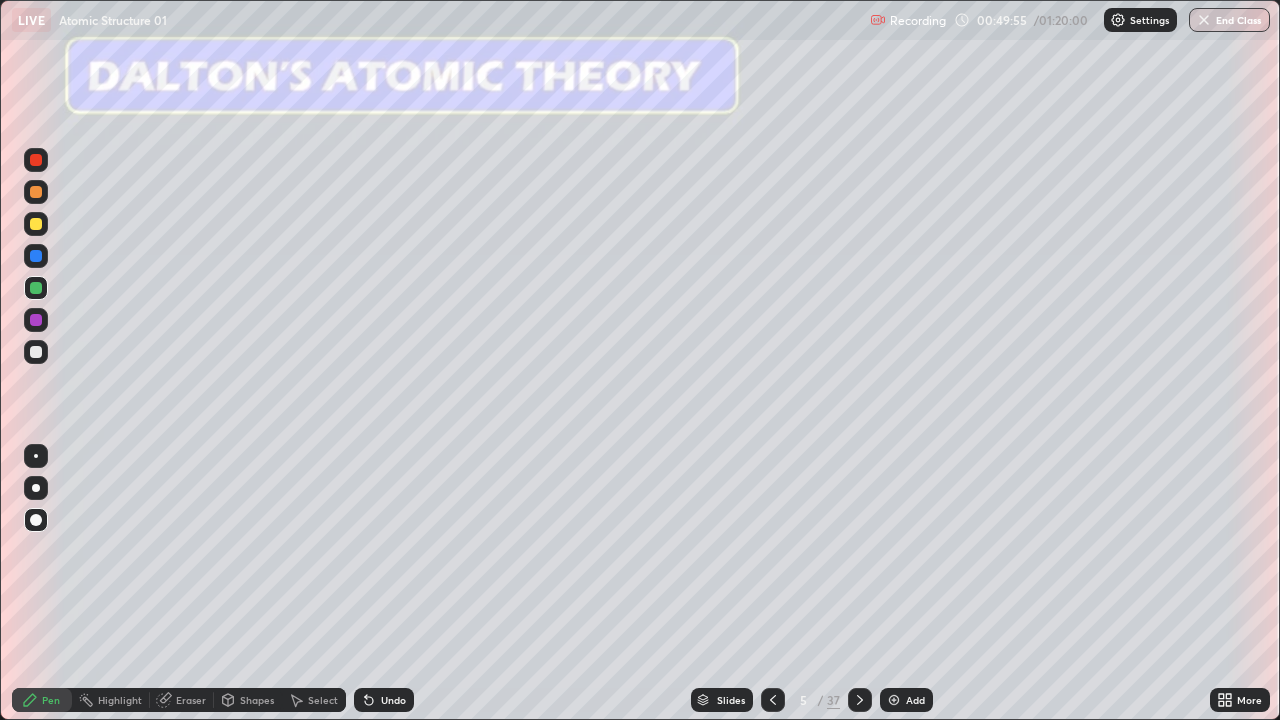 click on "Undo" at bounding box center [384, 700] 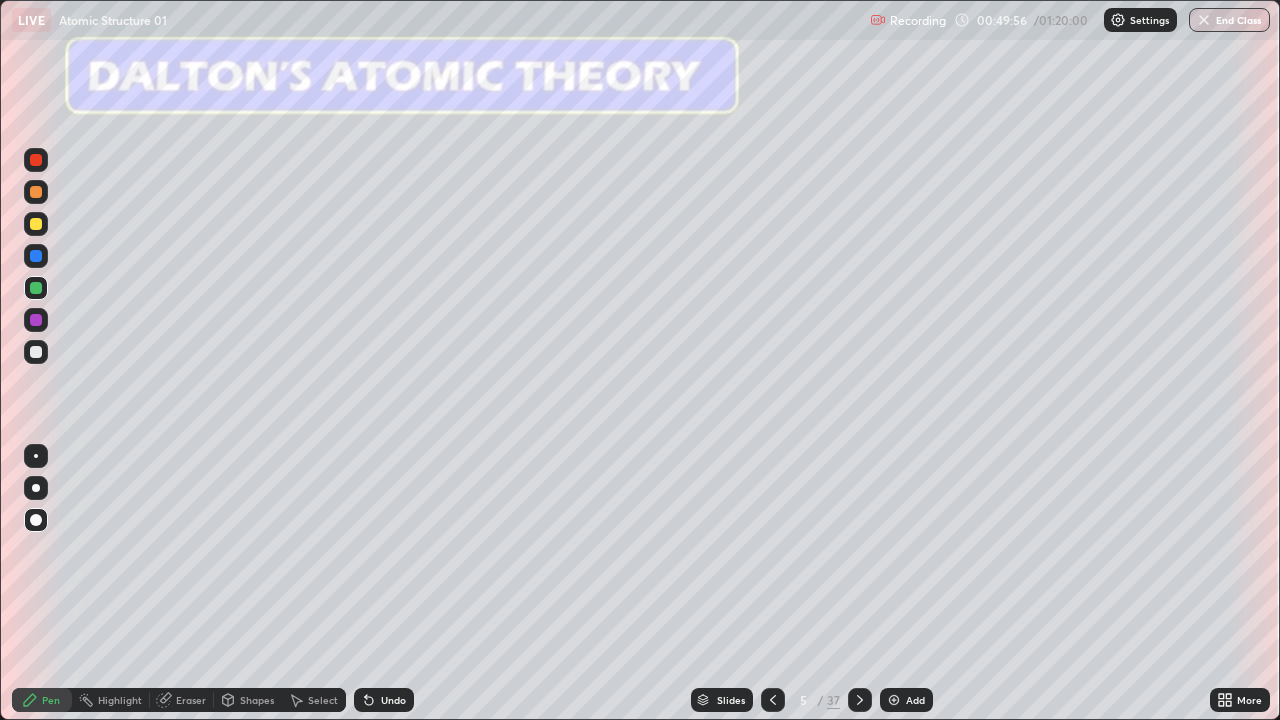click 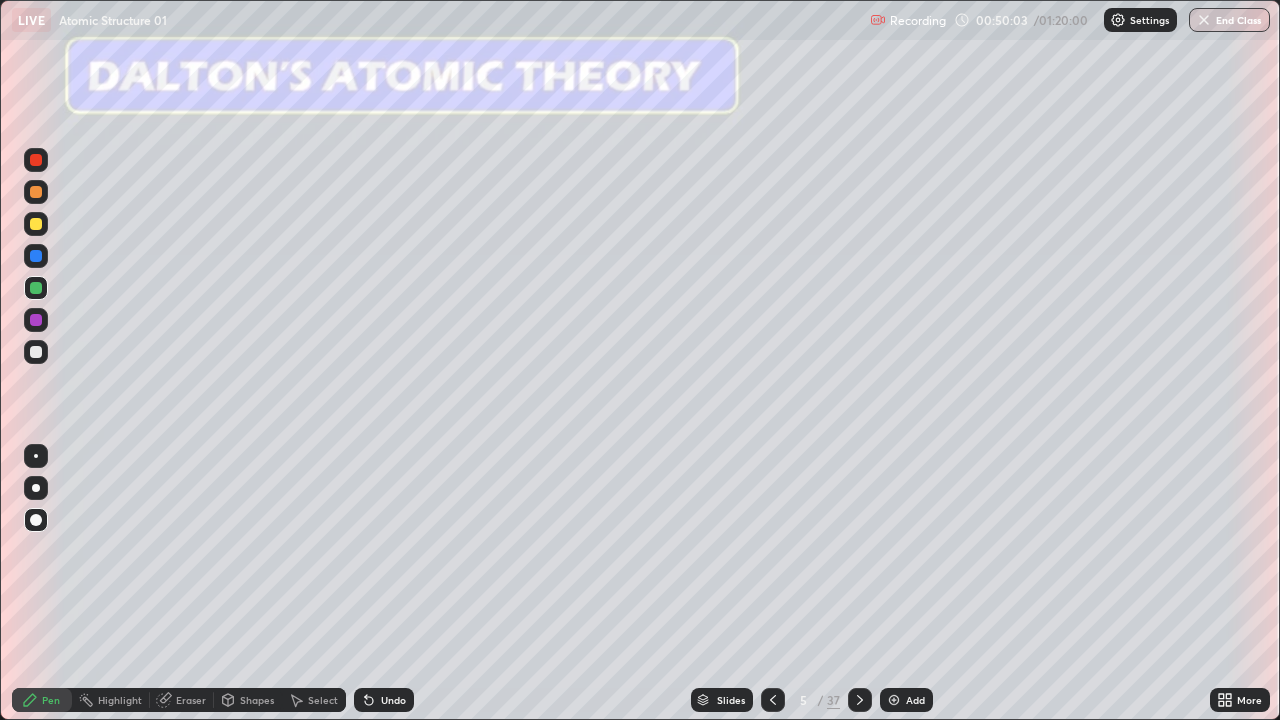 click on "Undo" at bounding box center (384, 700) 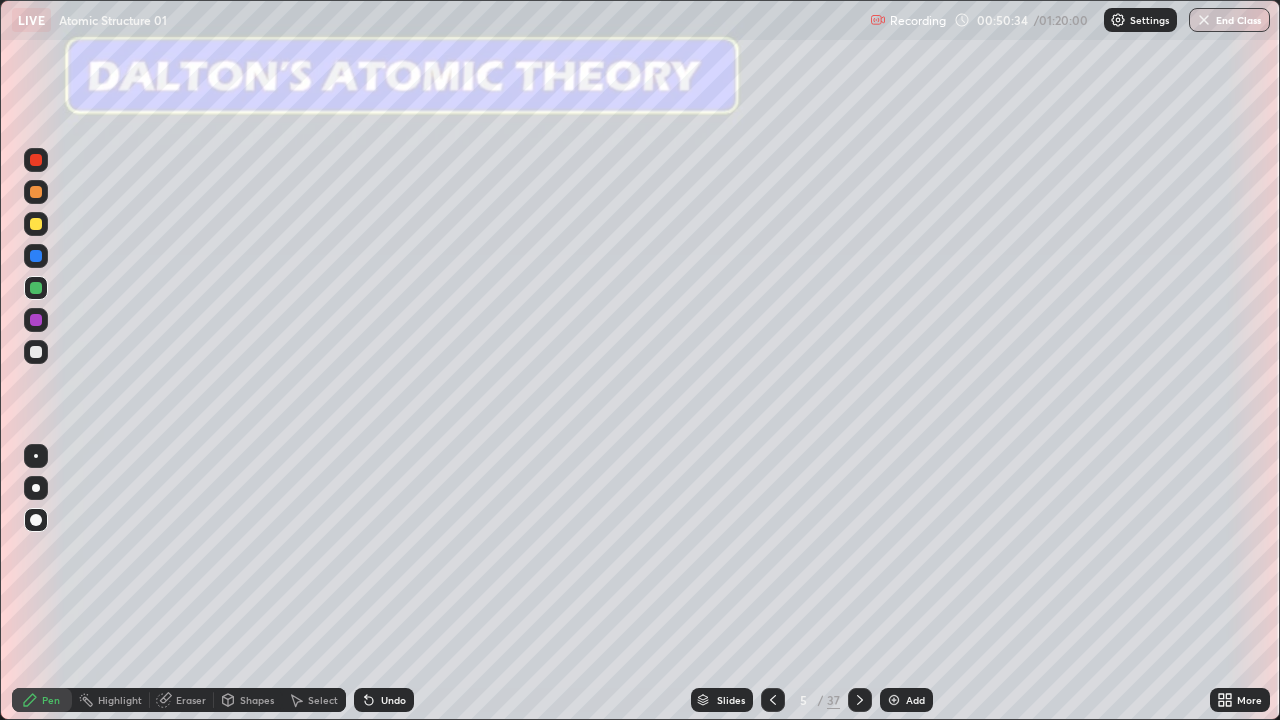 click at bounding box center [36, 224] 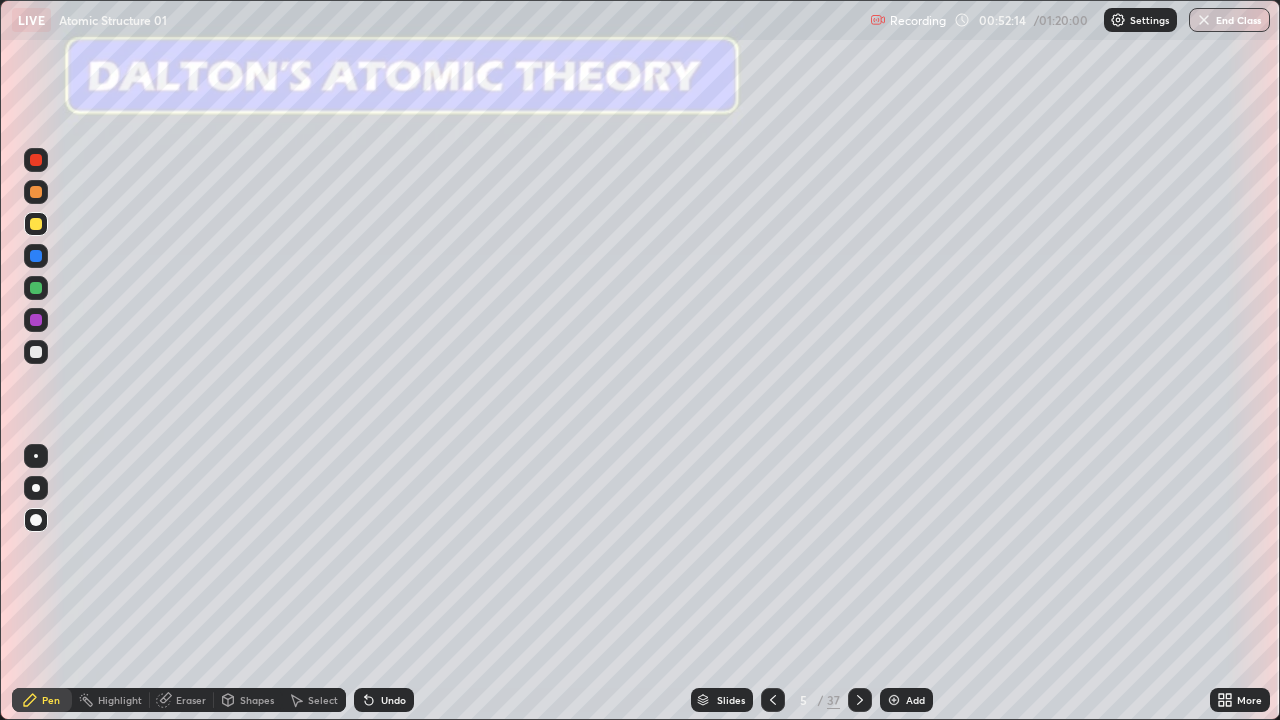 click 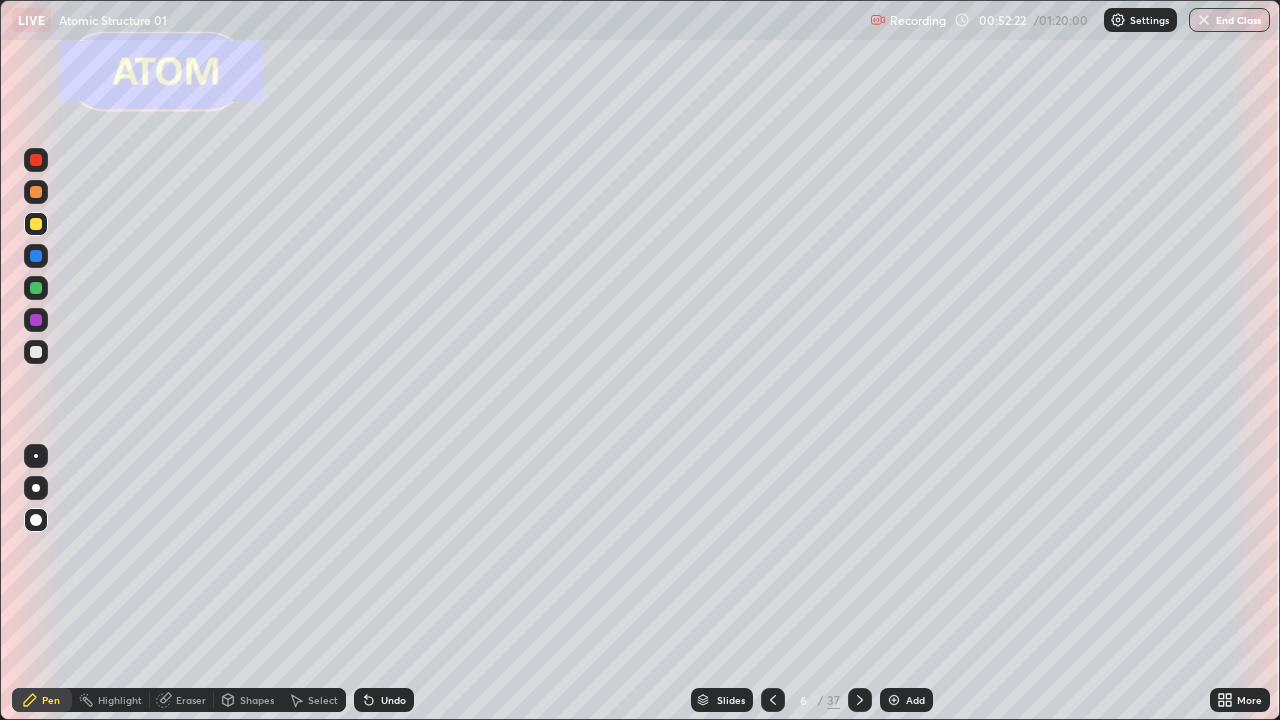 click at bounding box center [36, 352] 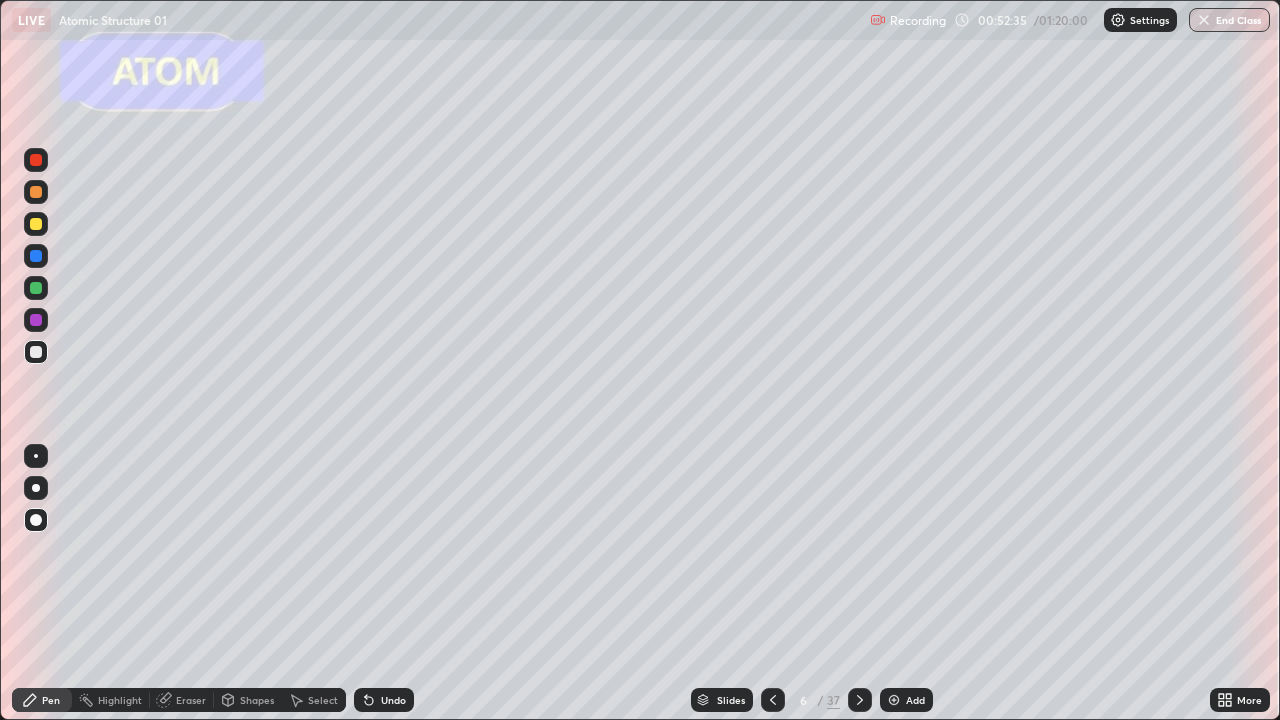 click at bounding box center [36, 288] 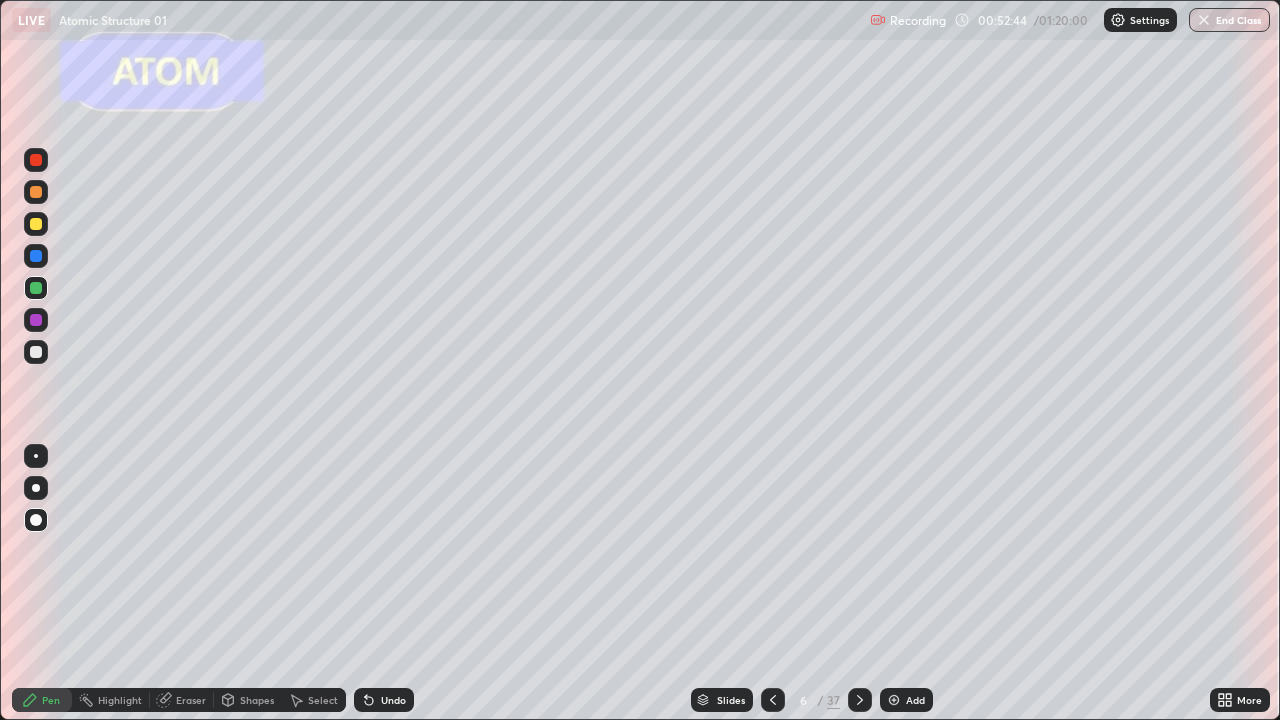 click at bounding box center (36, 352) 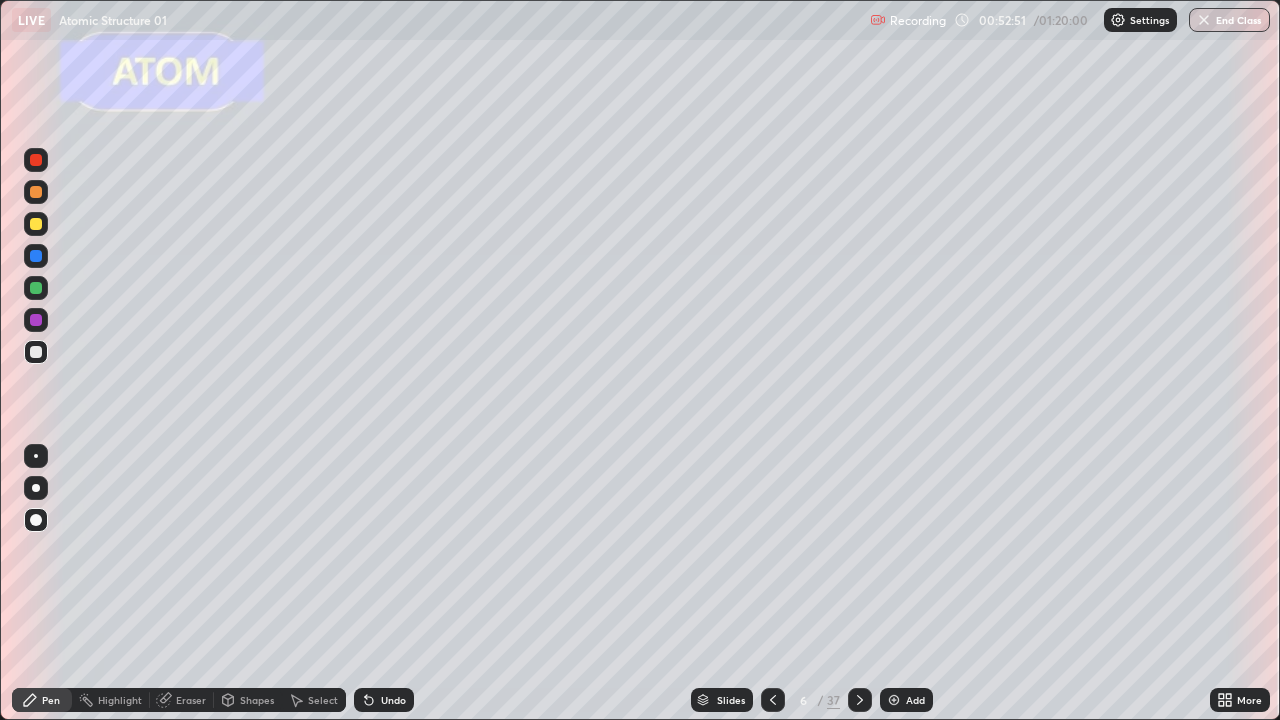click at bounding box center (36, 288) 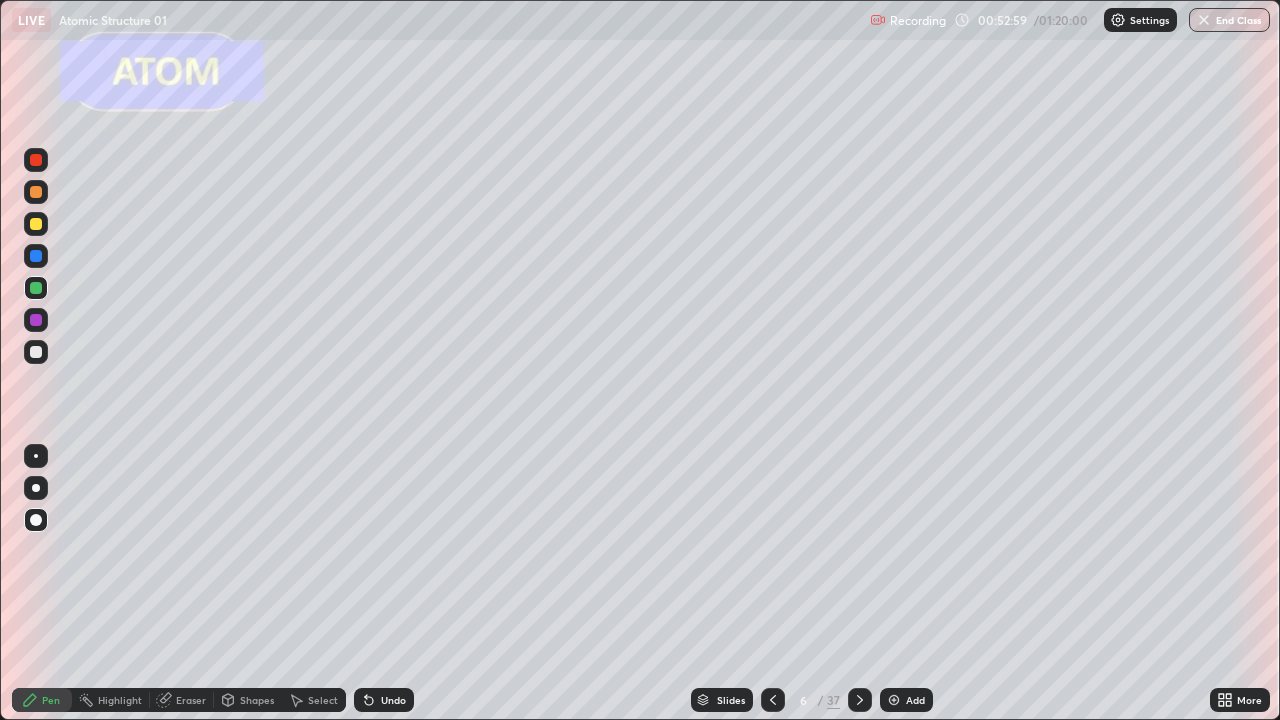click at bounding box center [36, 352] 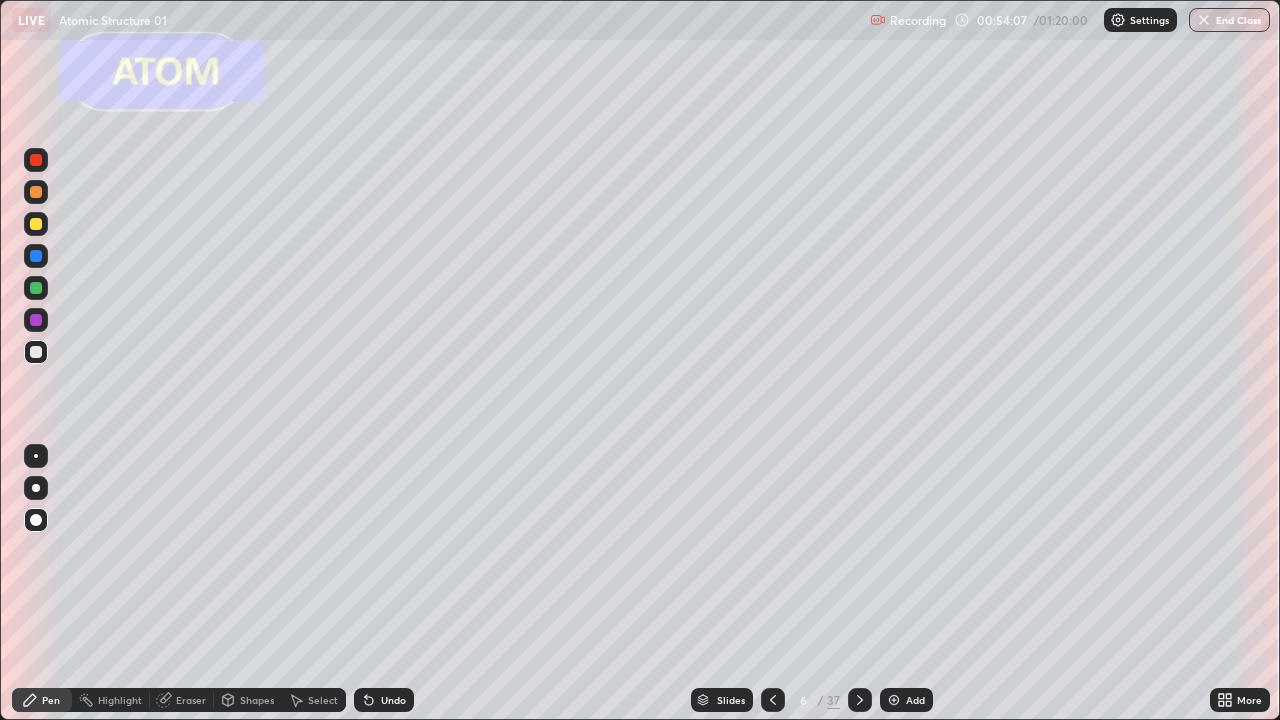 click on "Eraser" at bounding box center (182, 700) 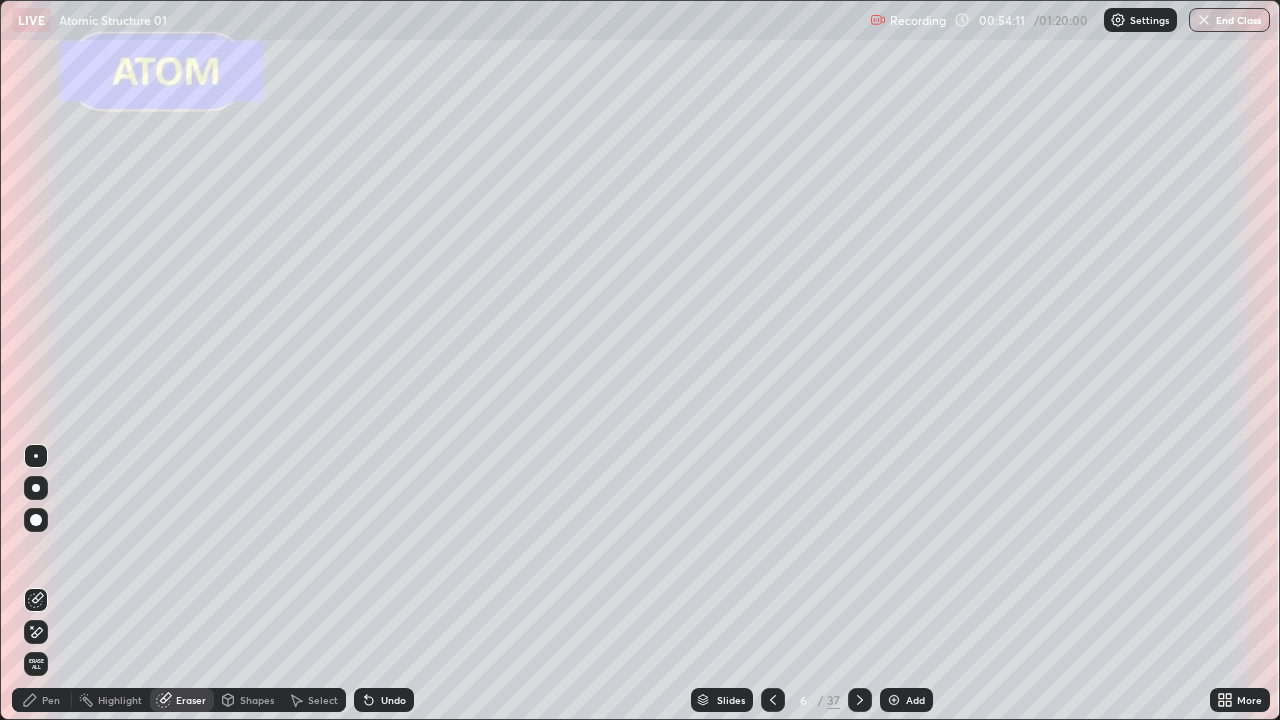 click on "Pen" at bounding box center [51, 700] 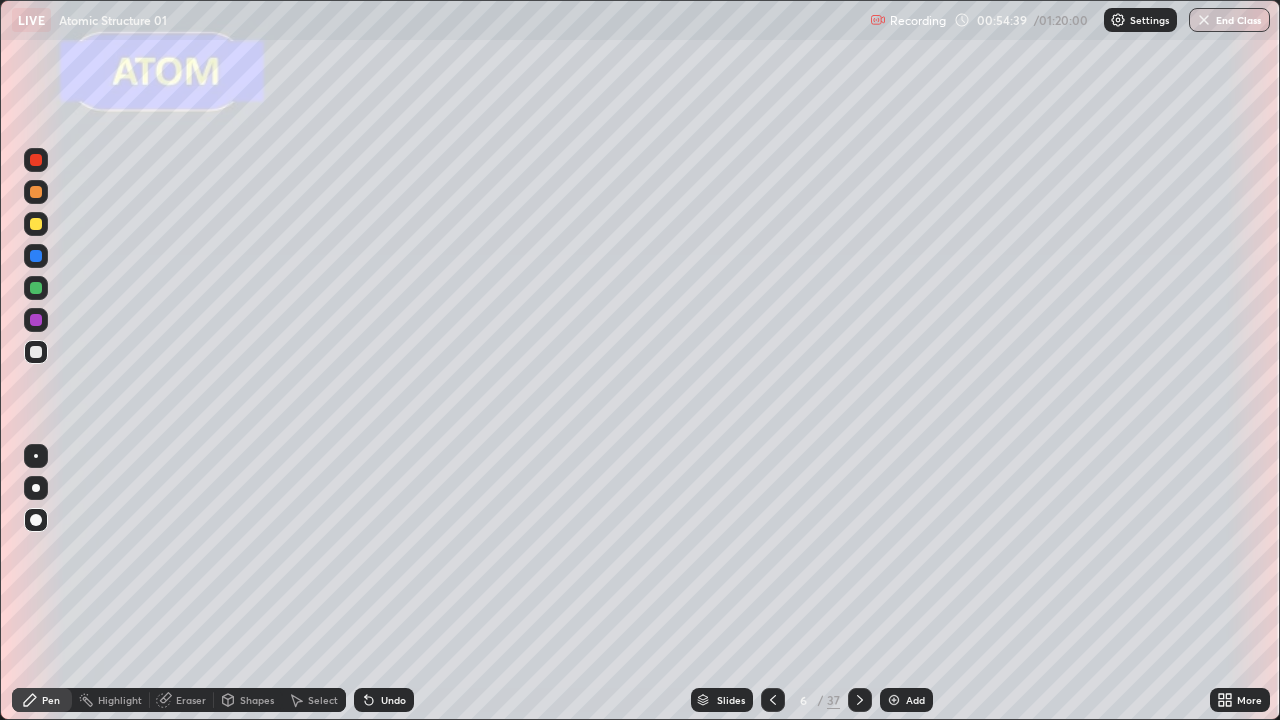 click 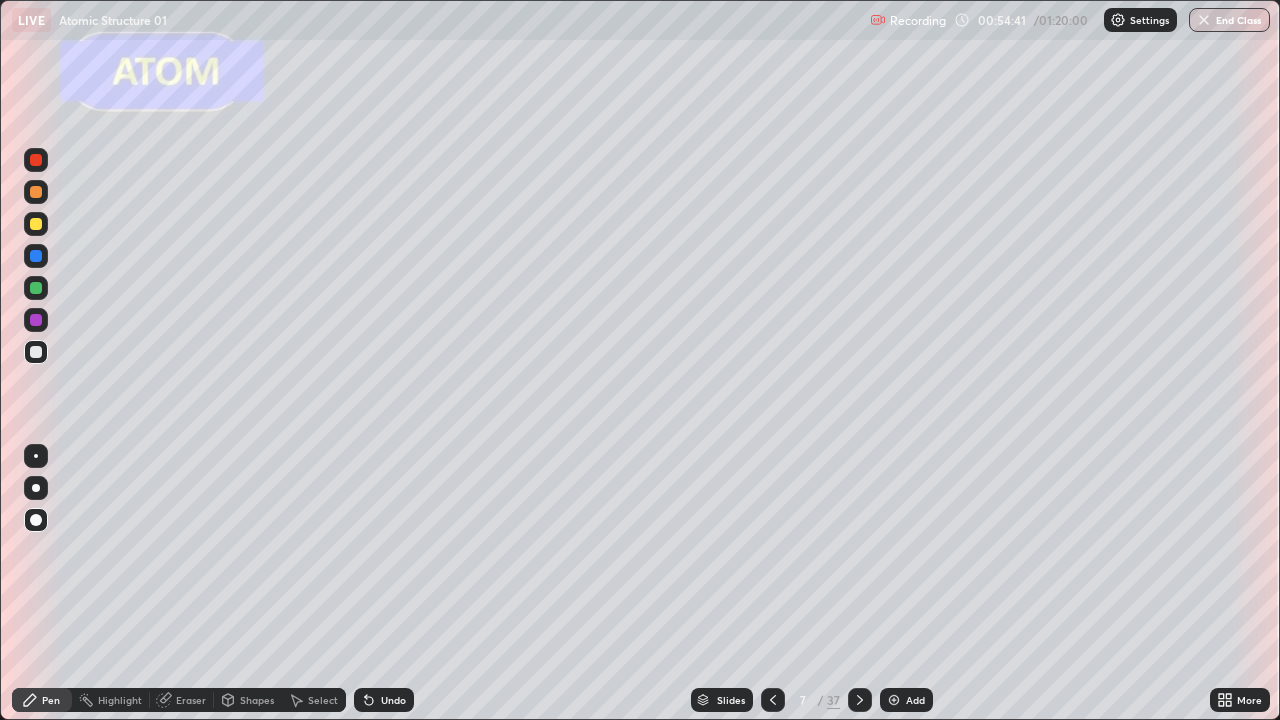 click 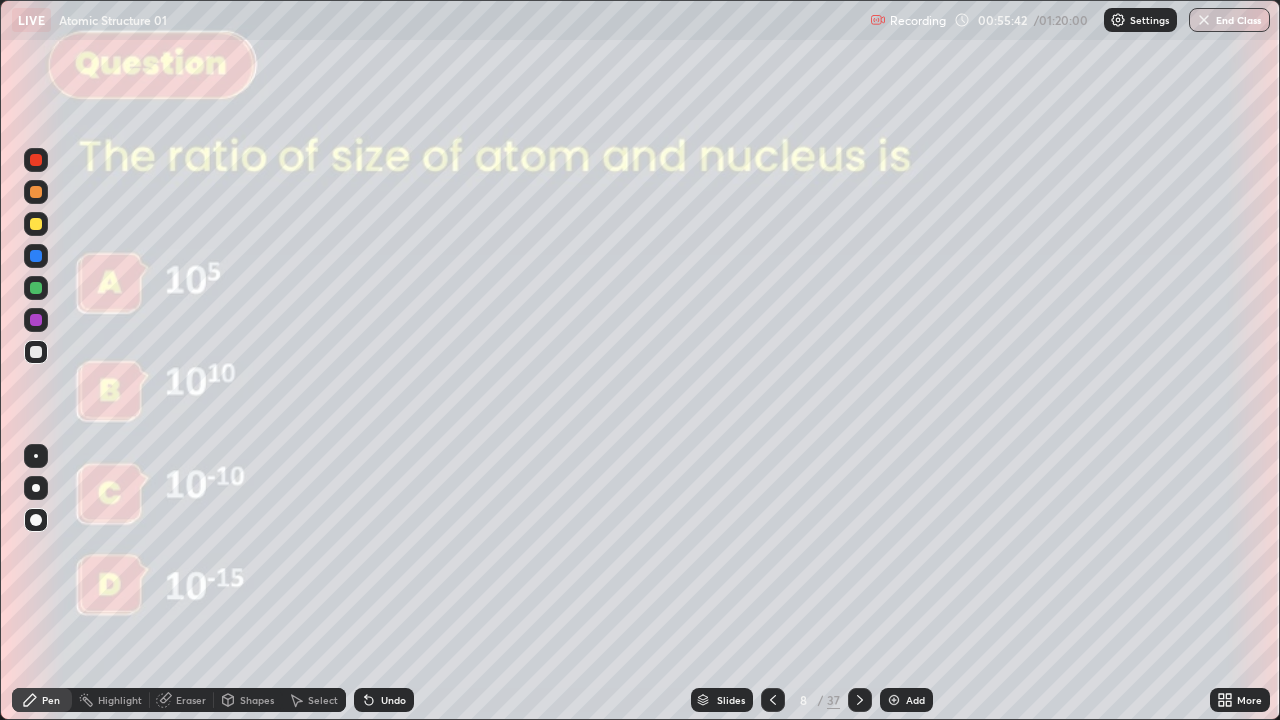 click at bounding box center [36, 288] 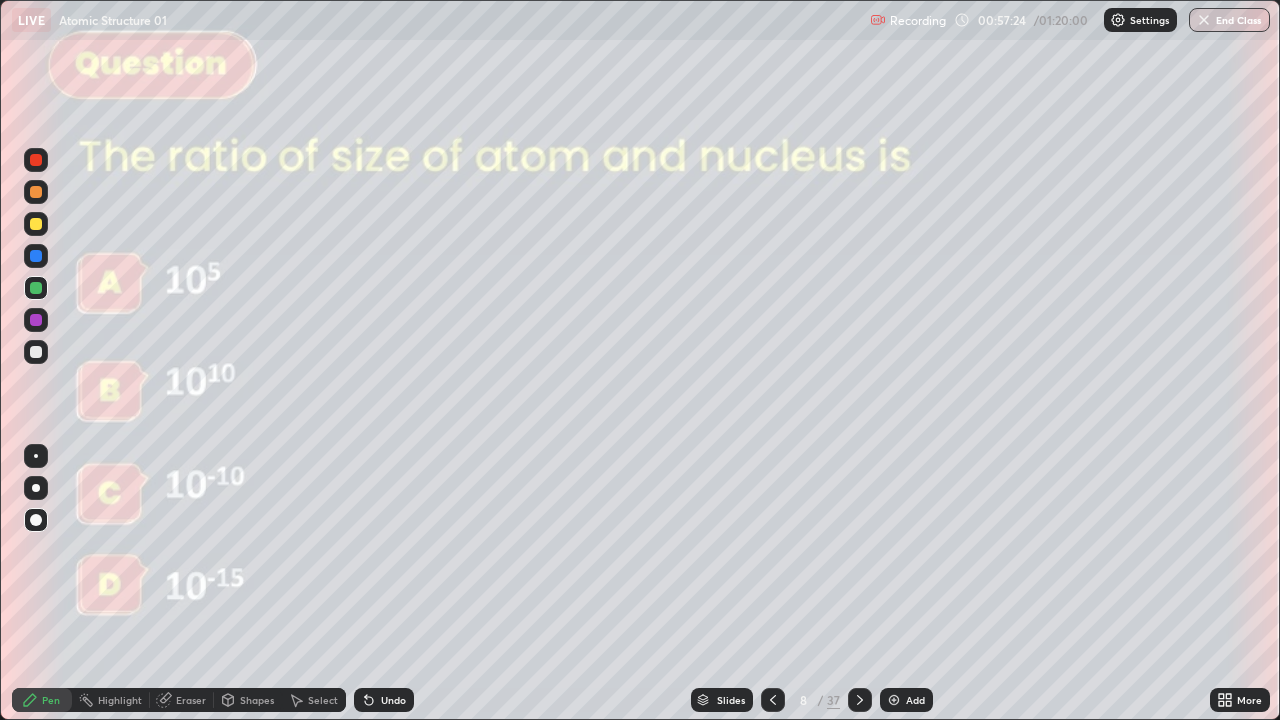 click 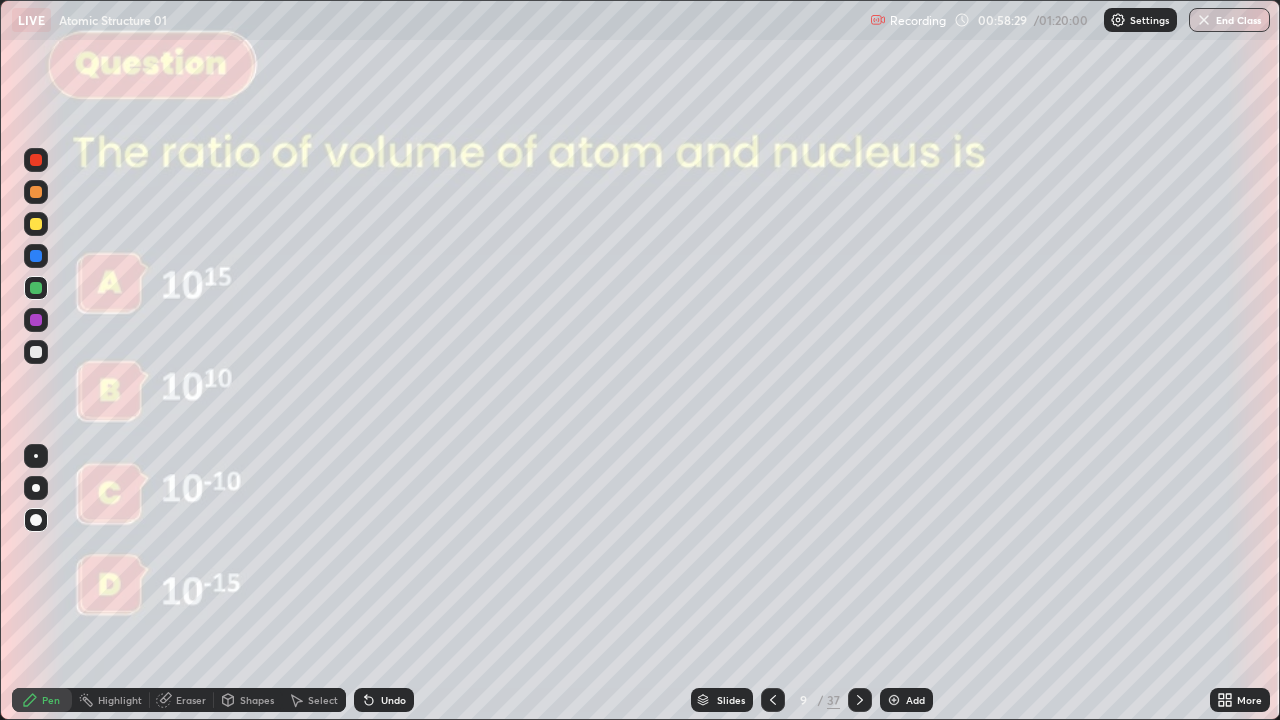 click at bounding box center (36, 192) 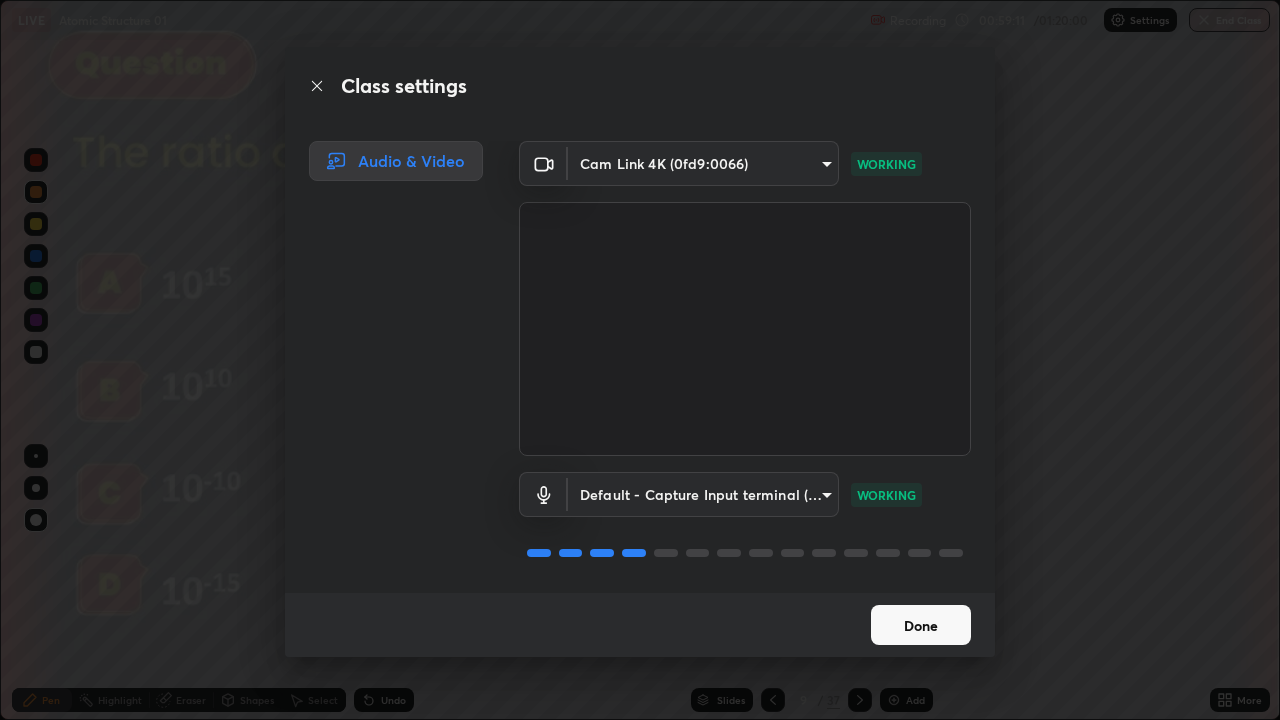 click on "Done" at bounding box center (921, 625) 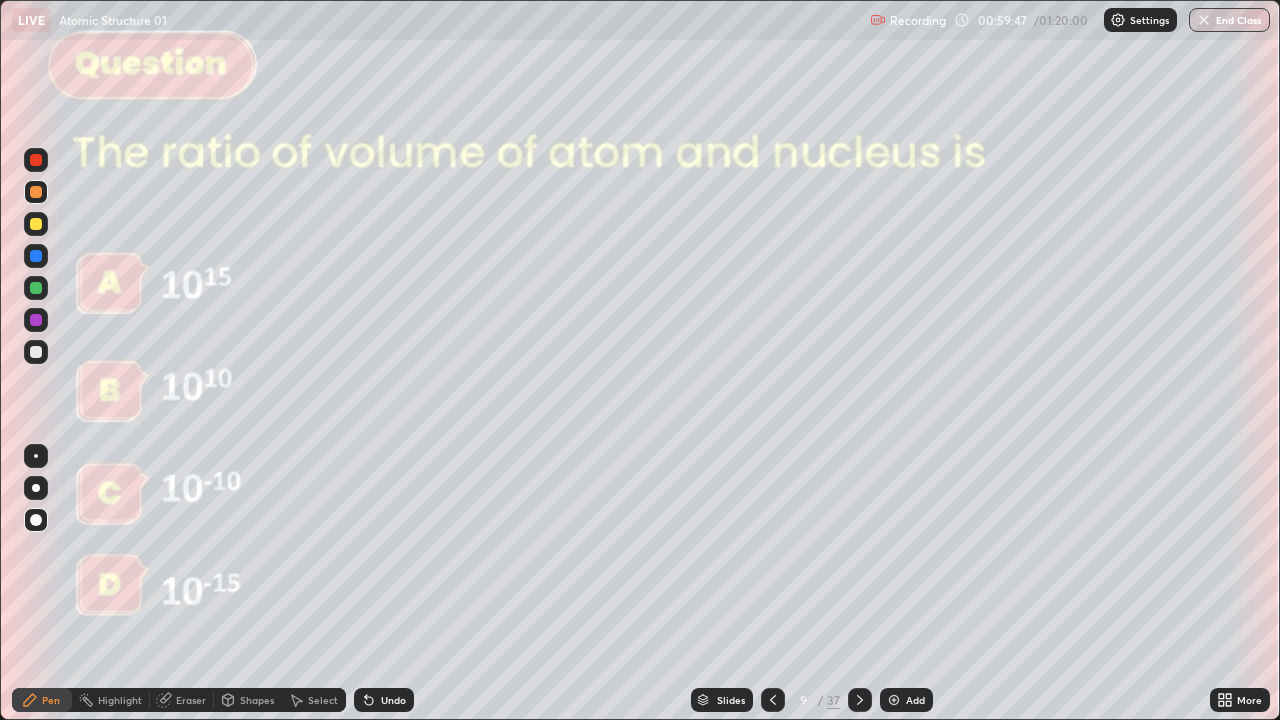 click at bounding box center [36, 352] 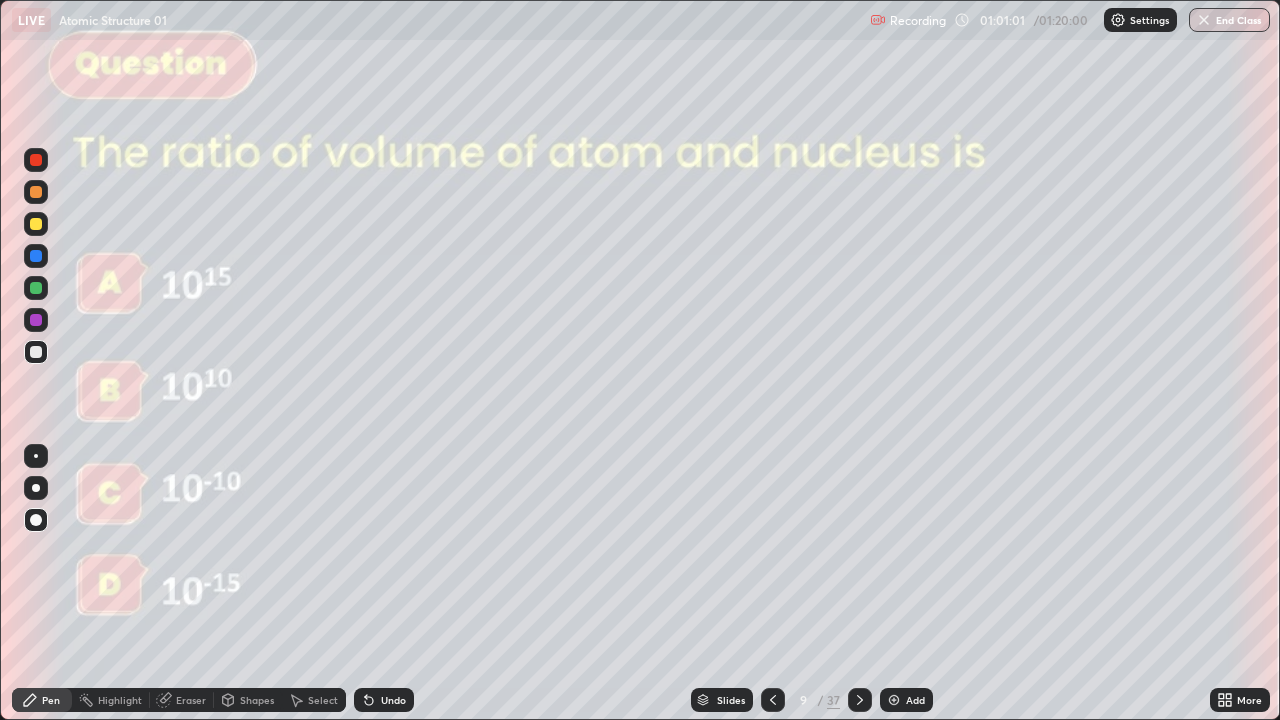 click 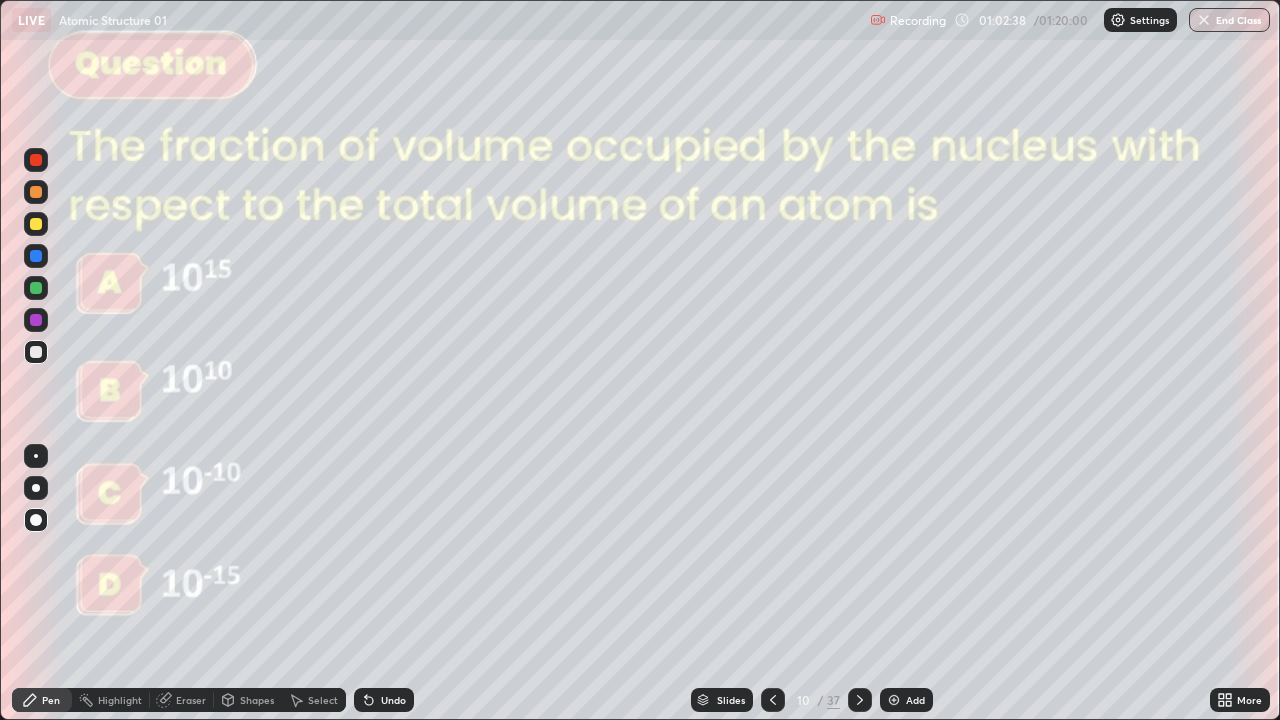 click 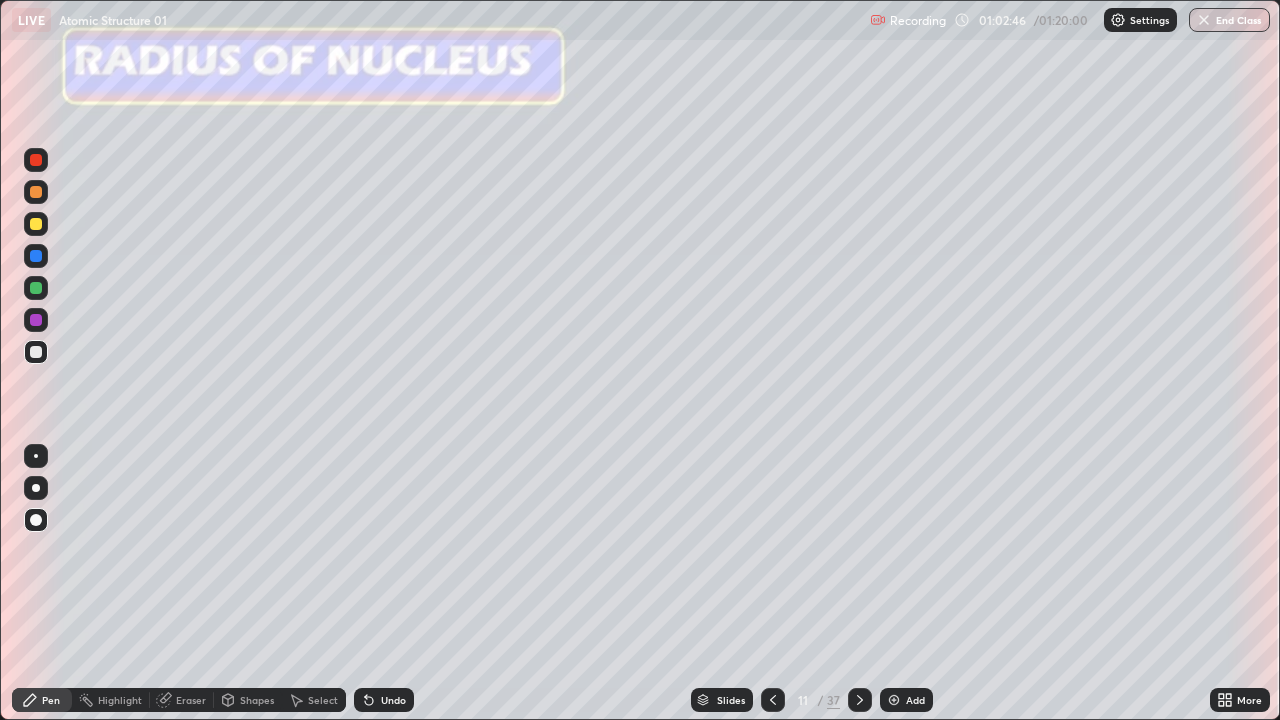 click at bounding box center [36, 224] 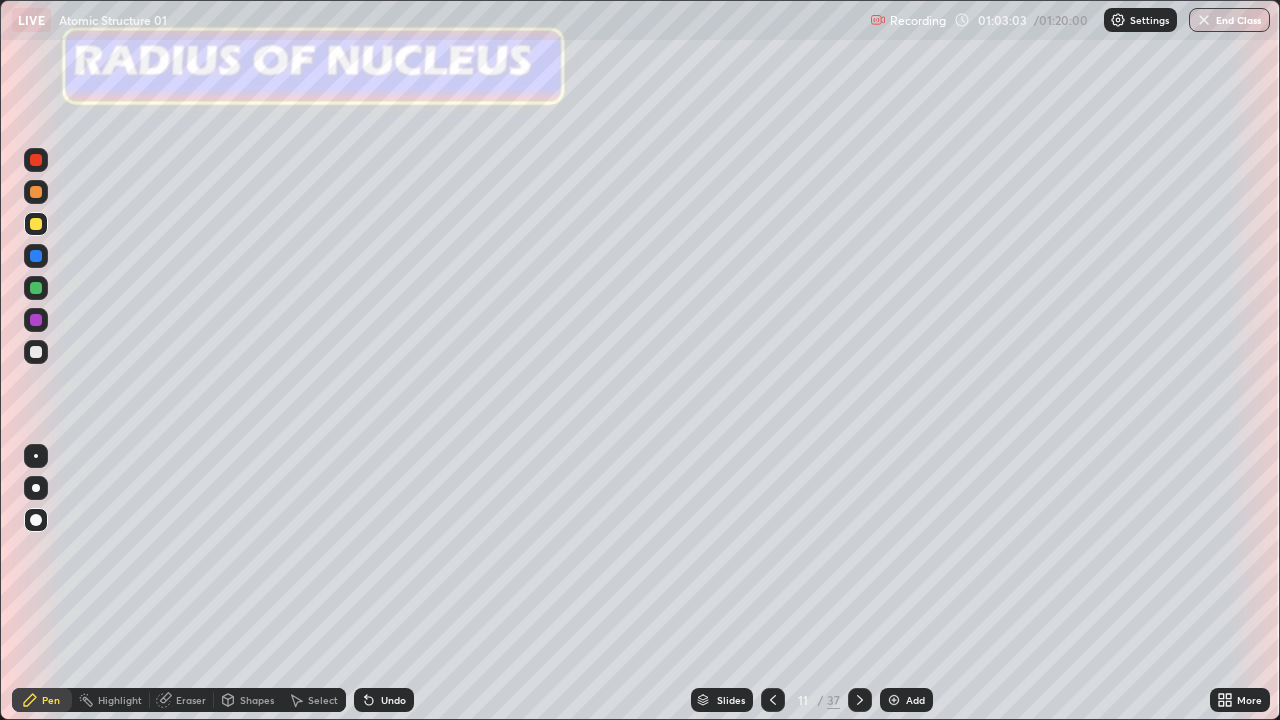 click on "Shapes" at bounding box center (257, 700) 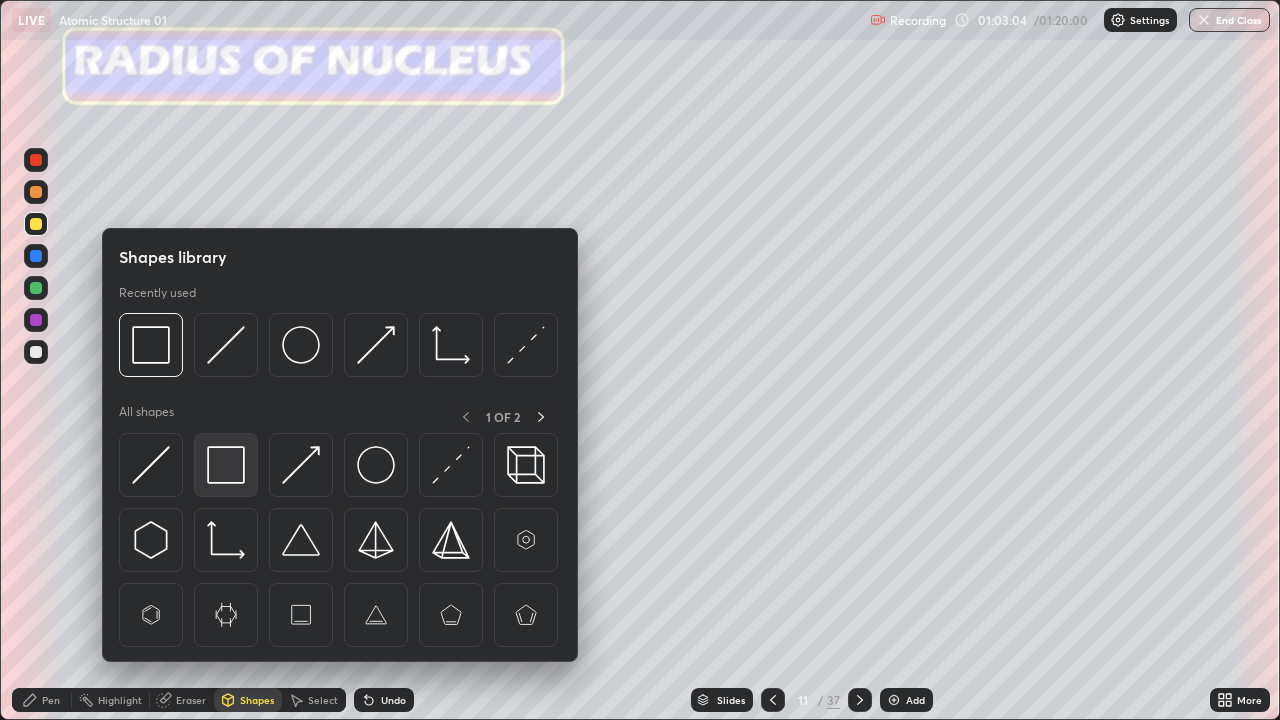 click at bounding box center (226, 465) 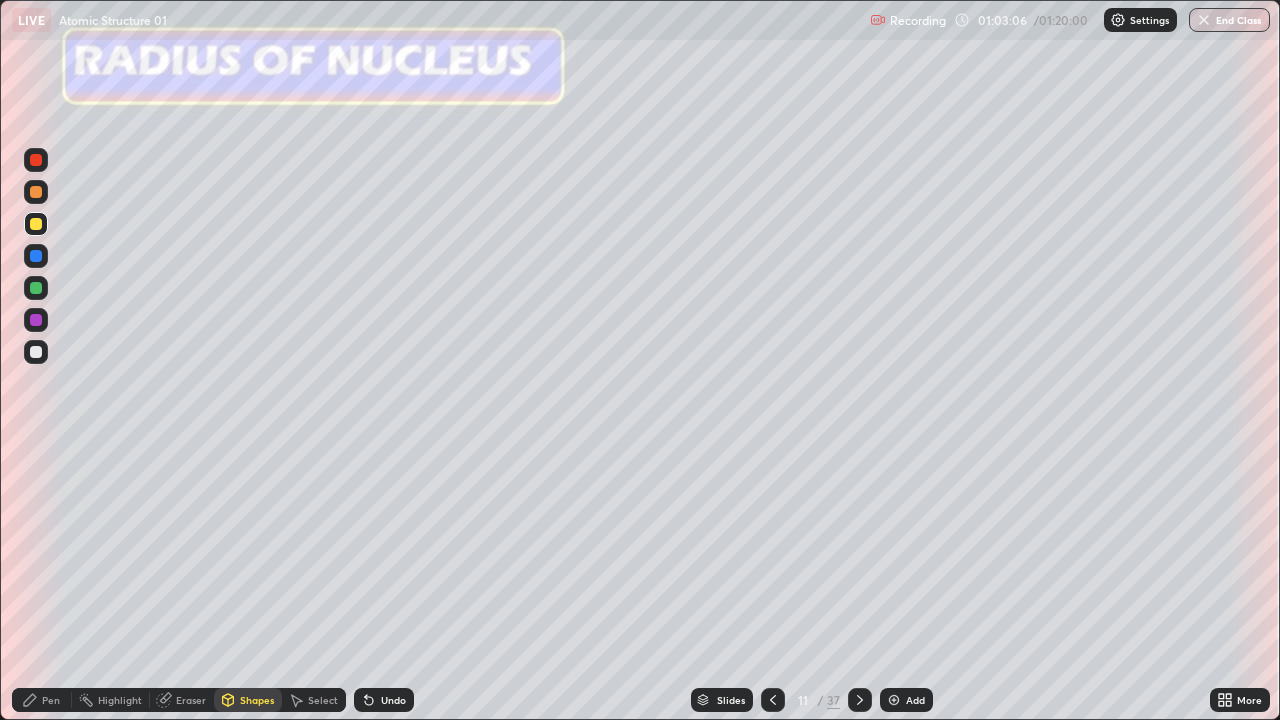 click at bounding box center (36, 256) 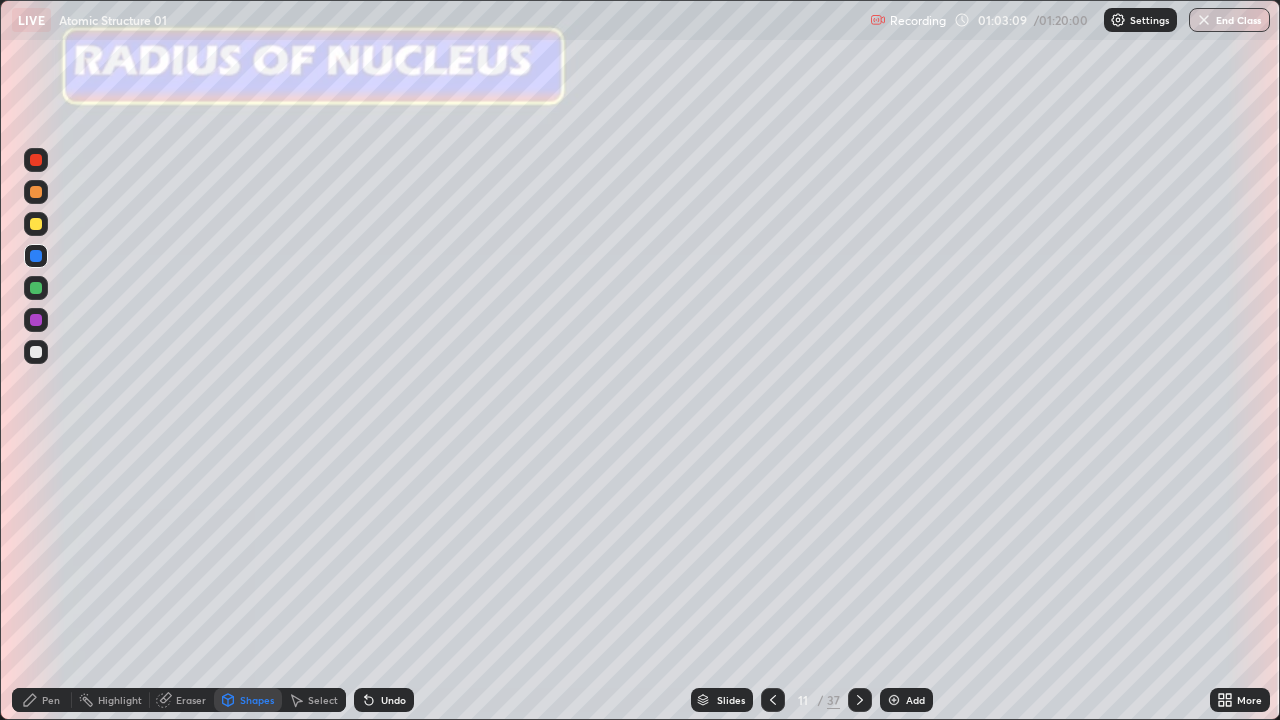click at bounding box center [36, 352] 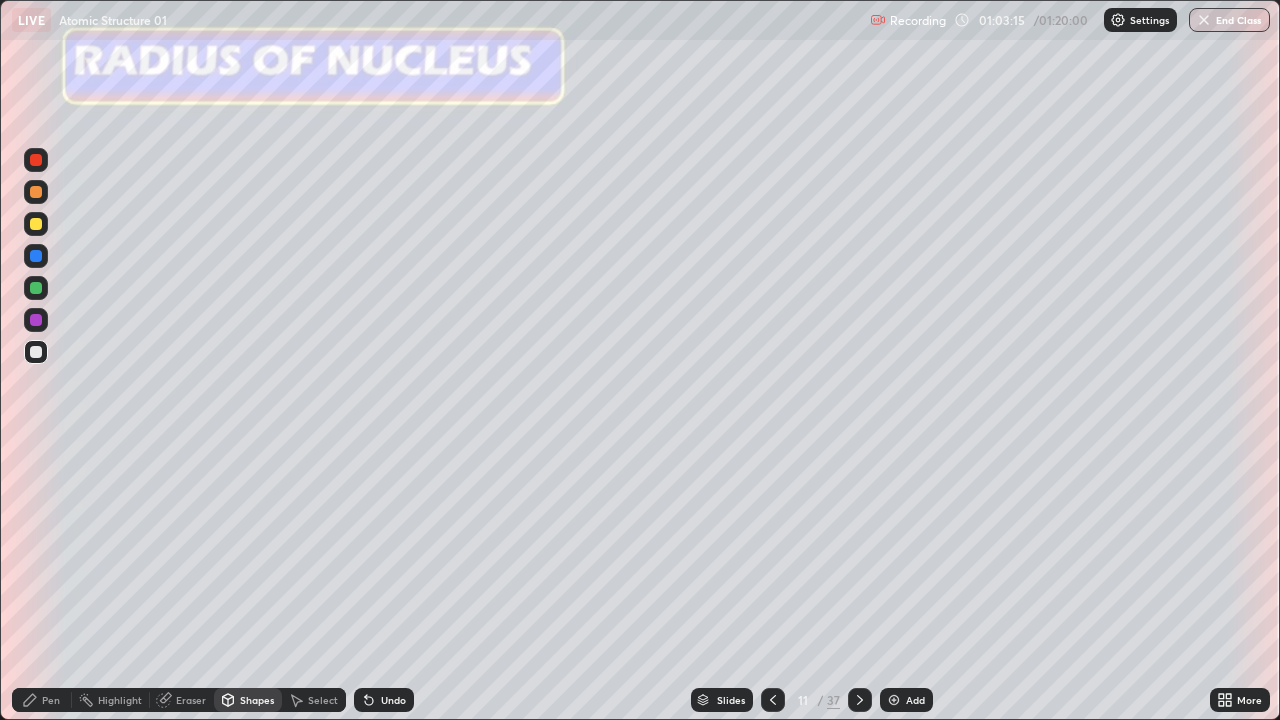 click on "Pen" at bounding box center [51, 700] 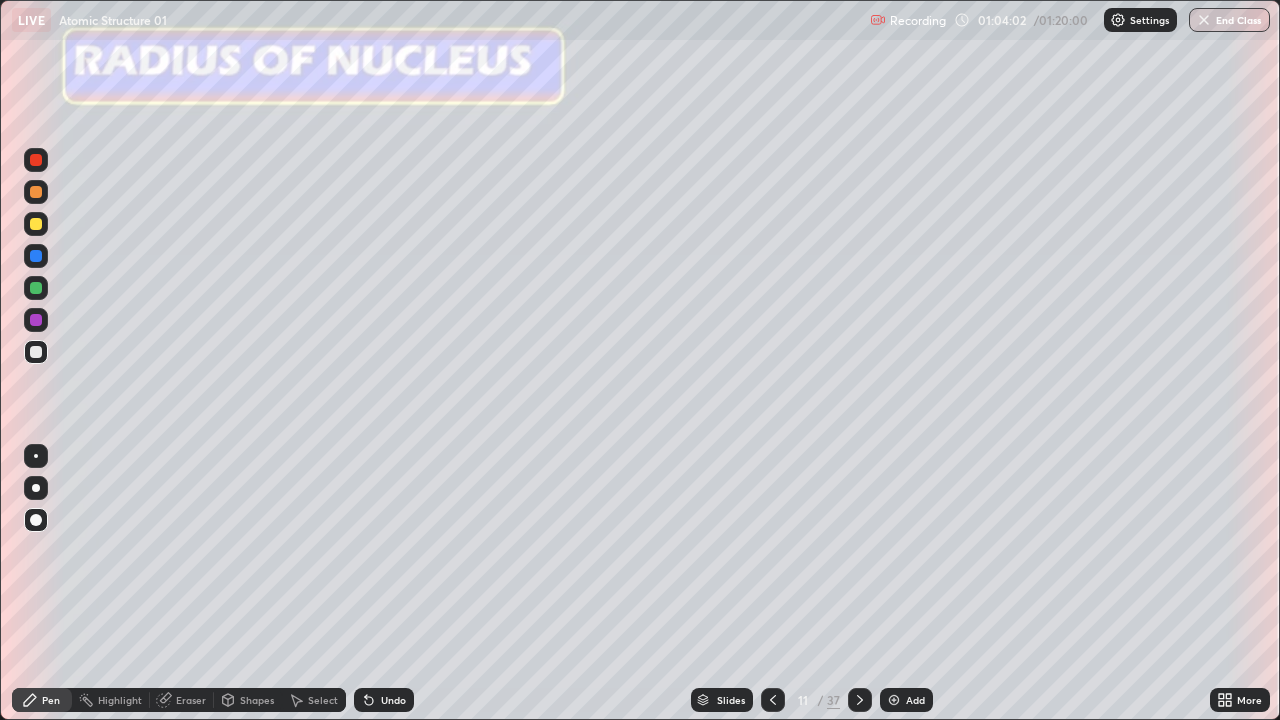 click at bounding box center (36, 192) 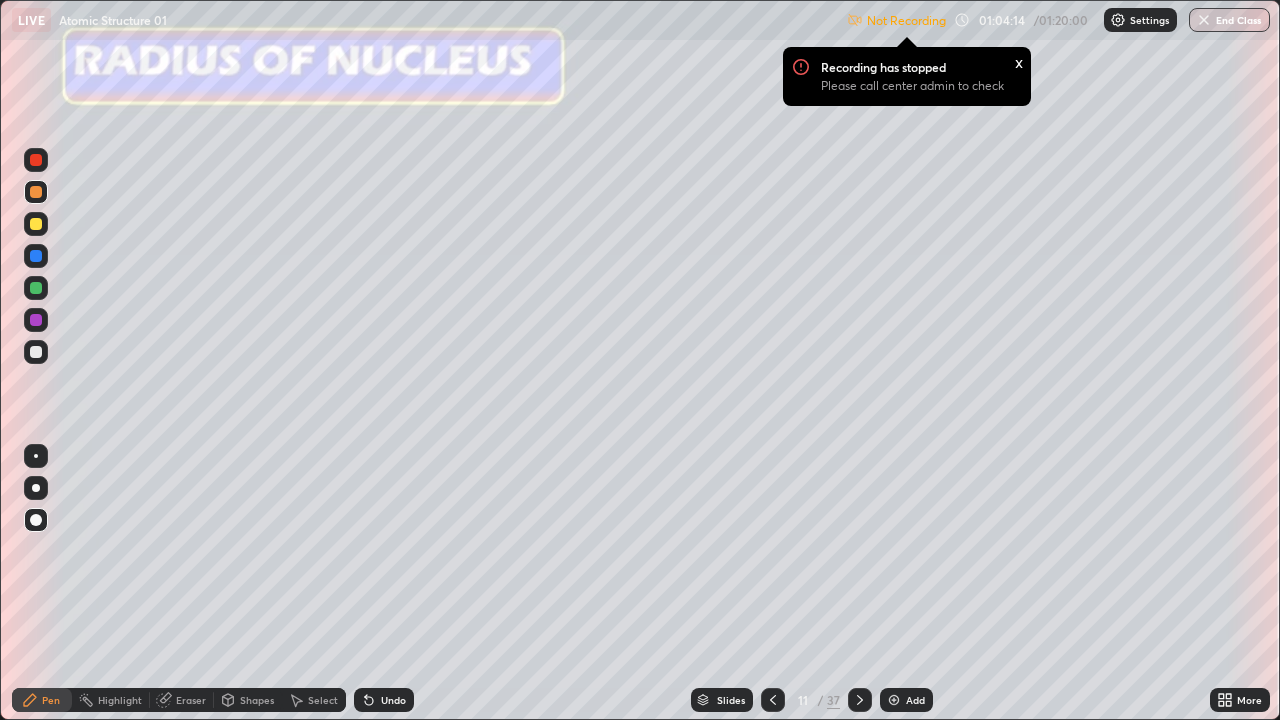 click 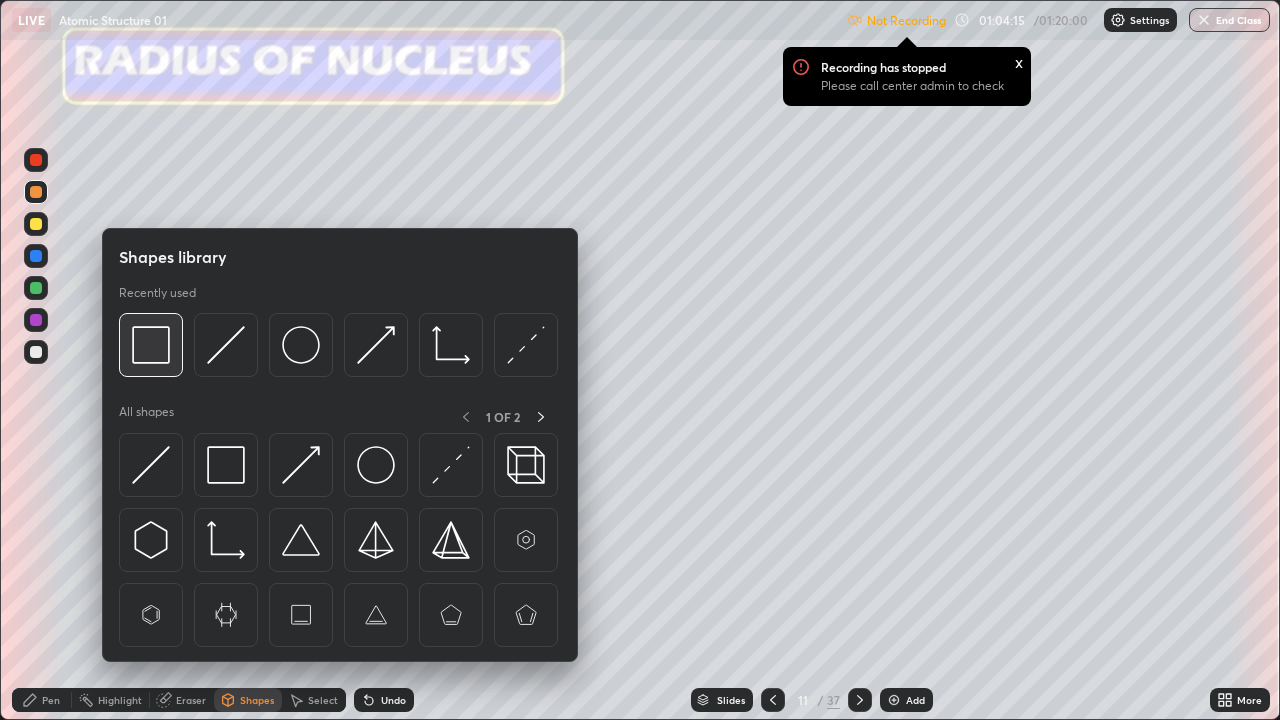click at bounding box center [151, 345] 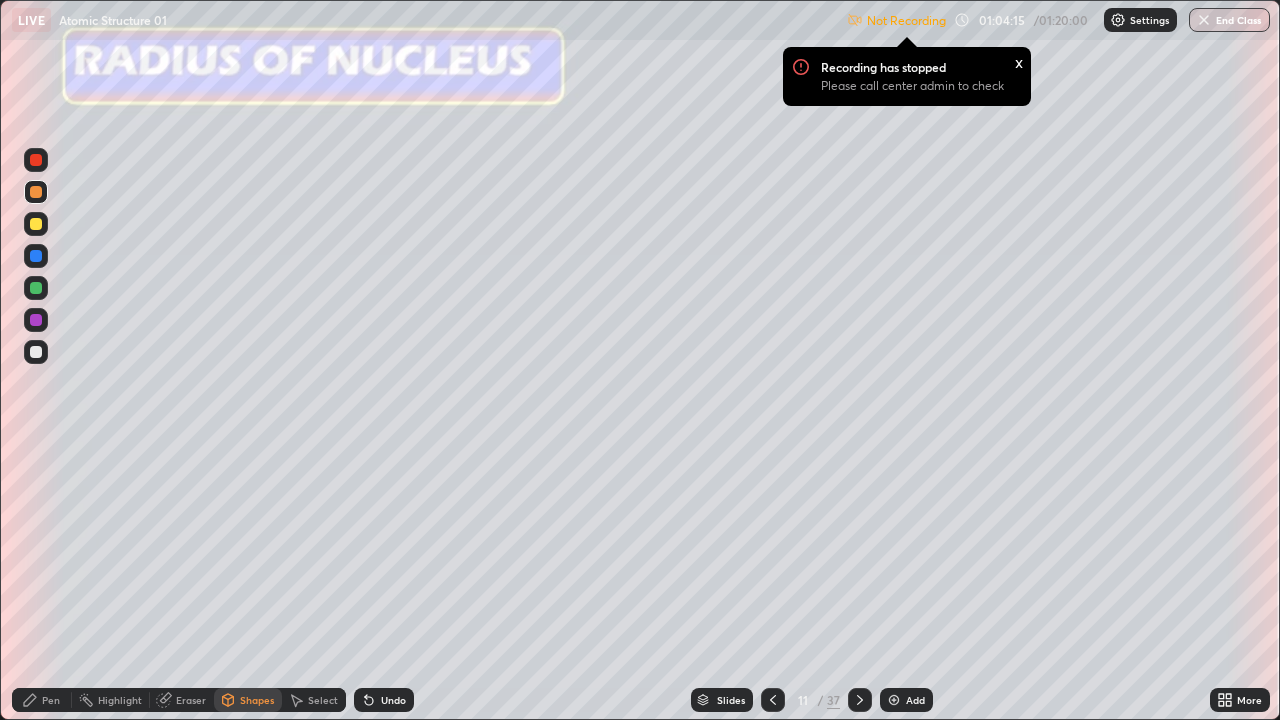 click at bounding box center [36, 256] 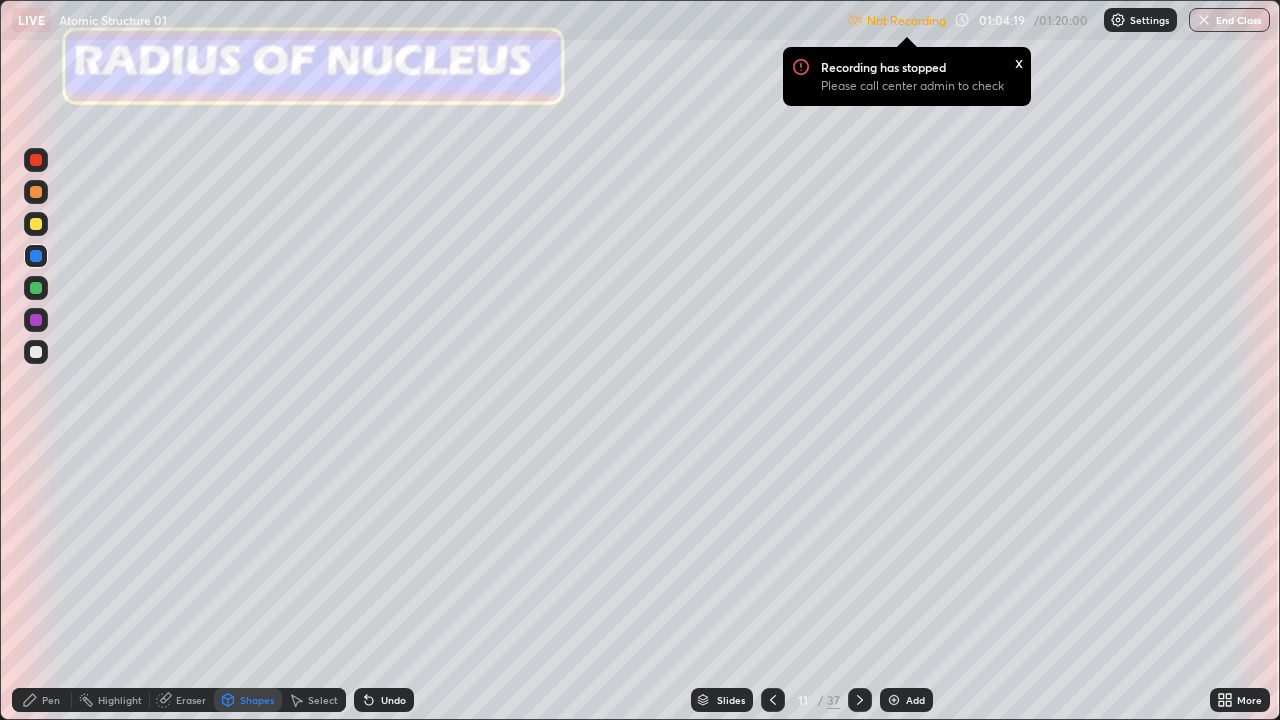 click on "Pen" at bounding box center [42, 700] 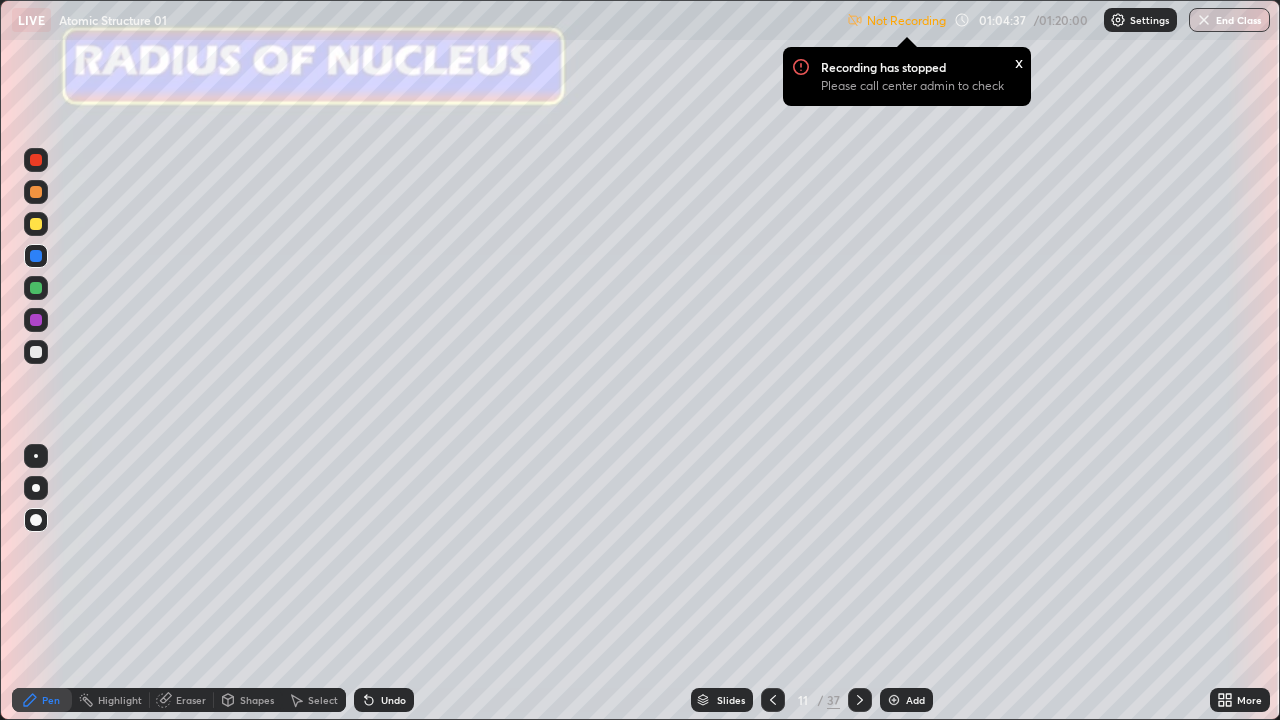 click at bounding box center (36, 352) 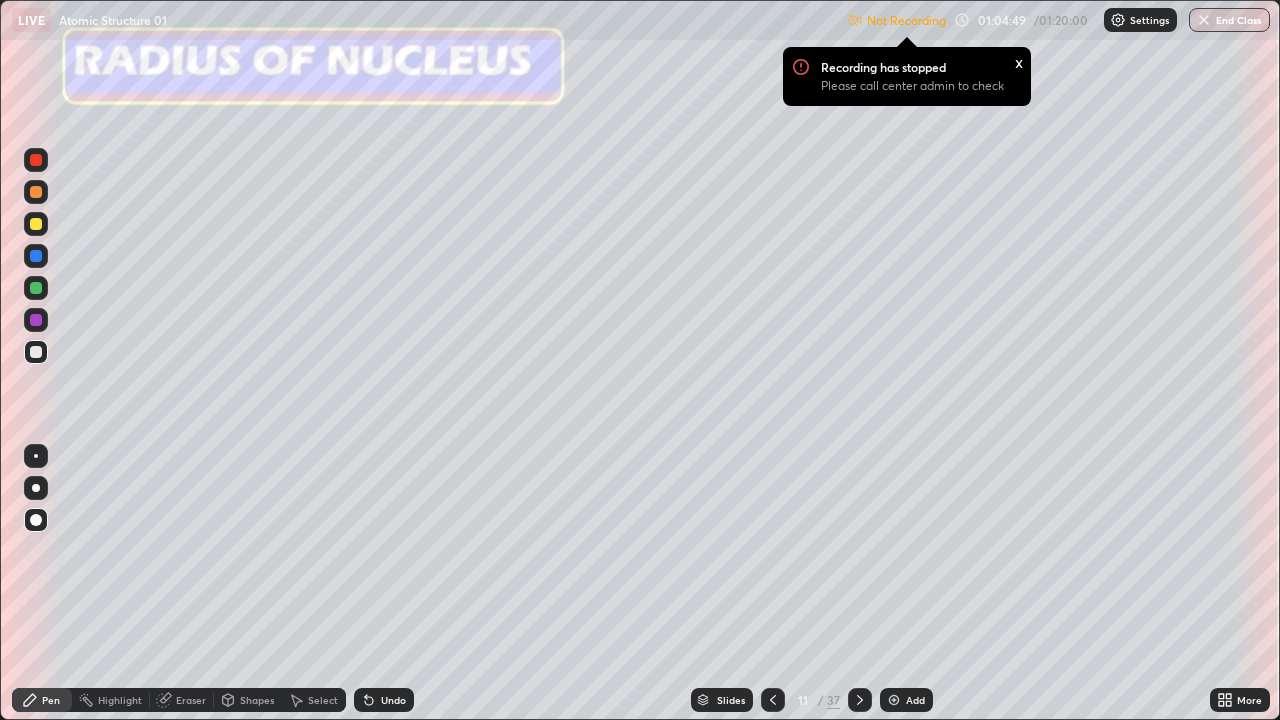 click on "Undo" at bounding box center [384, 700] 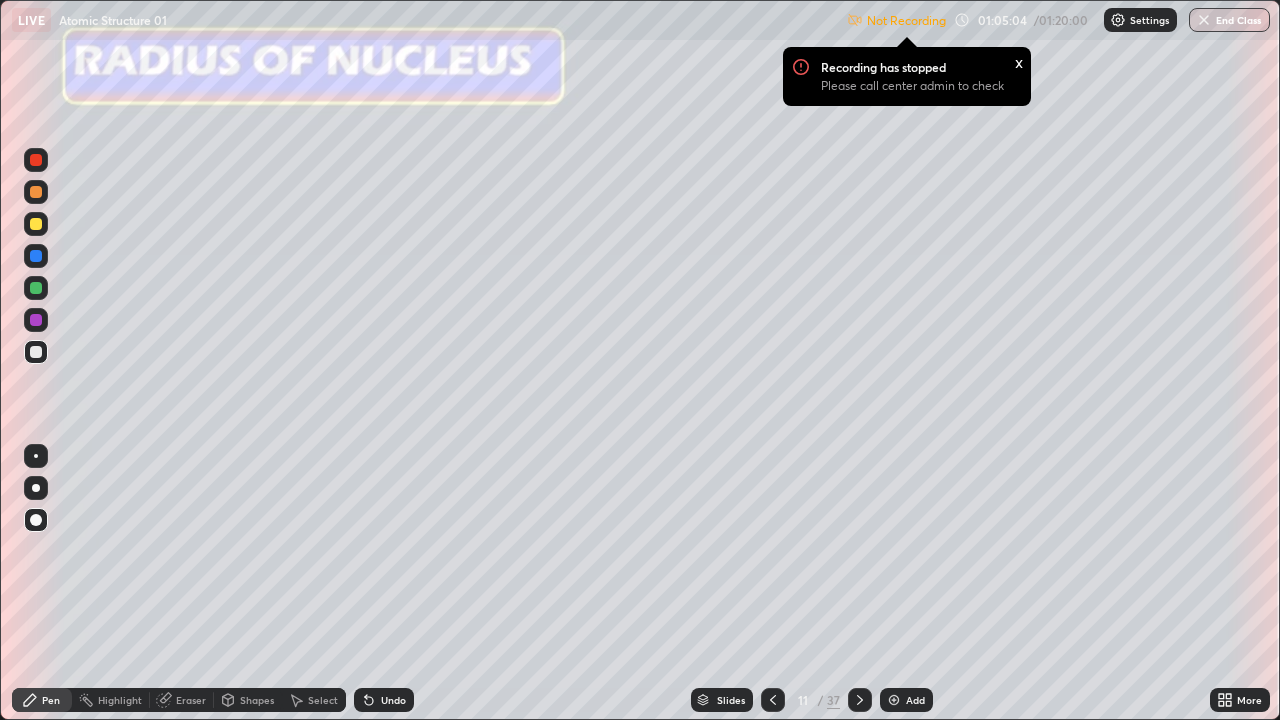 click on "Select" at bounding box center [323, 700] 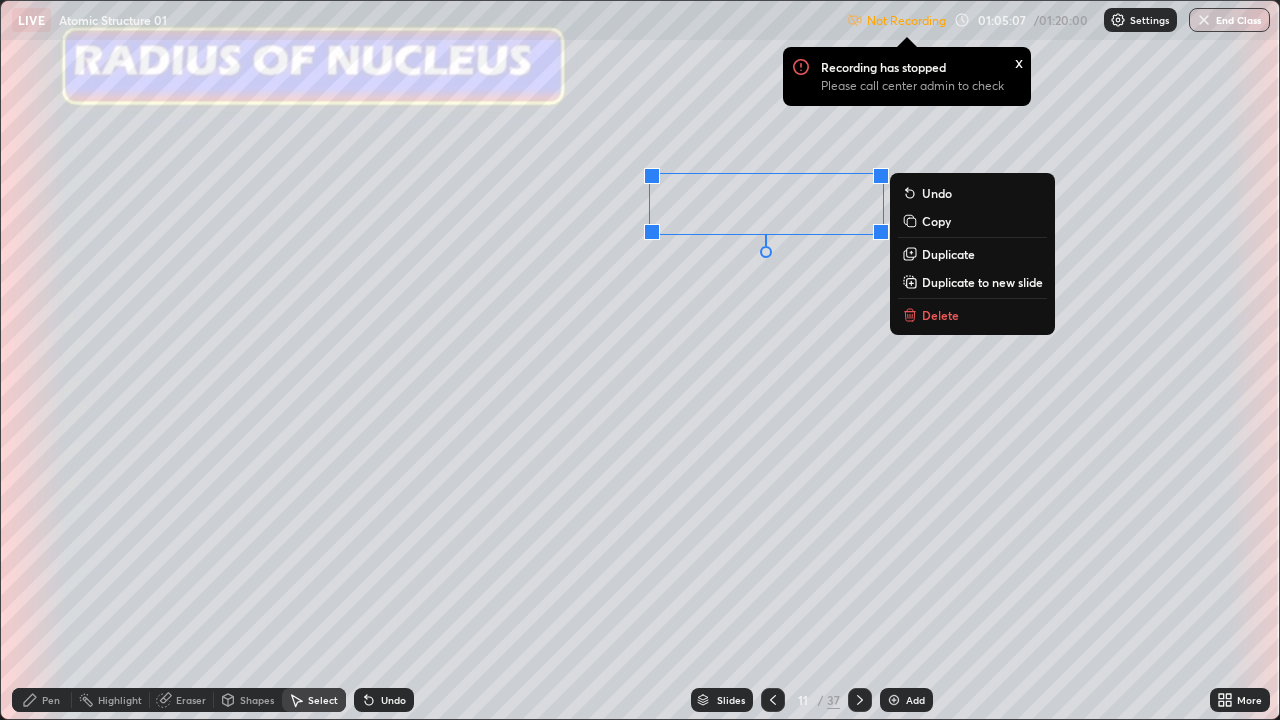 click on "0 ° Undo Copy Duplicate Duplicate to new slide Delete" at bounding box center (640, 360) 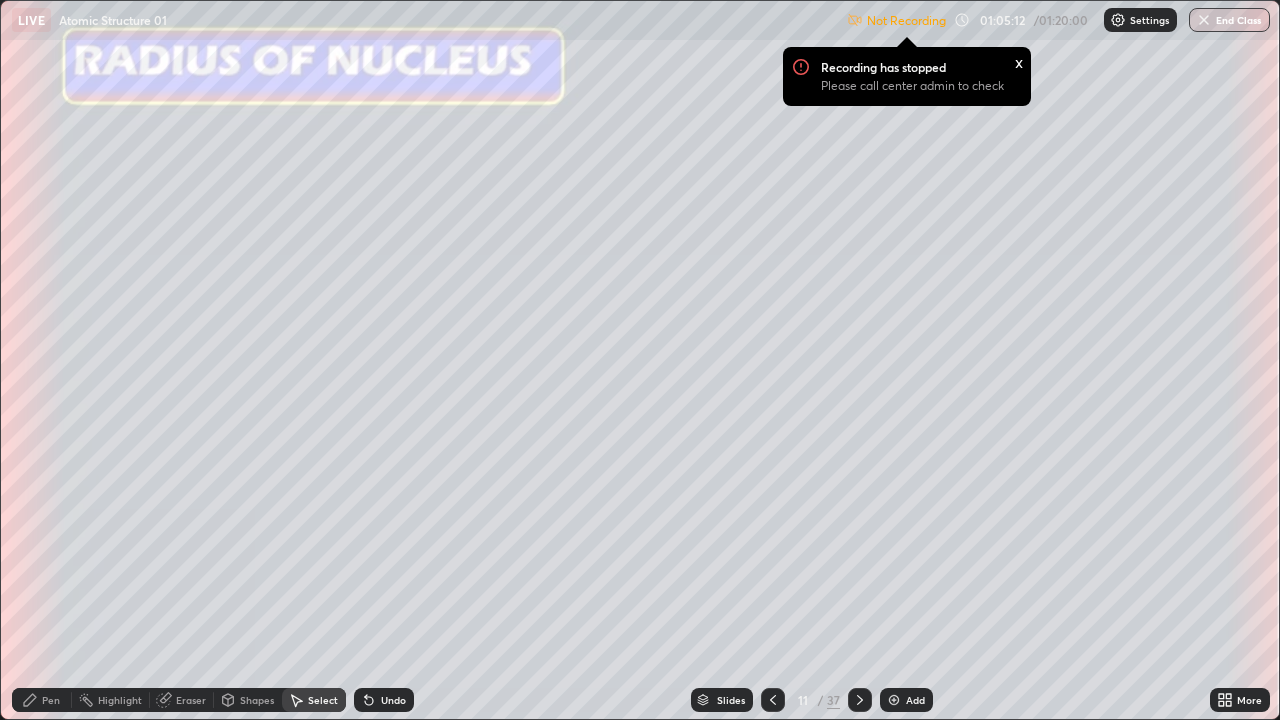 click on "Pen" at bounding box center (51, 700) 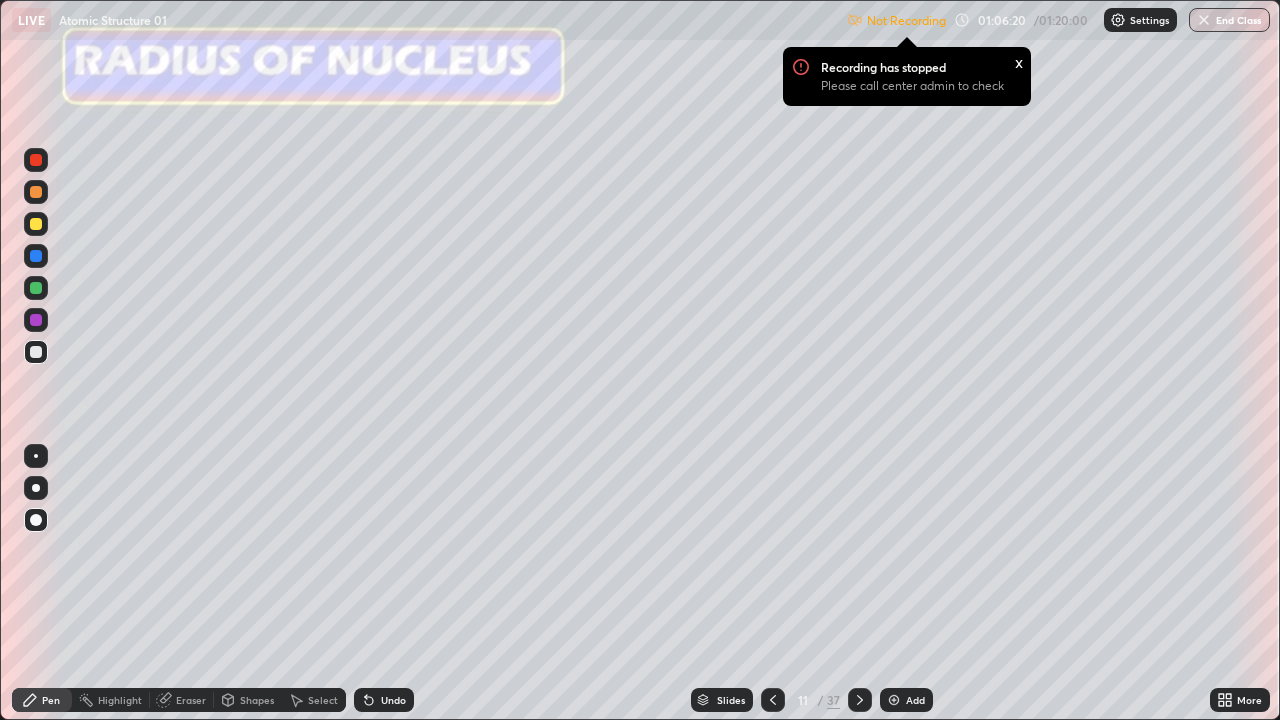 click at bounding box center [36, 288] 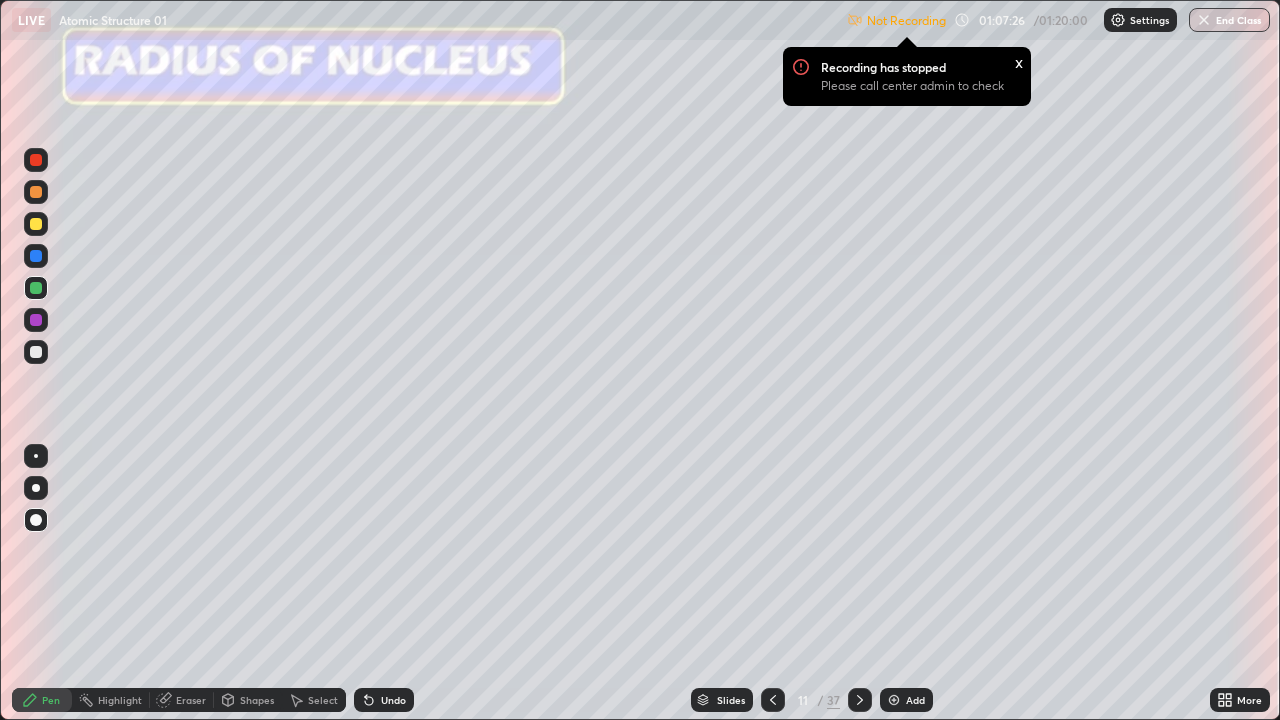click 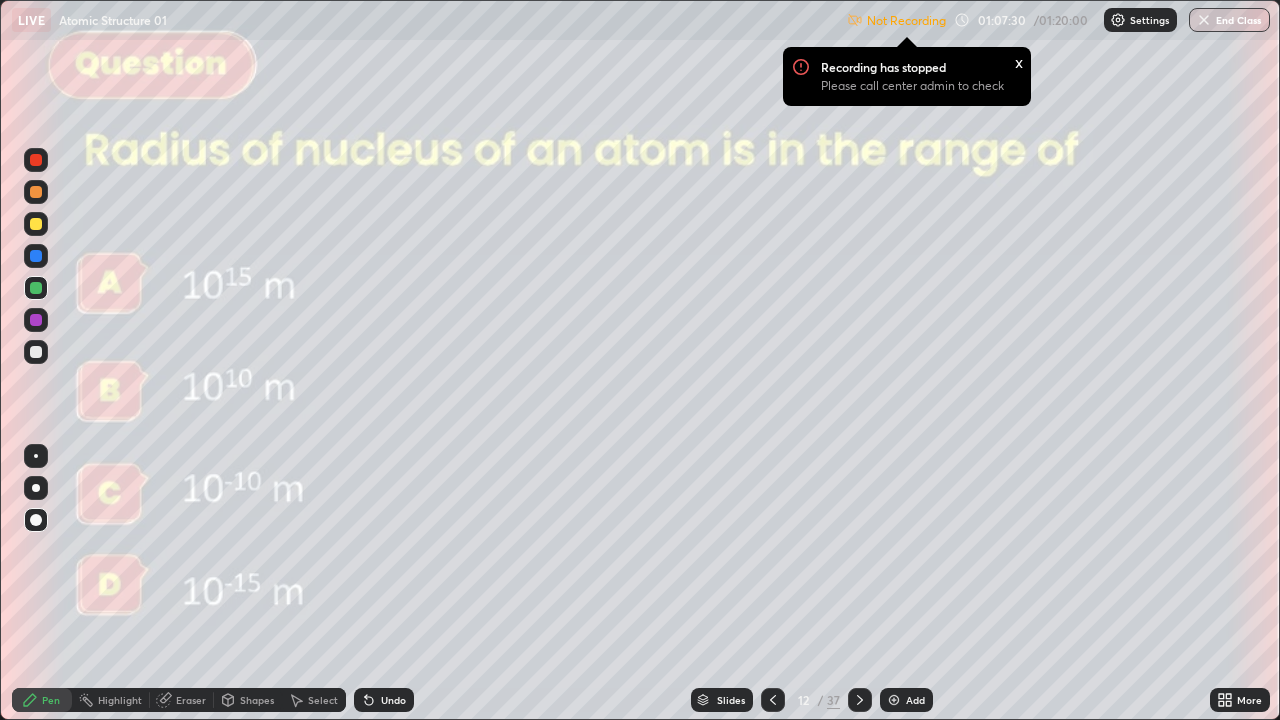 click 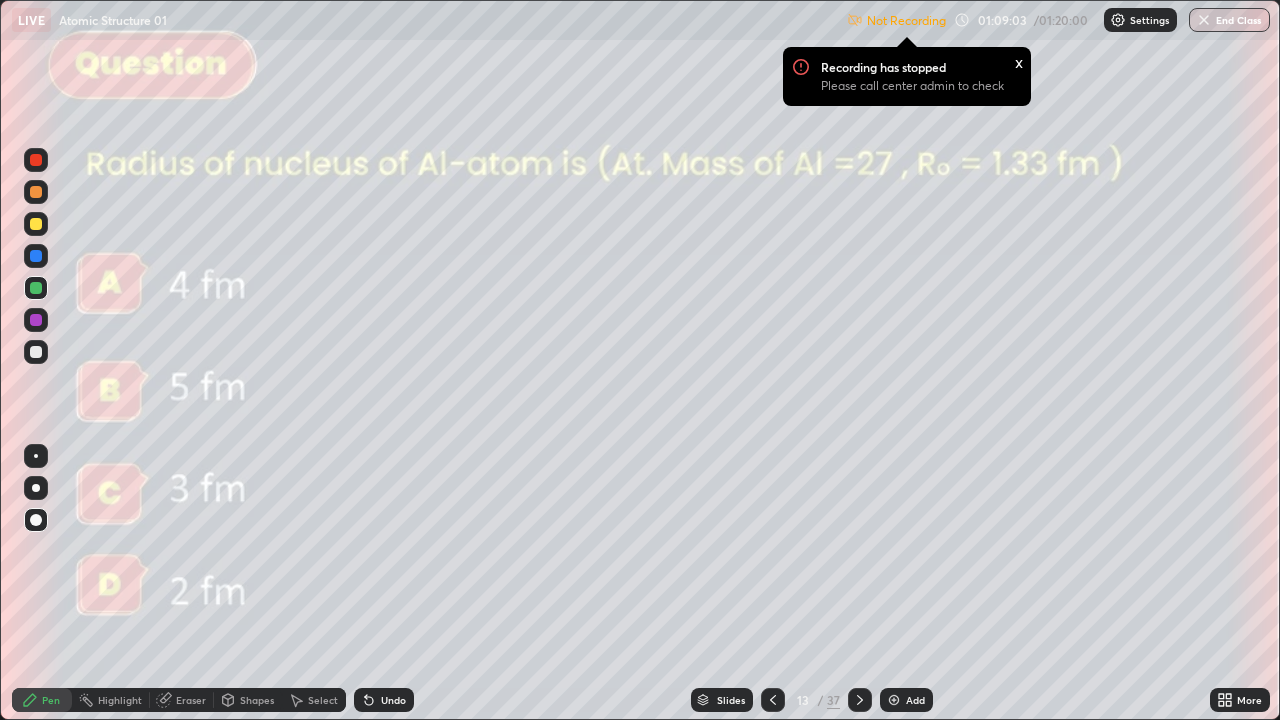 click 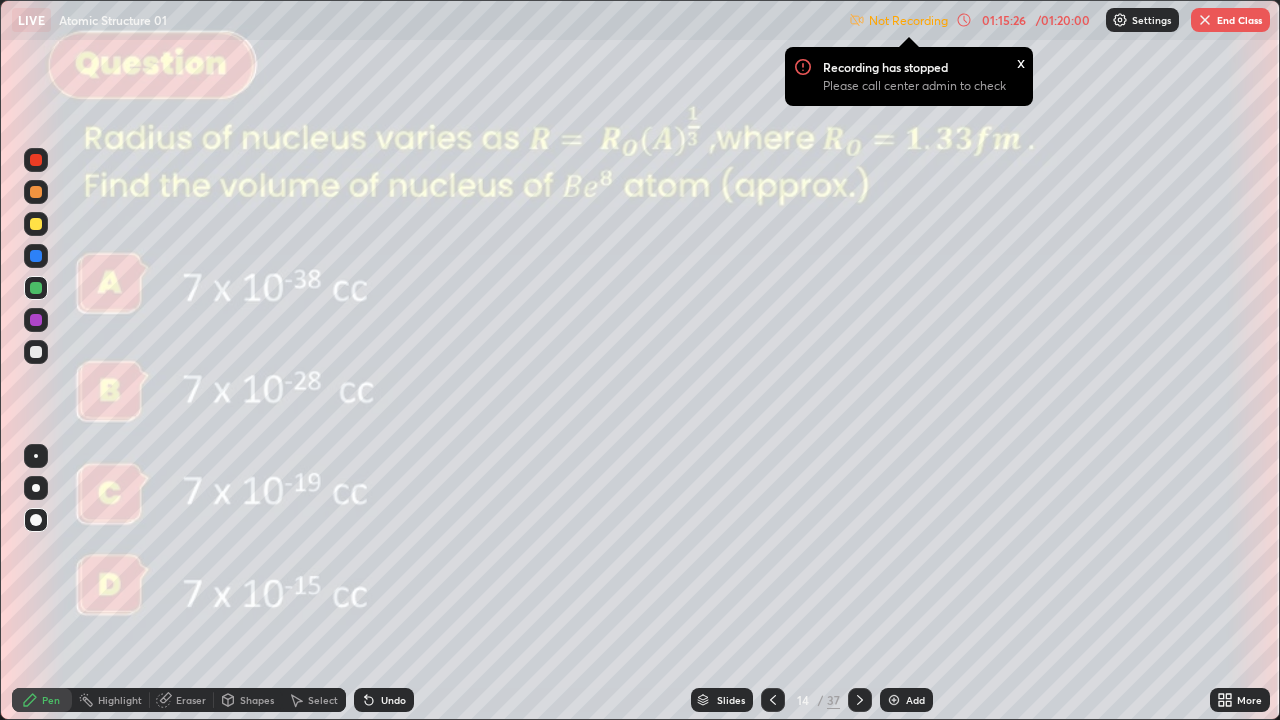 click 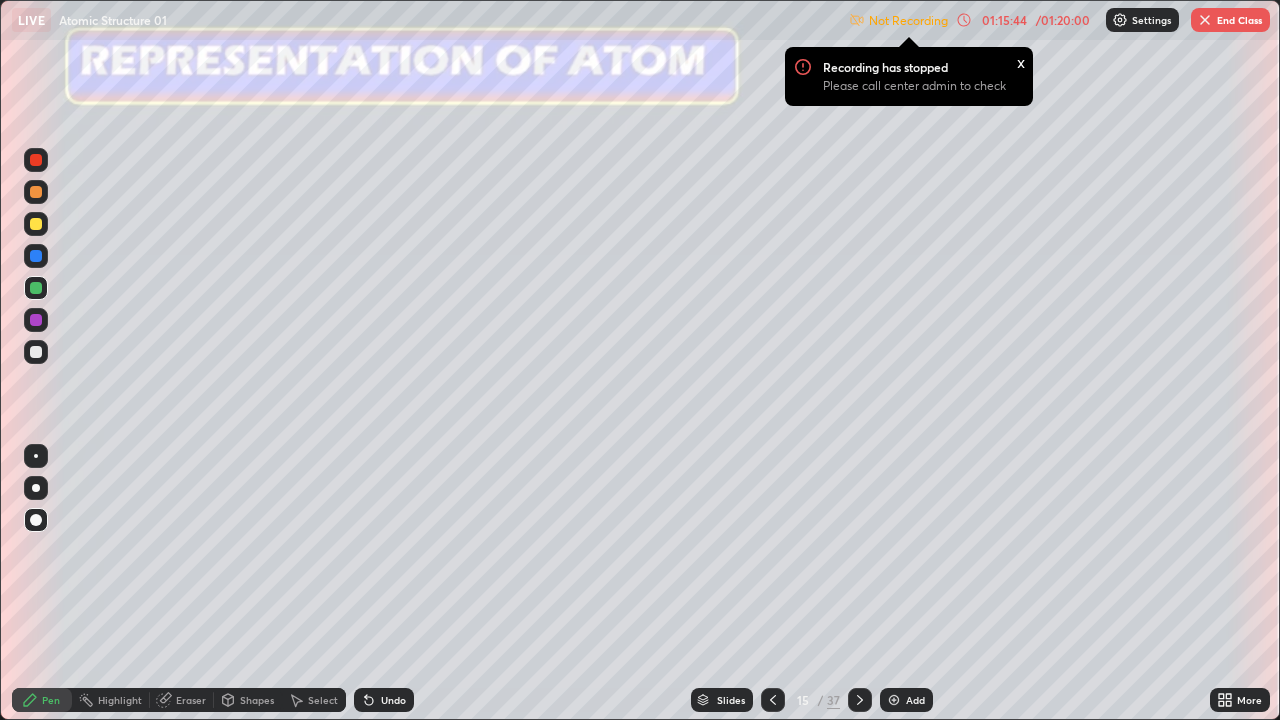 click at bounding box center (36, 352) 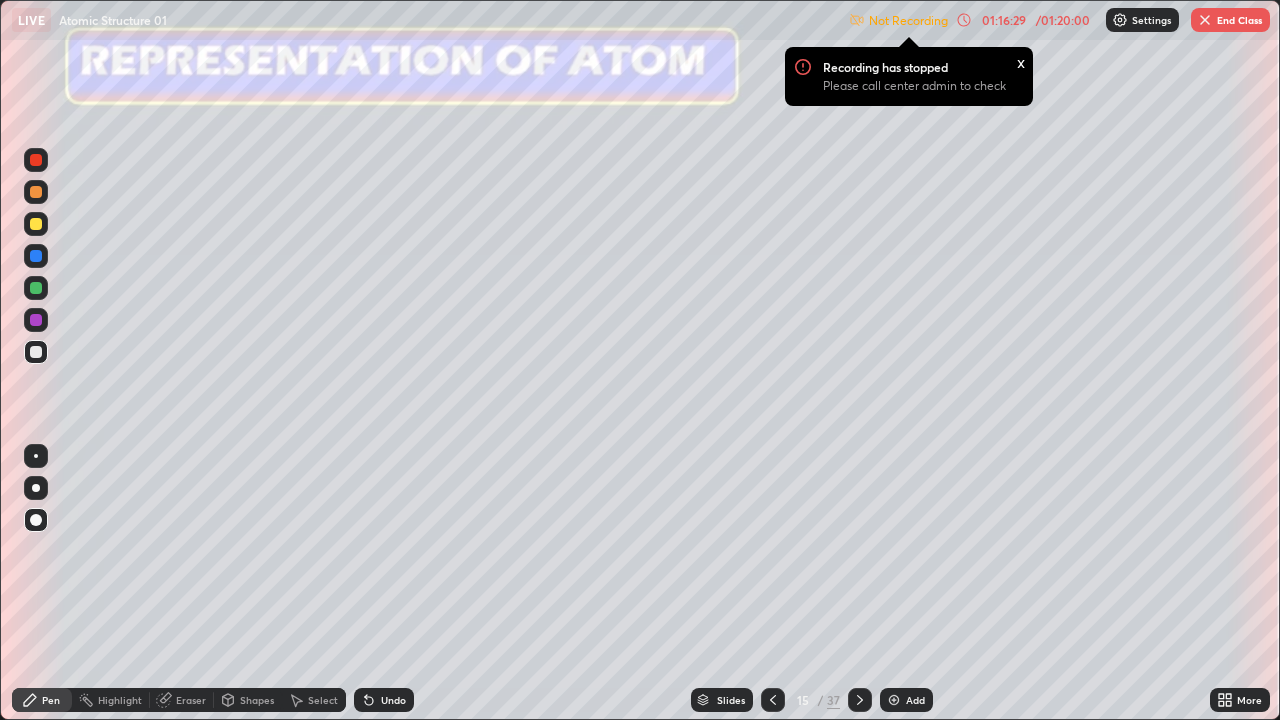 click at bounding box center [36, 224] 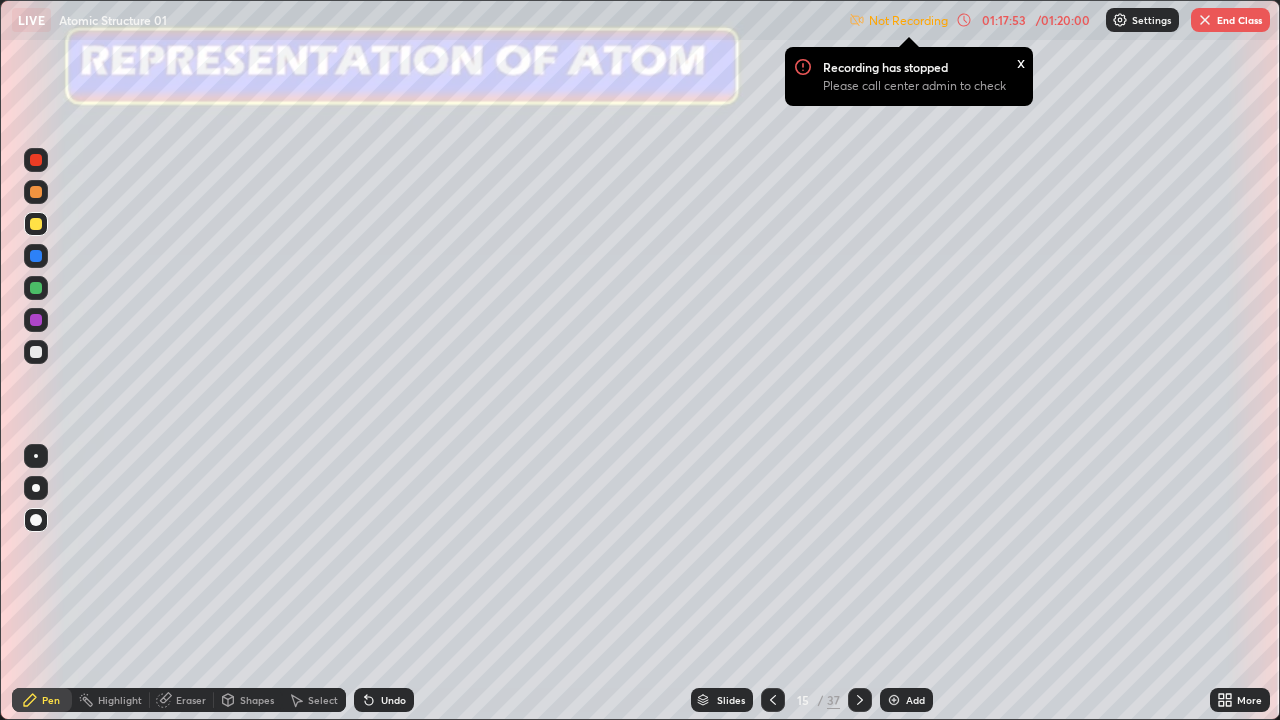 click 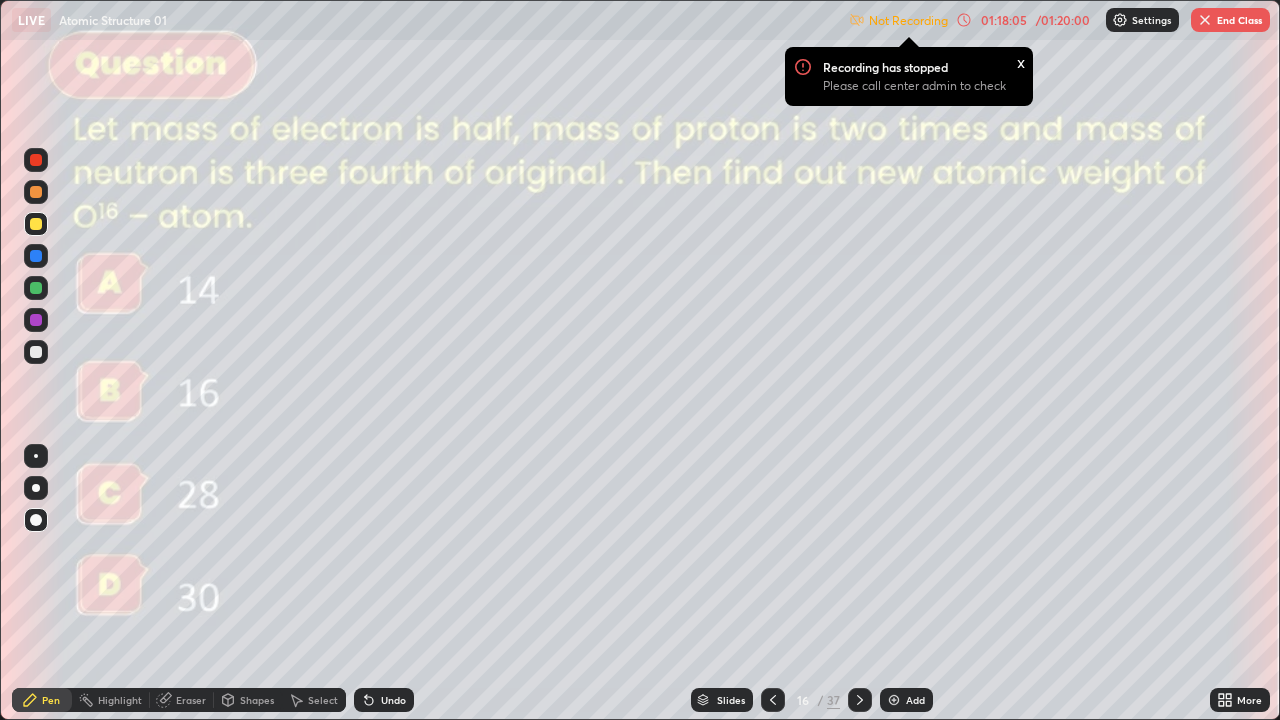 click at bounding box center (860, 700) 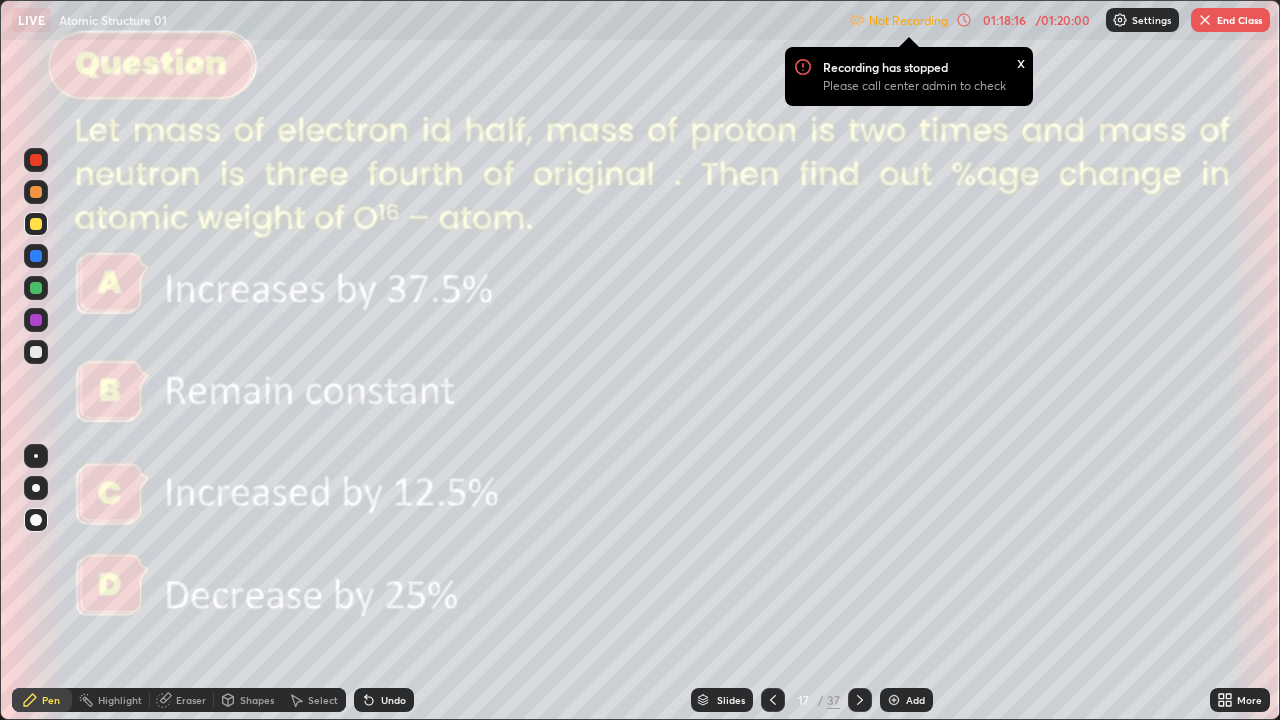 click on "End Class" at bounding box center [1230, 20] 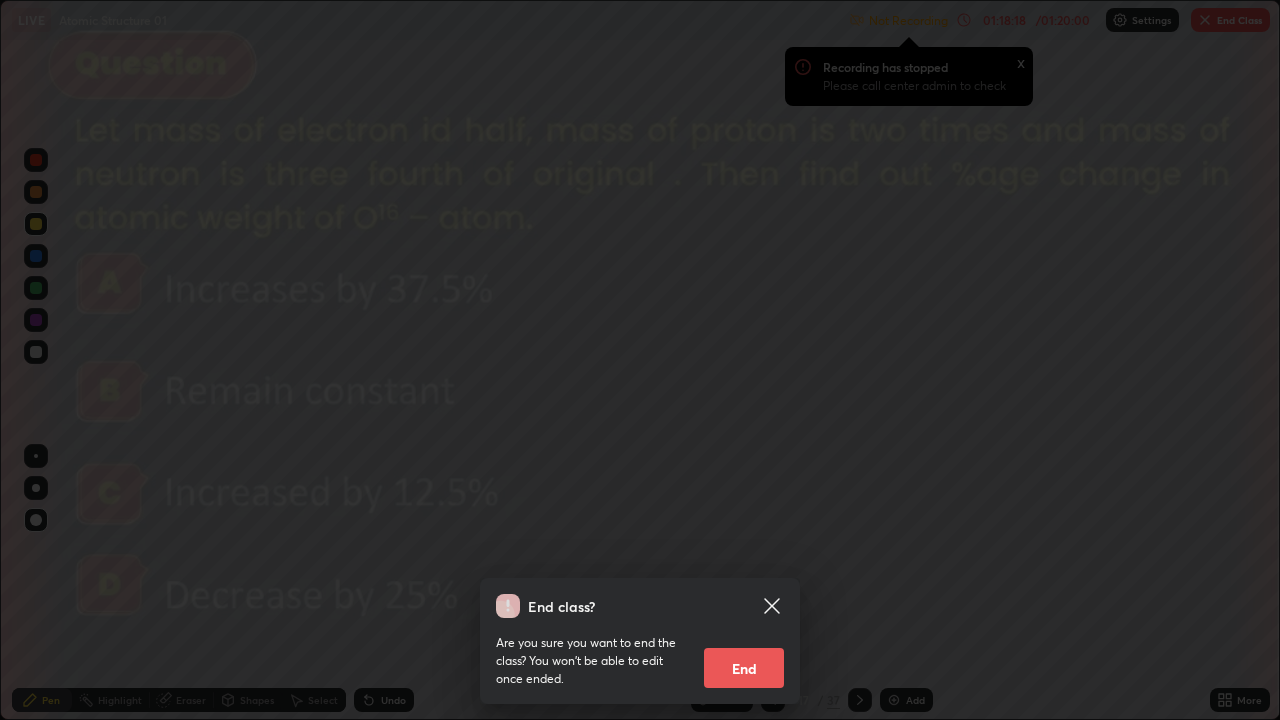 click on "End" at bounding box center (744, 668) 